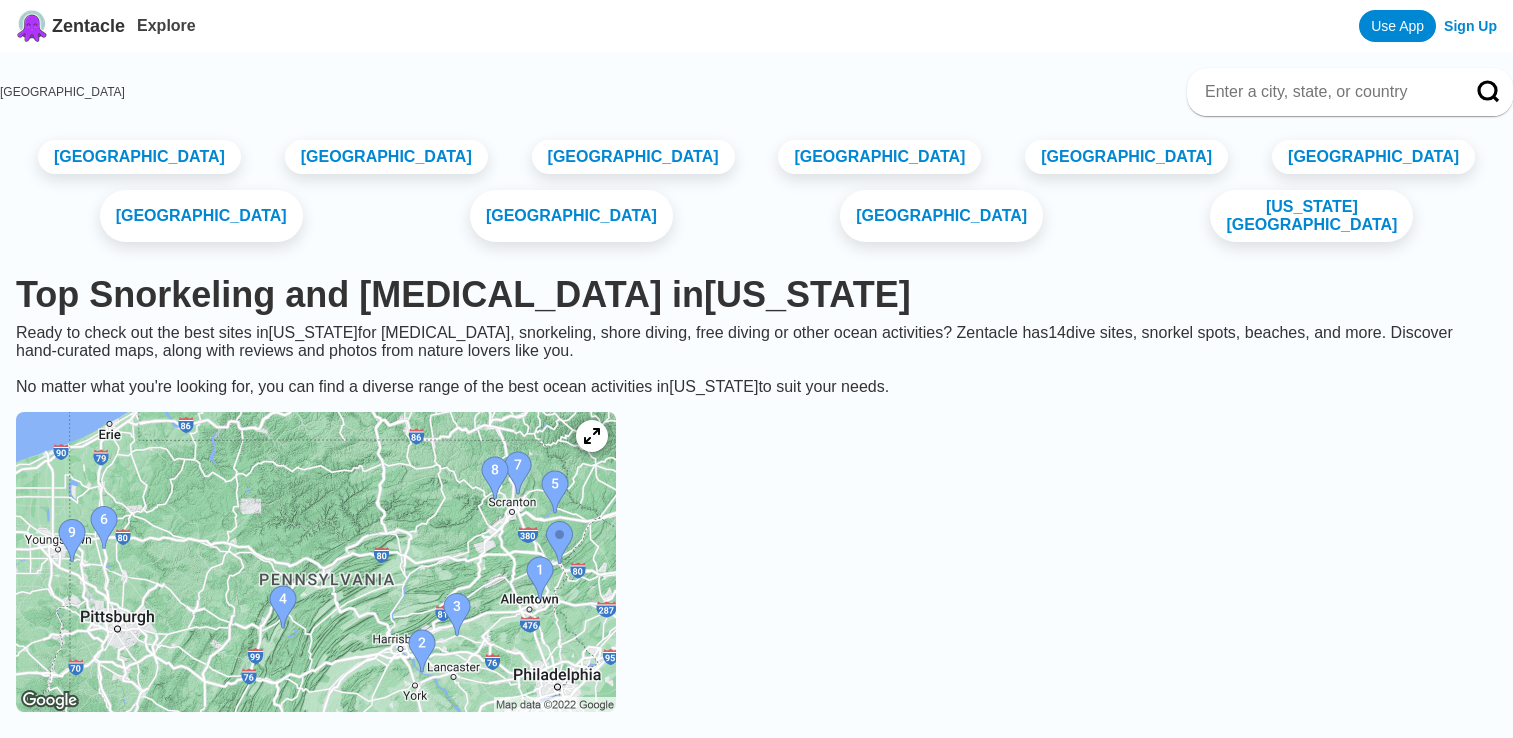 scroll, scrollTop: 0, scrollLeft: 0, axis: both 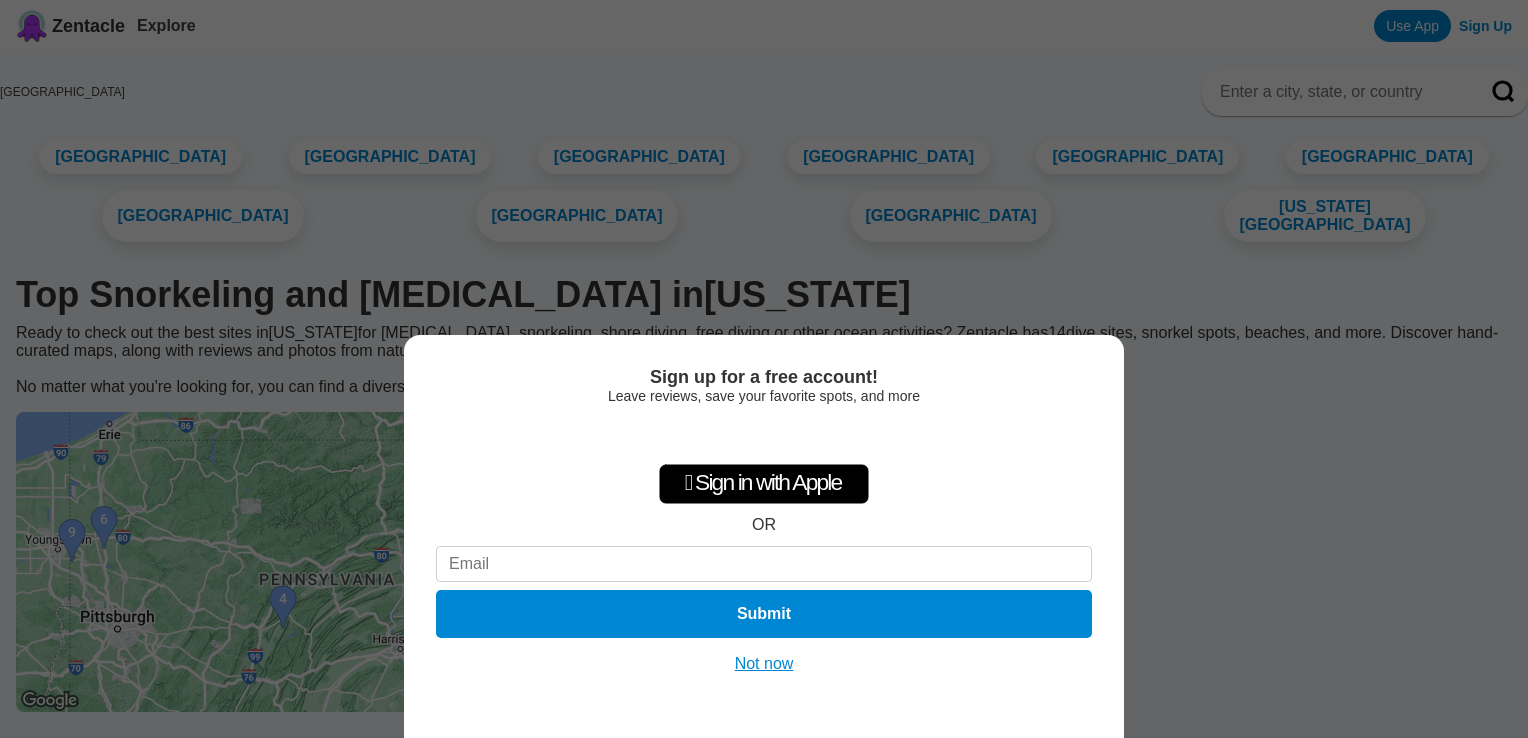 click on "Sign up for a free account! Leave reviews, save your favorite spots, and more
 Sign in with Apple
OR Submit Not now" at bounding box center (764, 536) 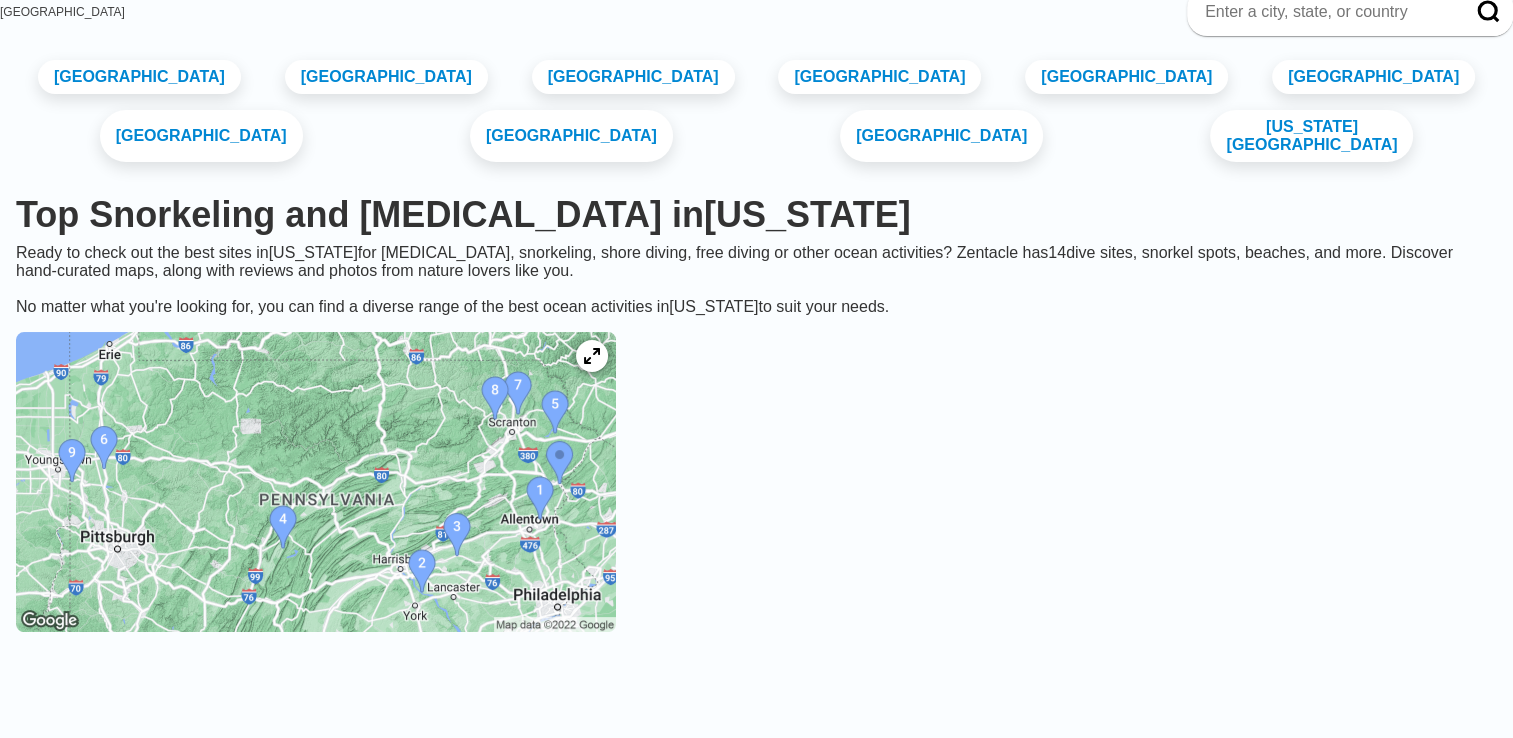 scroll, scrollTop: 120, scrollLeft: 0, axis: vertical 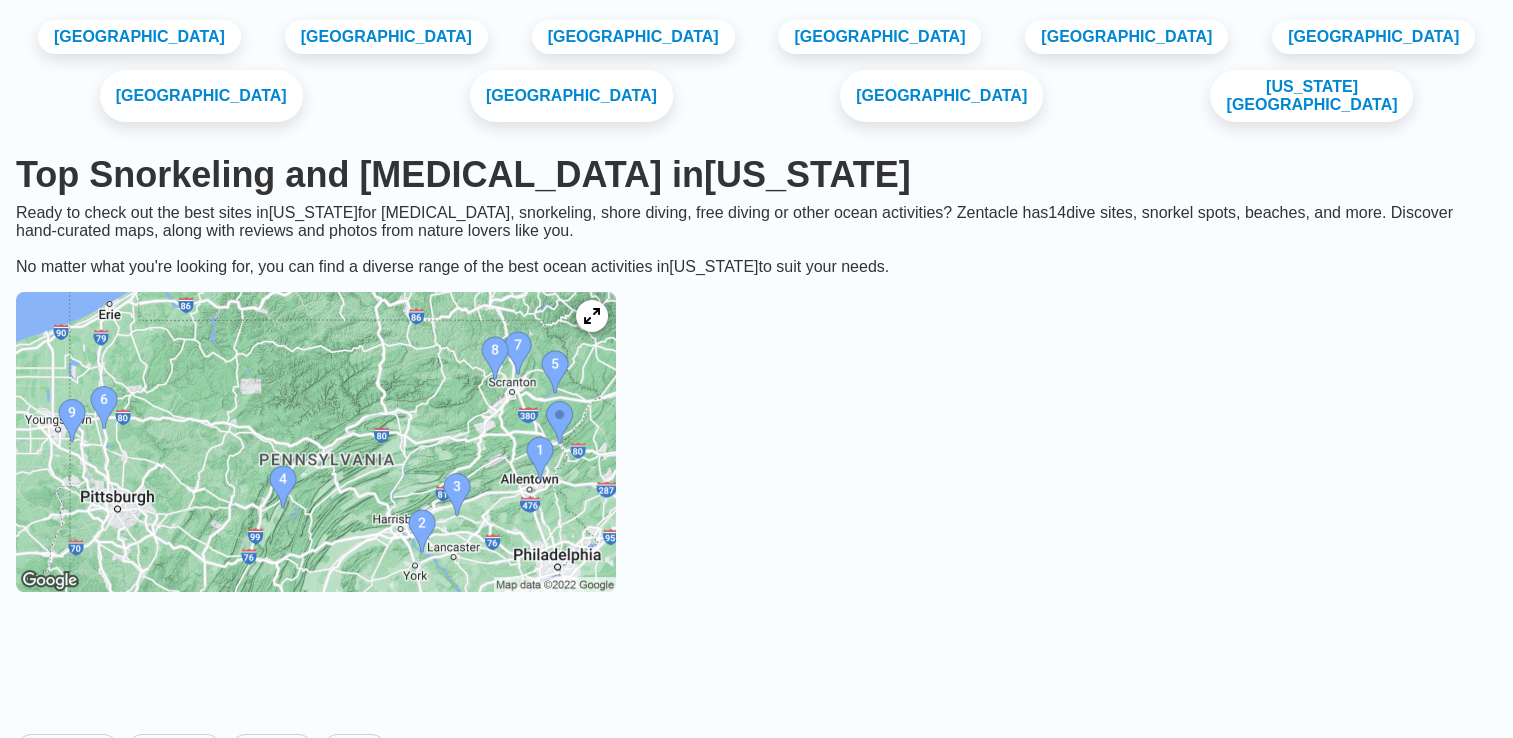 click at bounding box center (316, 442) 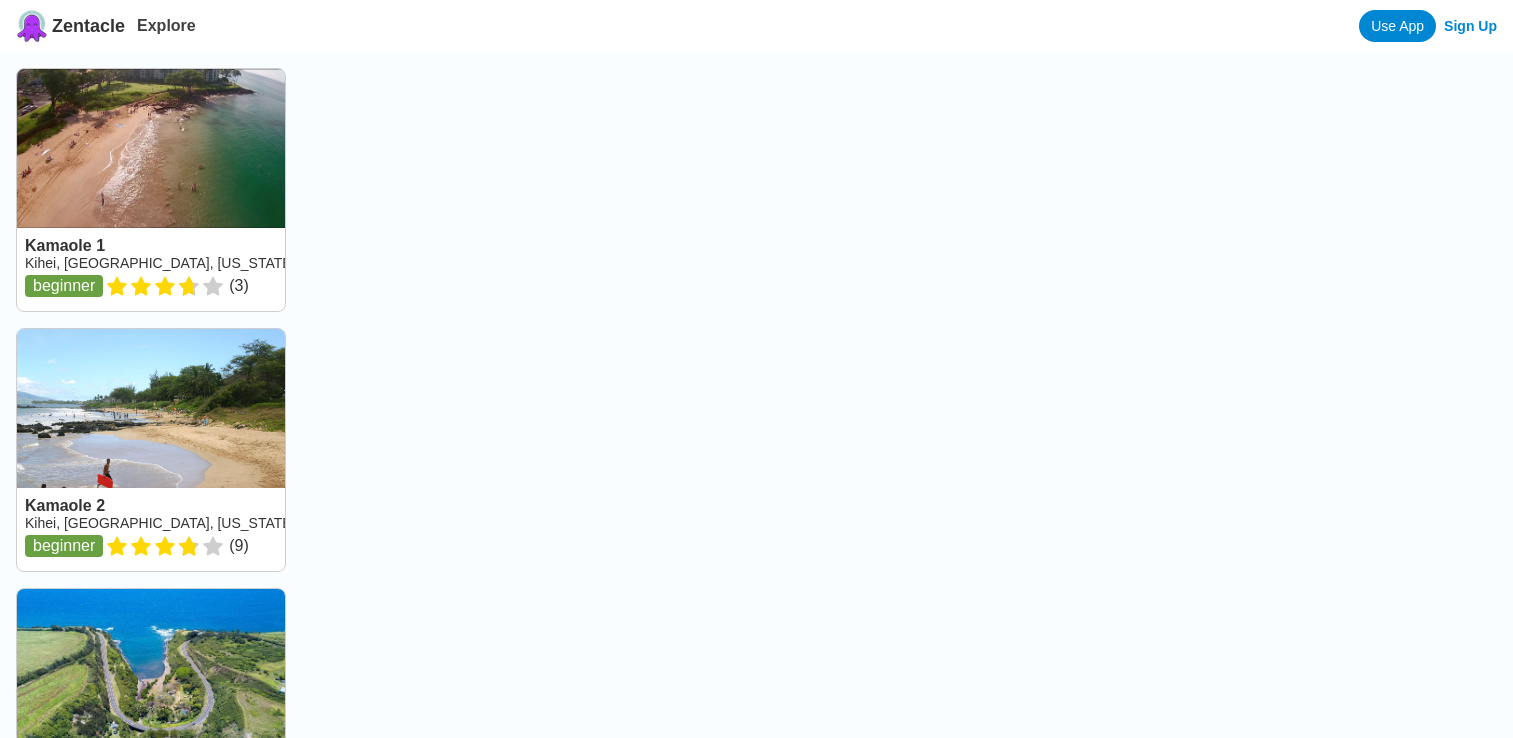 scroll, scrollTop: 0, scrollLeft: 0, axis: both 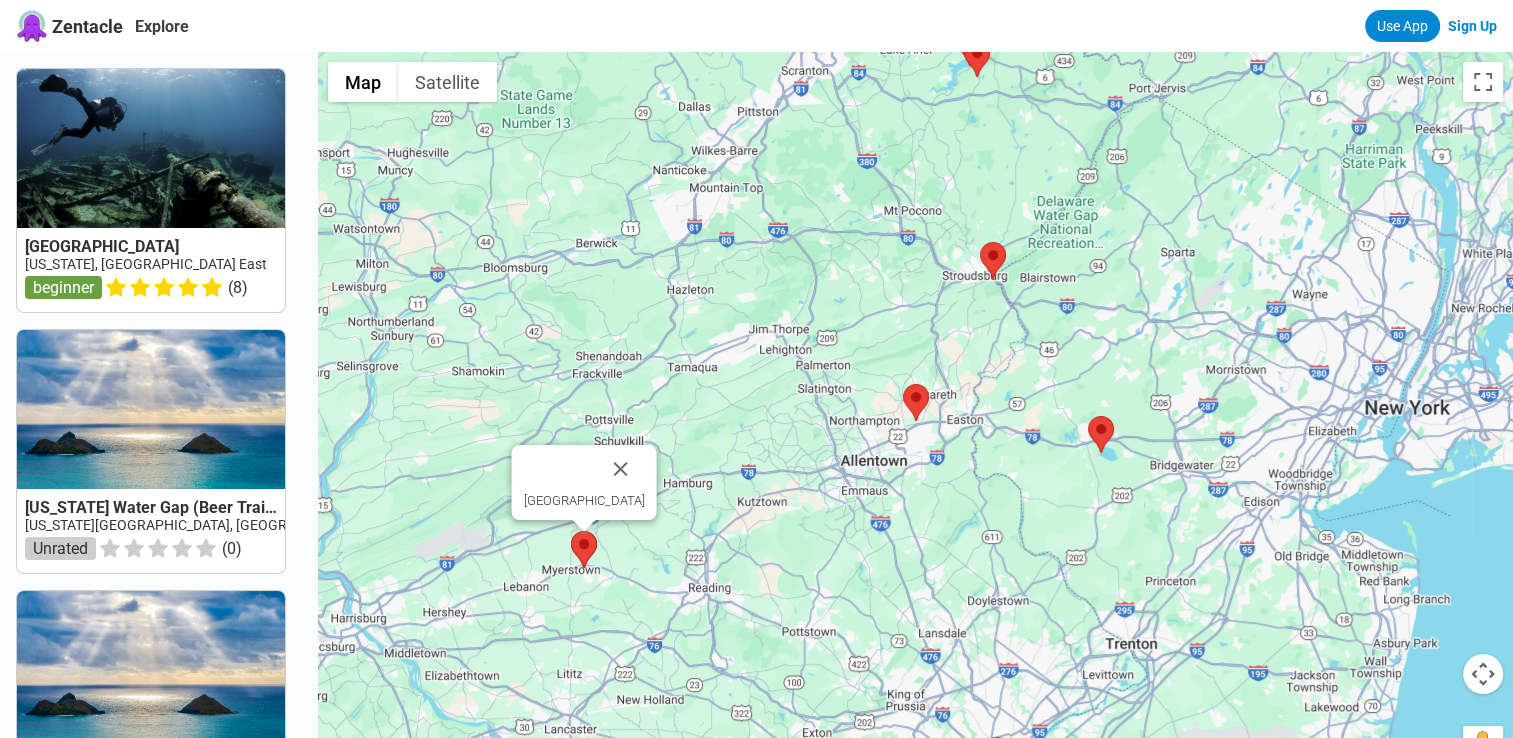 click at bounding box center (584, 549) 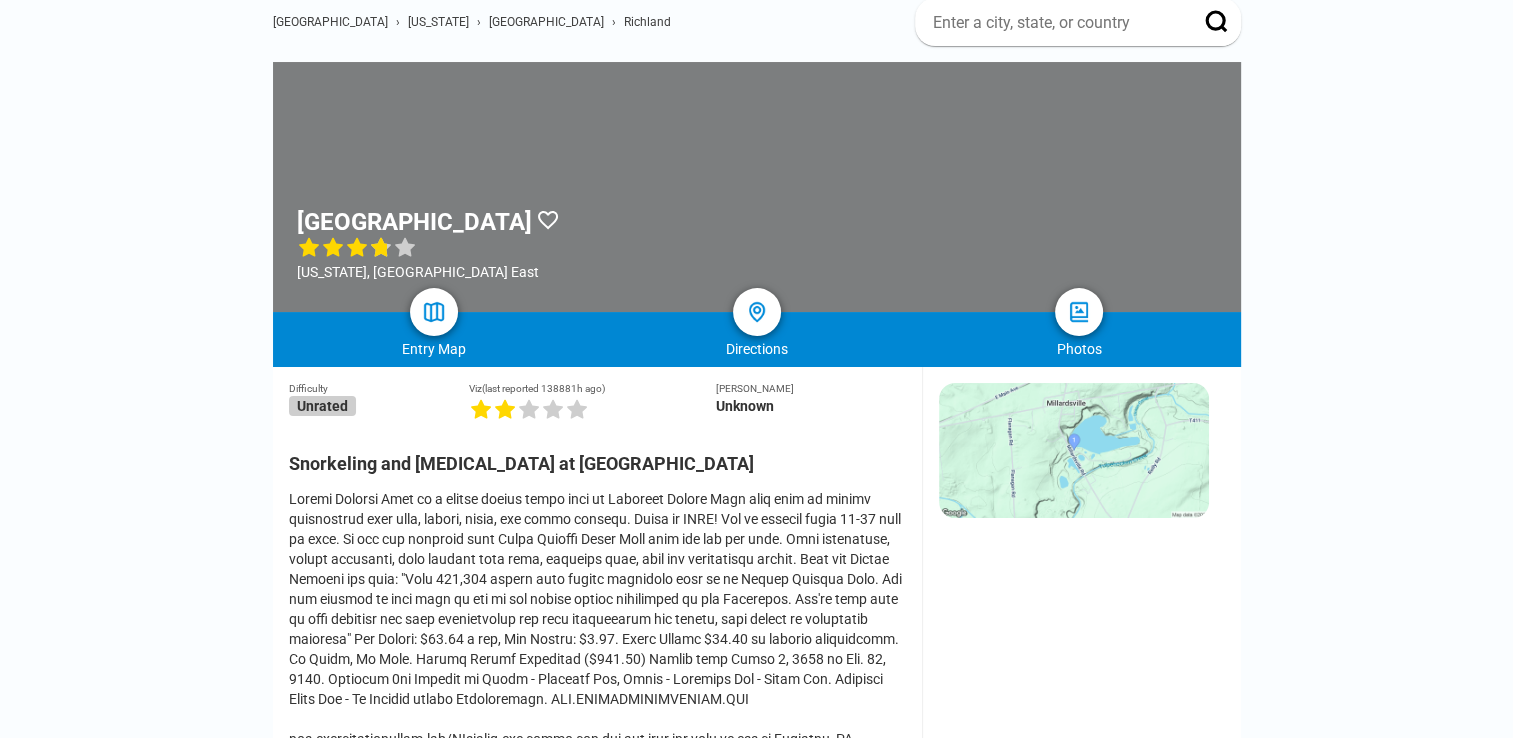 scroll, scrollTop: 80, scrollLeft: 0, axis: vertical 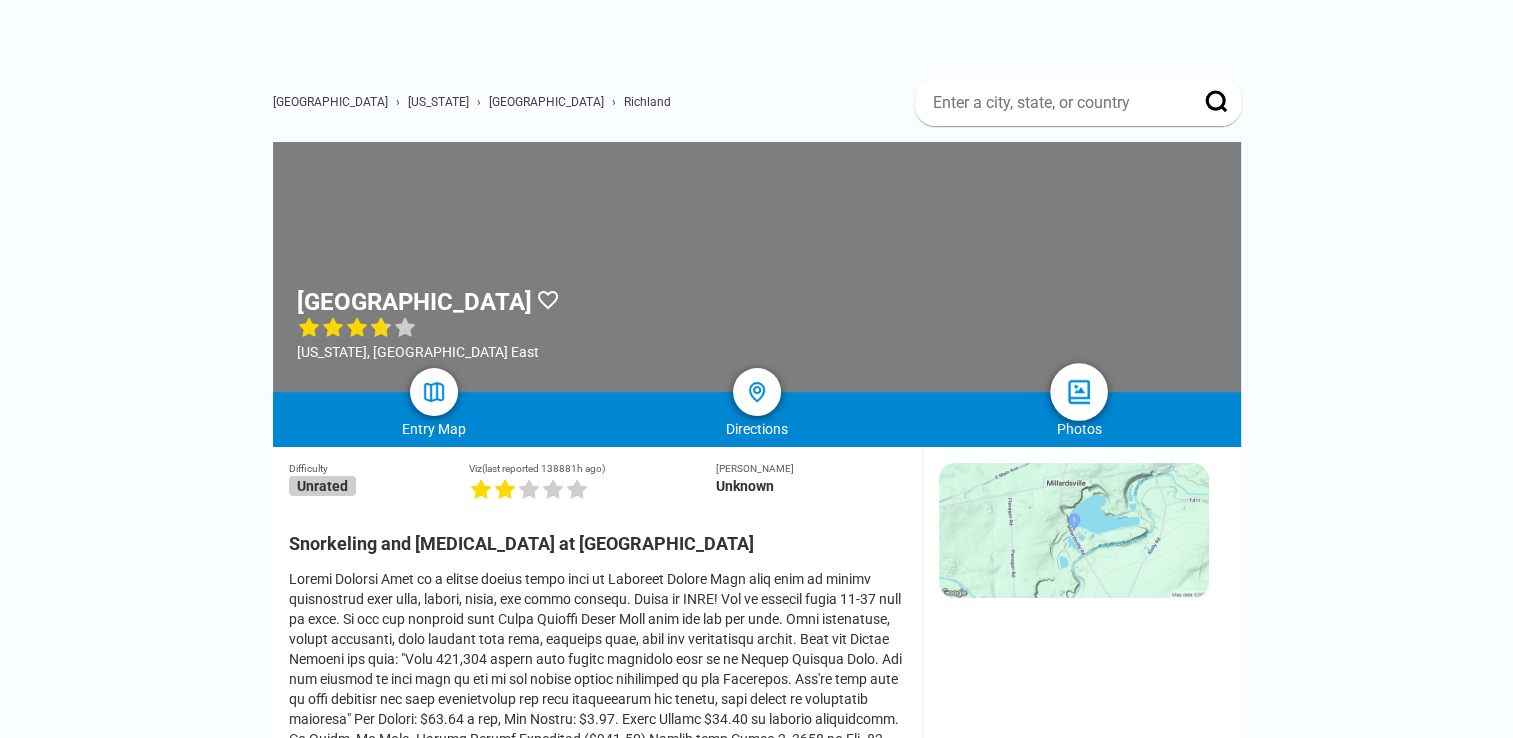 click at bounding box center (1079, 392) 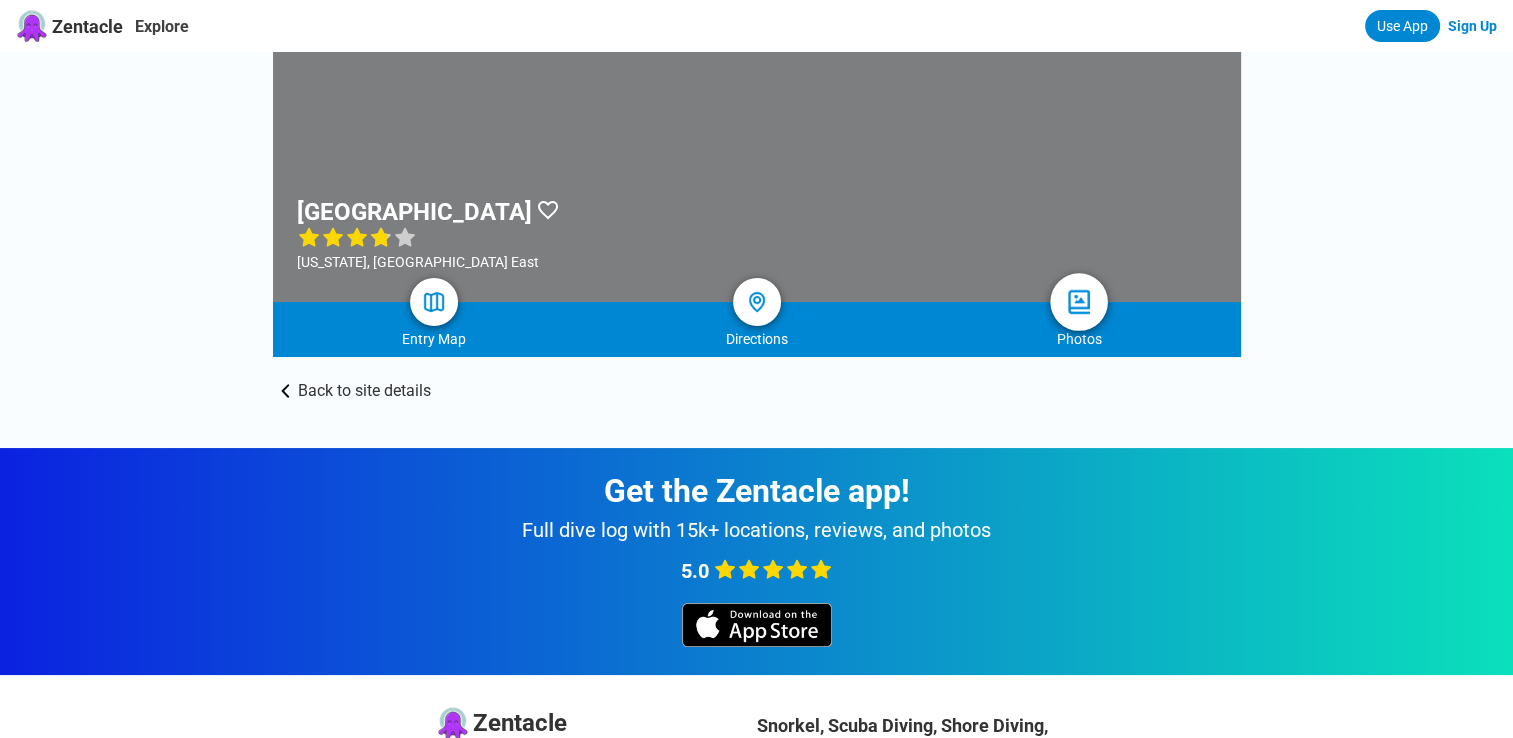 click at bounding box center [1079, 302] 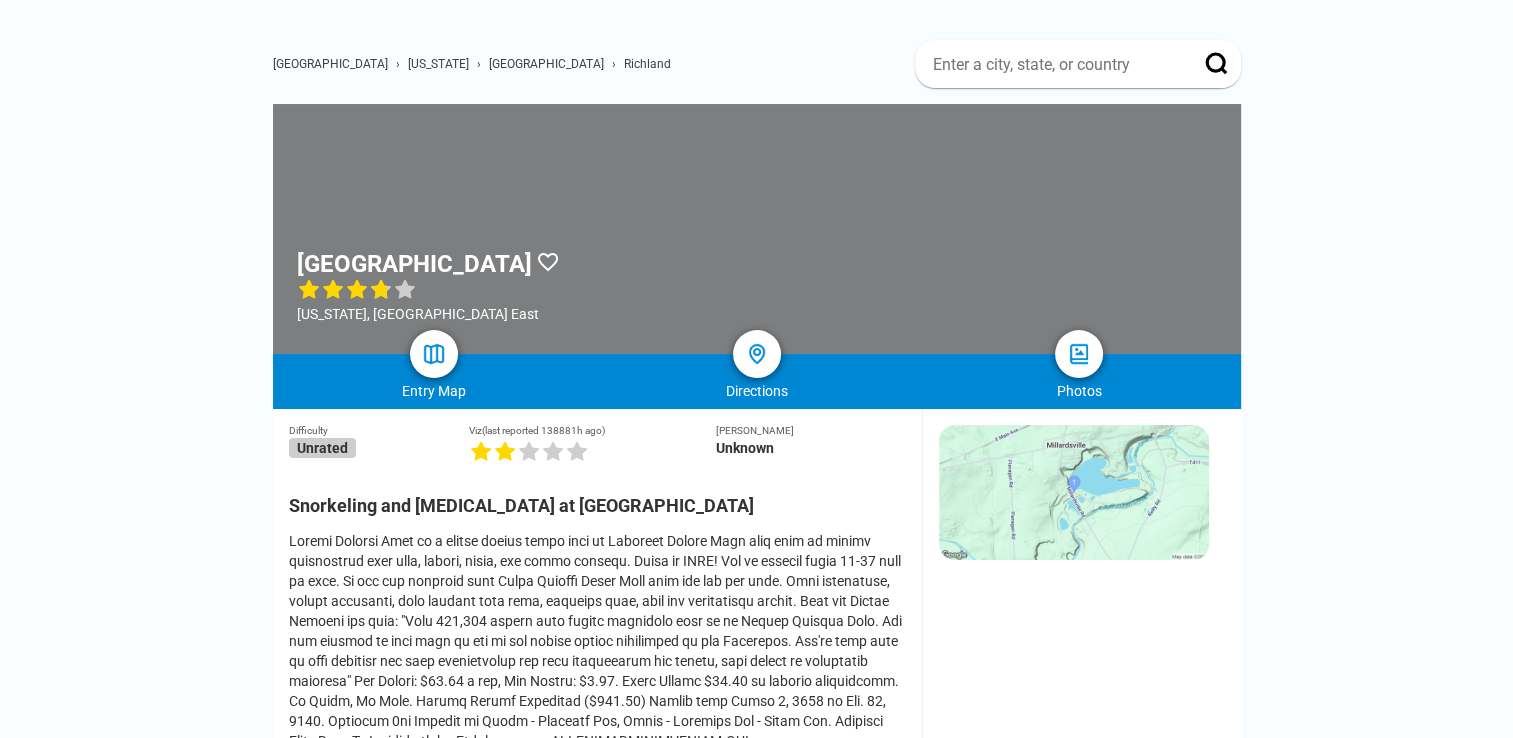 scroll, scrollTop: 120, scrollLeft: 0, axis: vertical 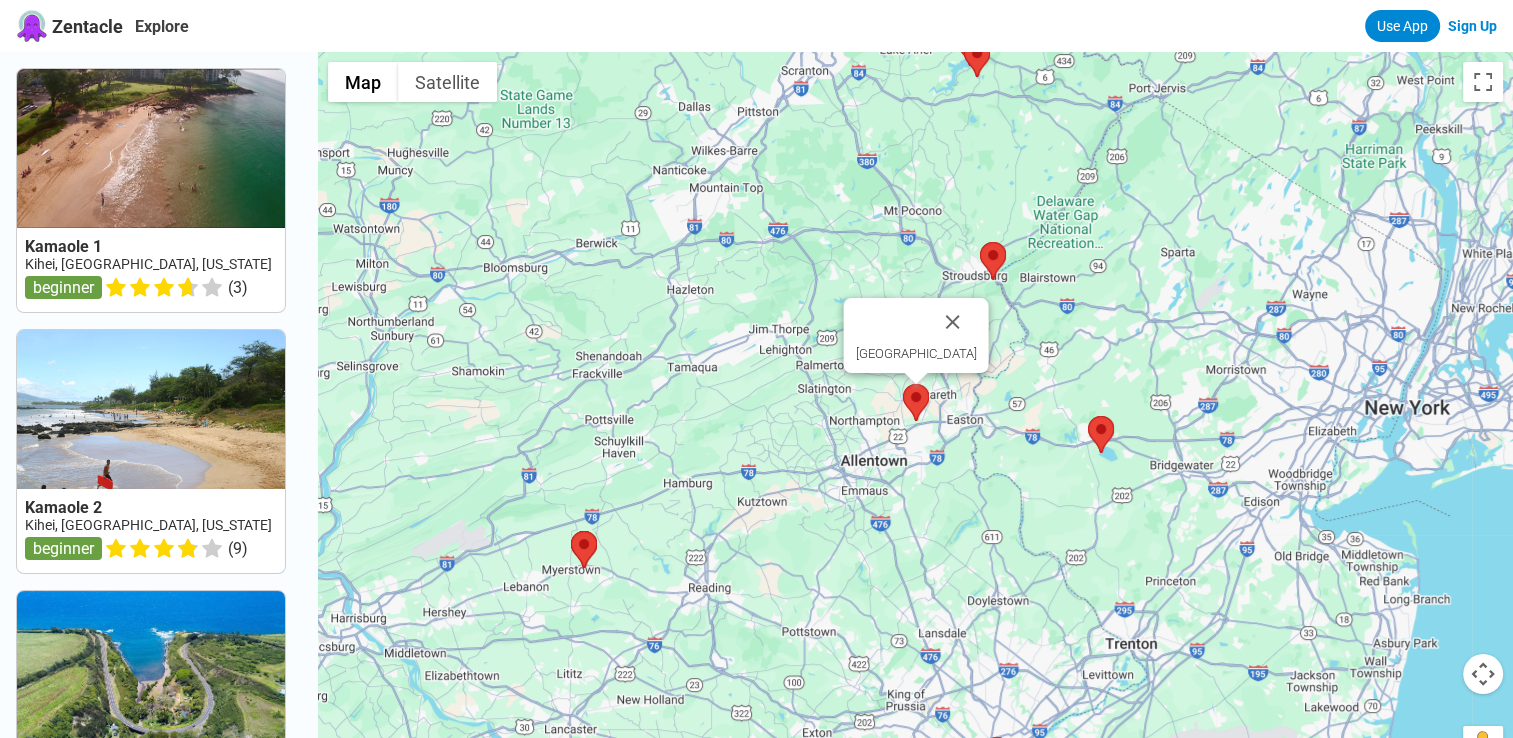 click at bounding box center [916, 402] 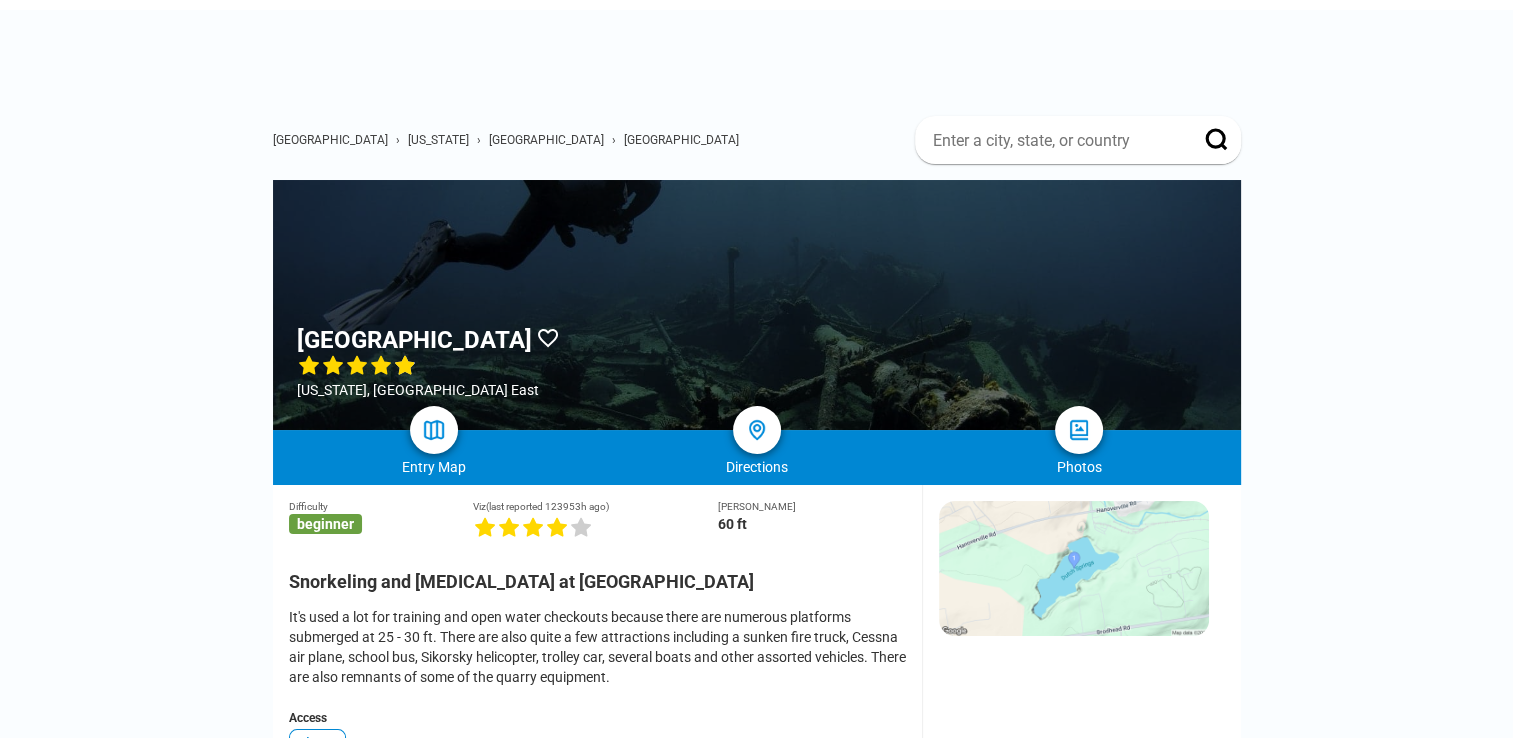 scroll, scrollTop: 40, scrollLeft: 0, axis: vertical 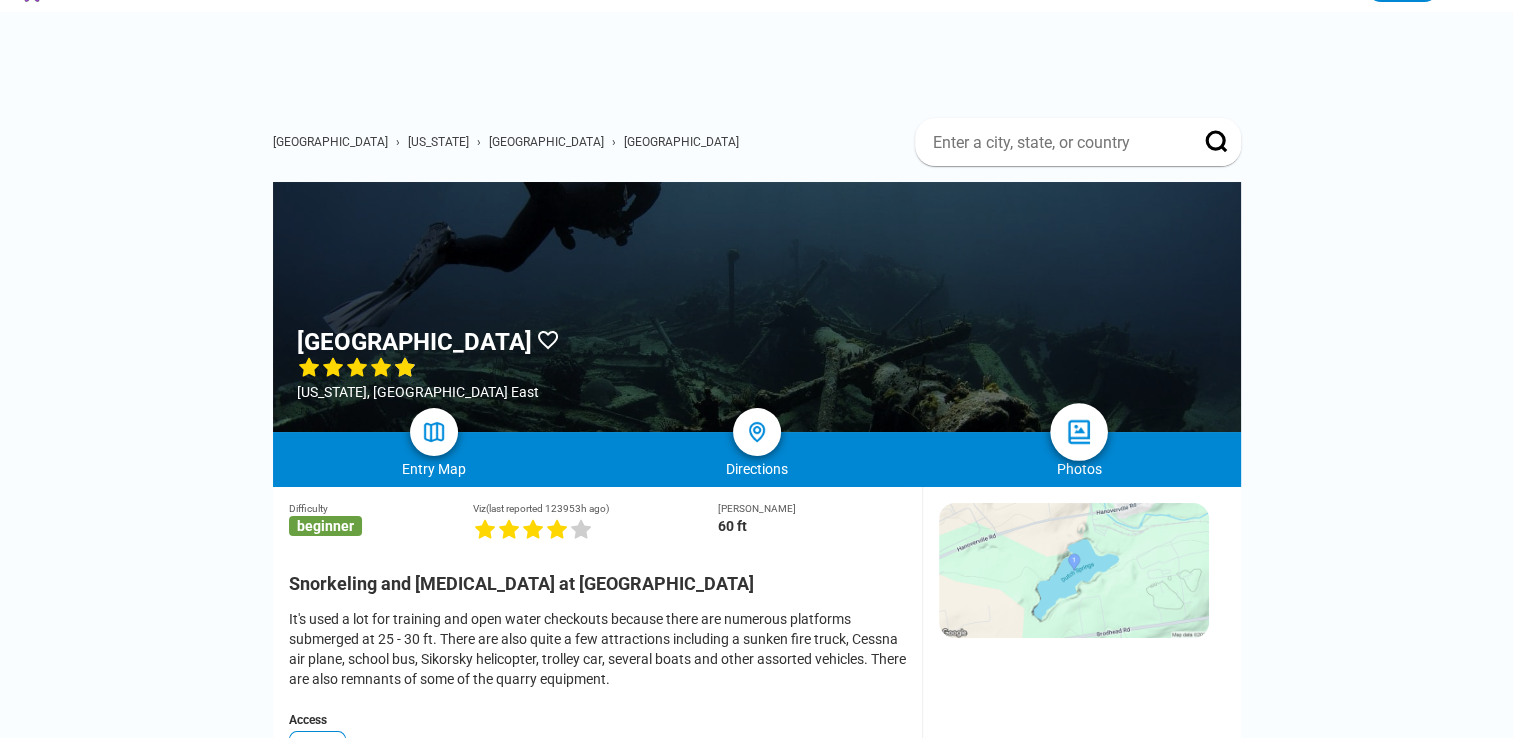 click at bounding box center (1079, 432) 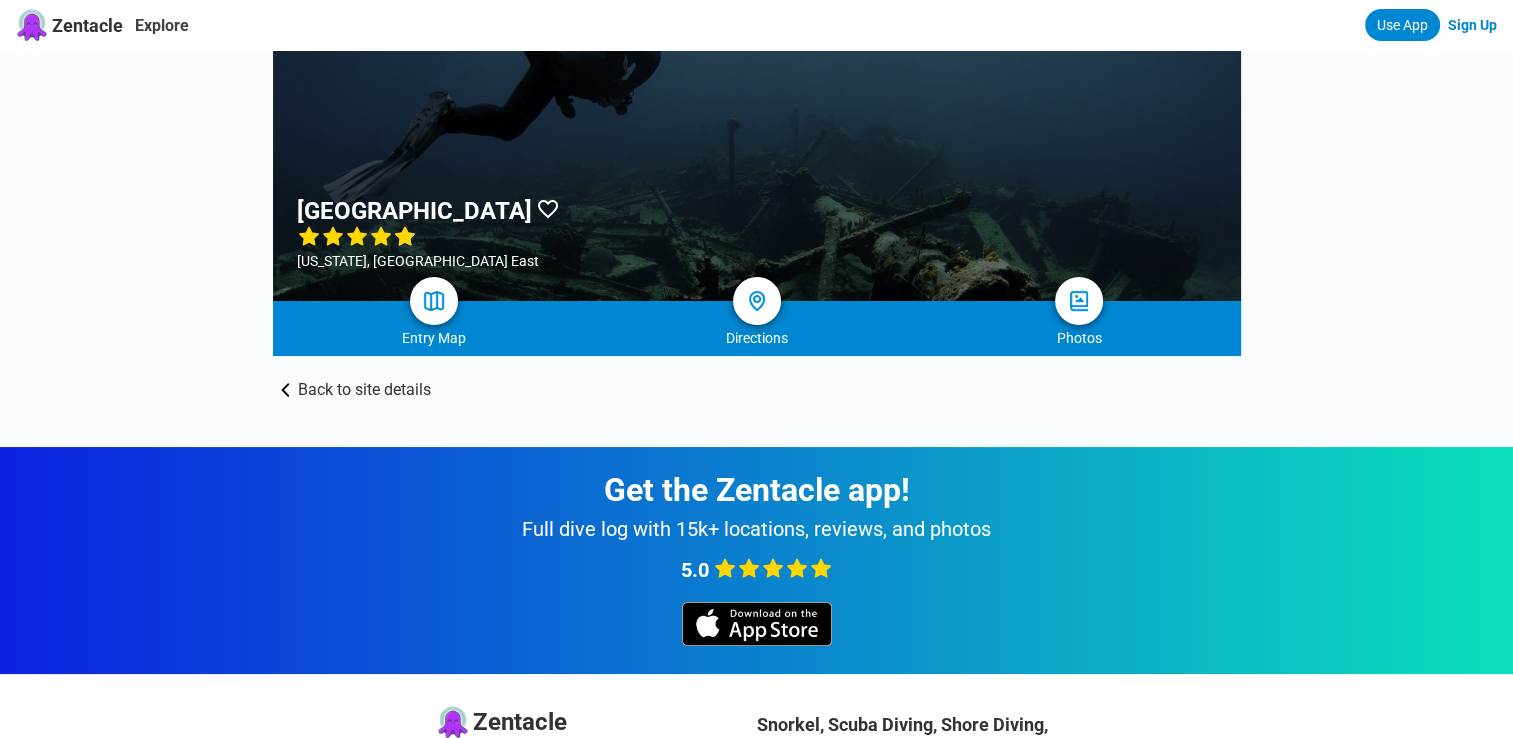 scroll, scrollTop: 0, scrollLeft: 0, axis: both 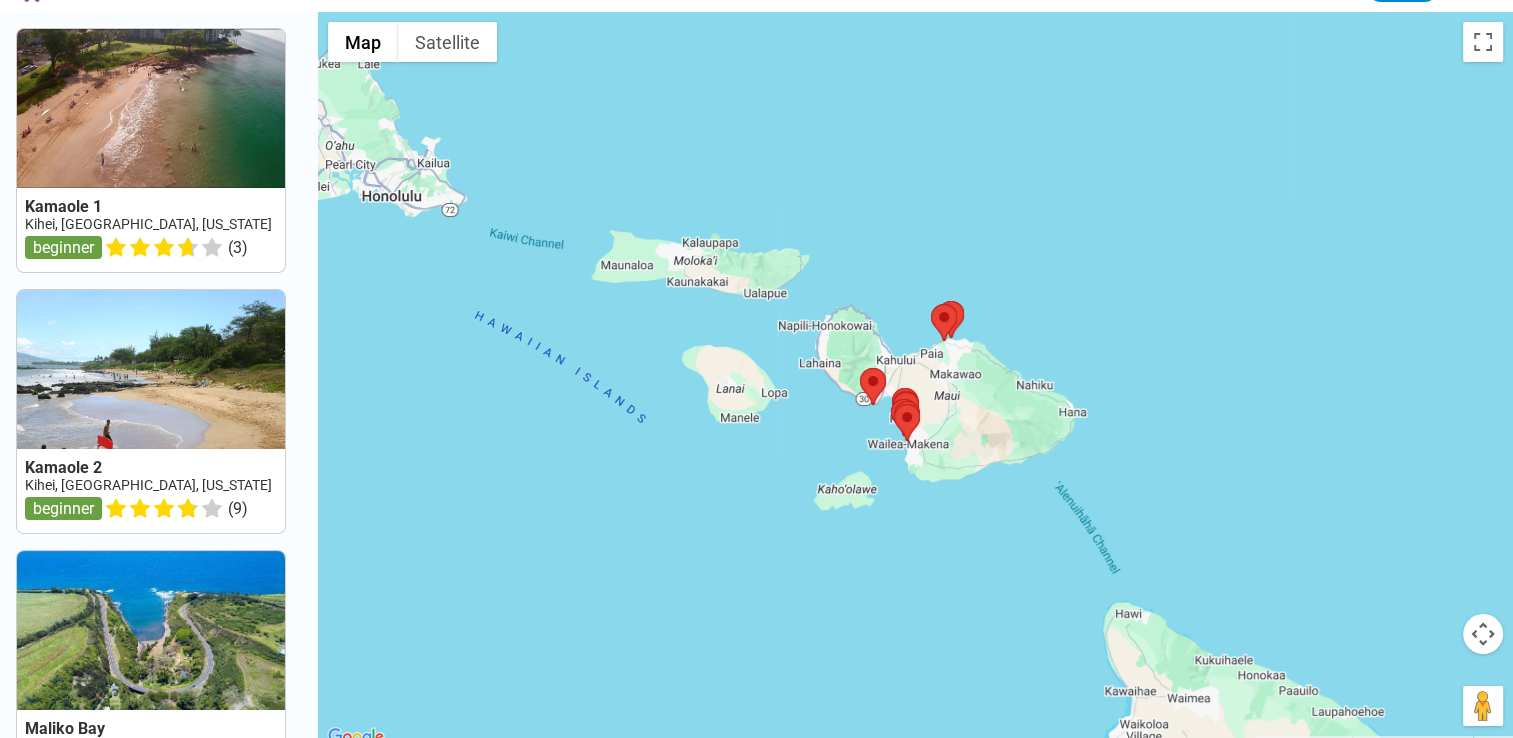 click at bounding box center (1483, 634) 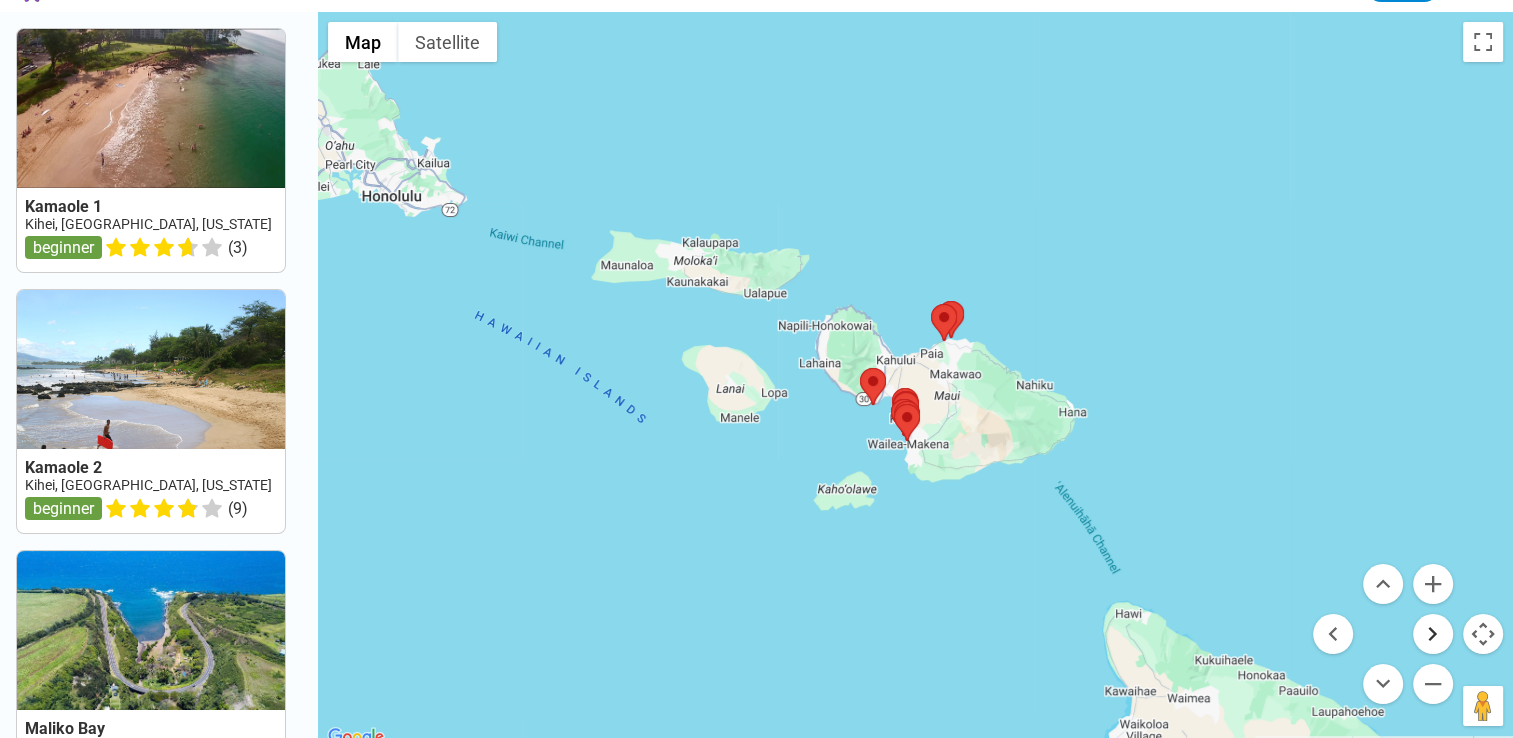 click at bounding box center (1433, 634) 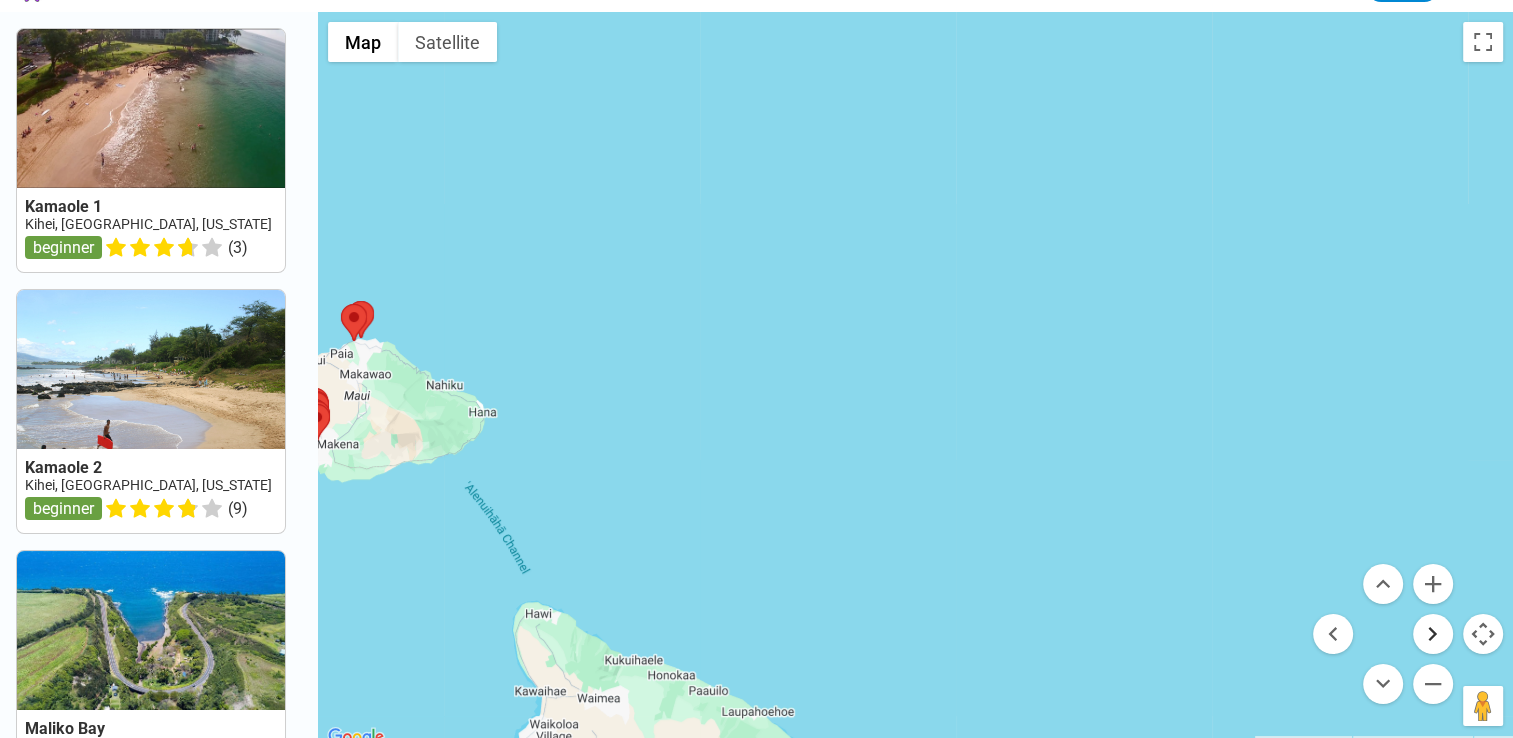 click at bounding box center (1433, 634) 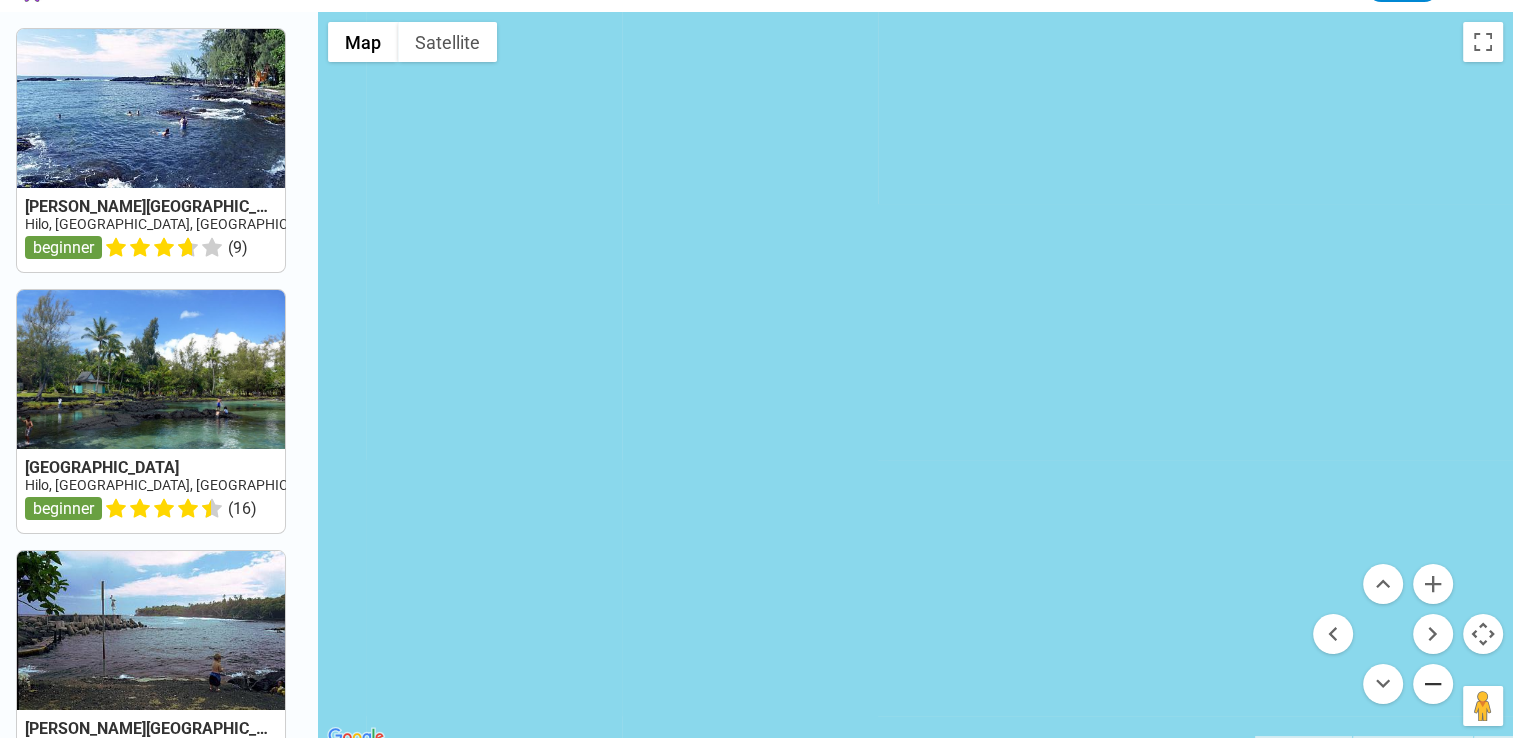 click at bounding box center [1433, 684] 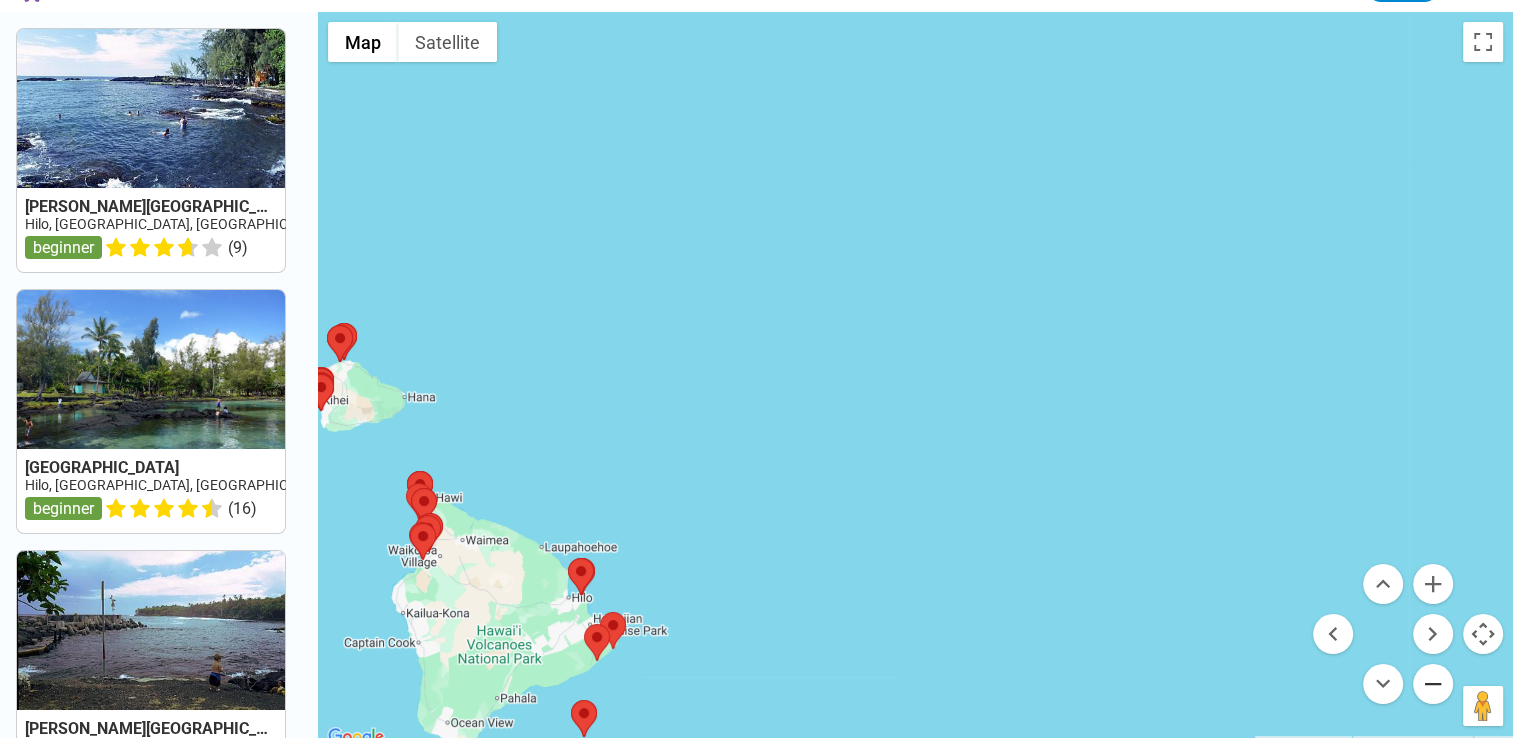 click at bounding box center [1433, 684] 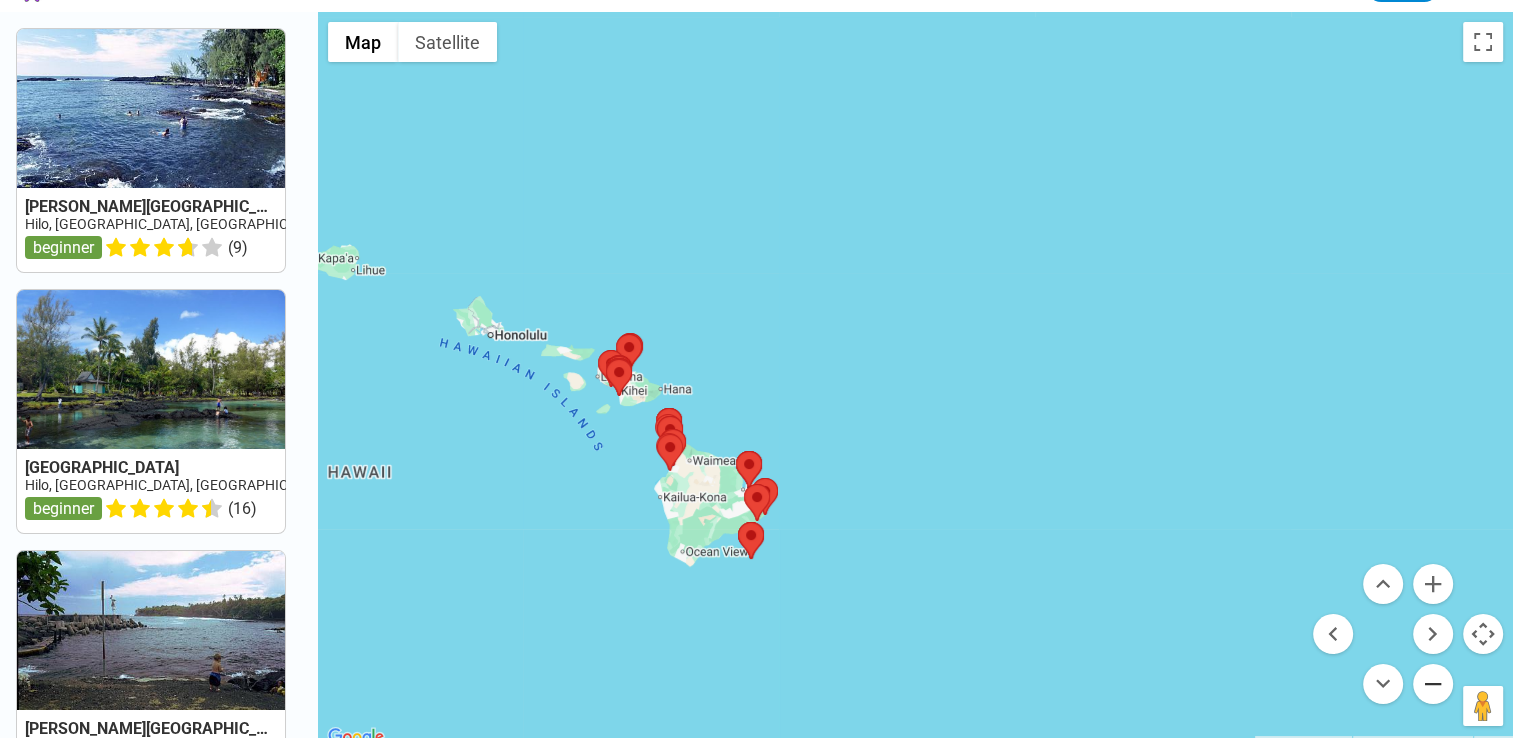 click at bounding box center (1433, 684) 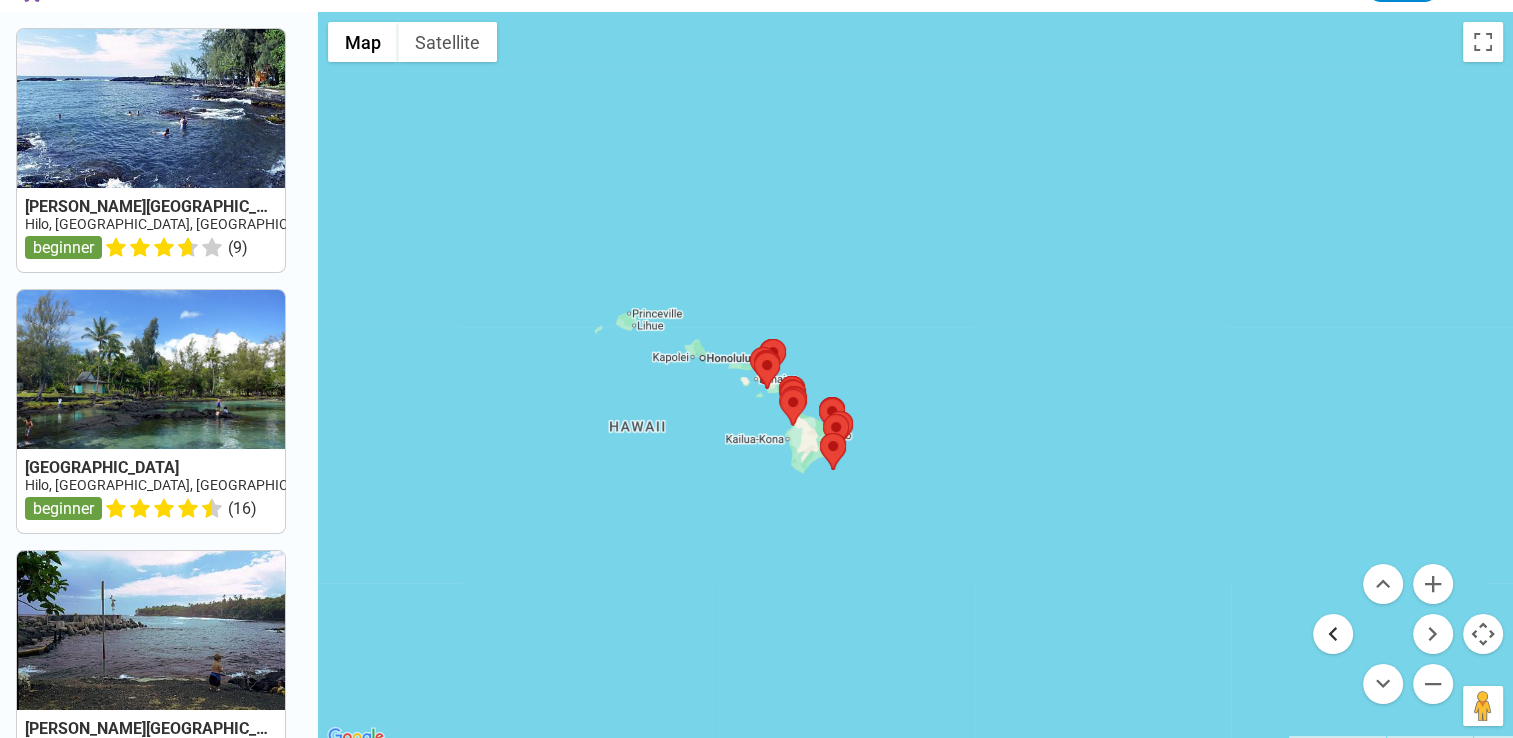 click at bounding box center (1333, 634) 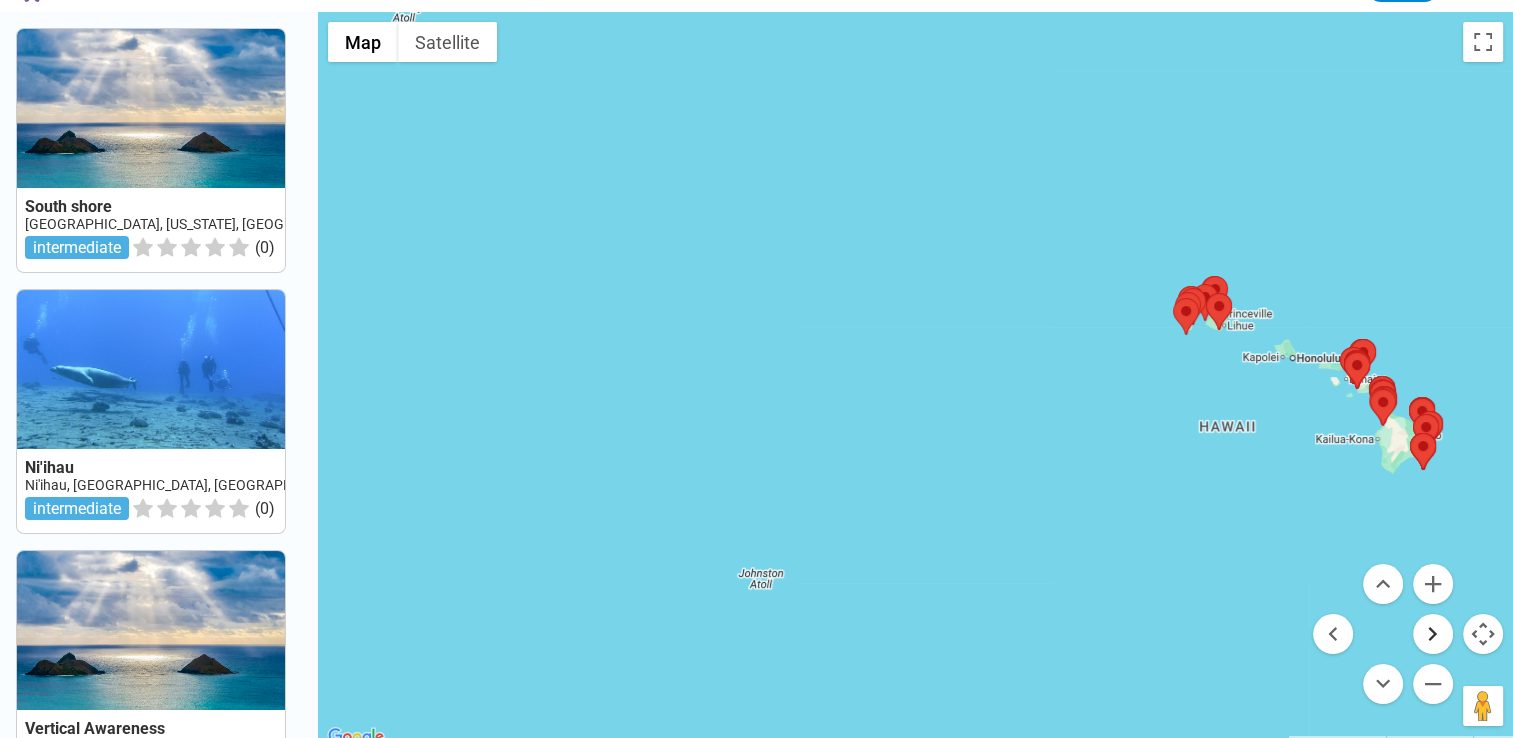 click at bounding box center [1433, 634] 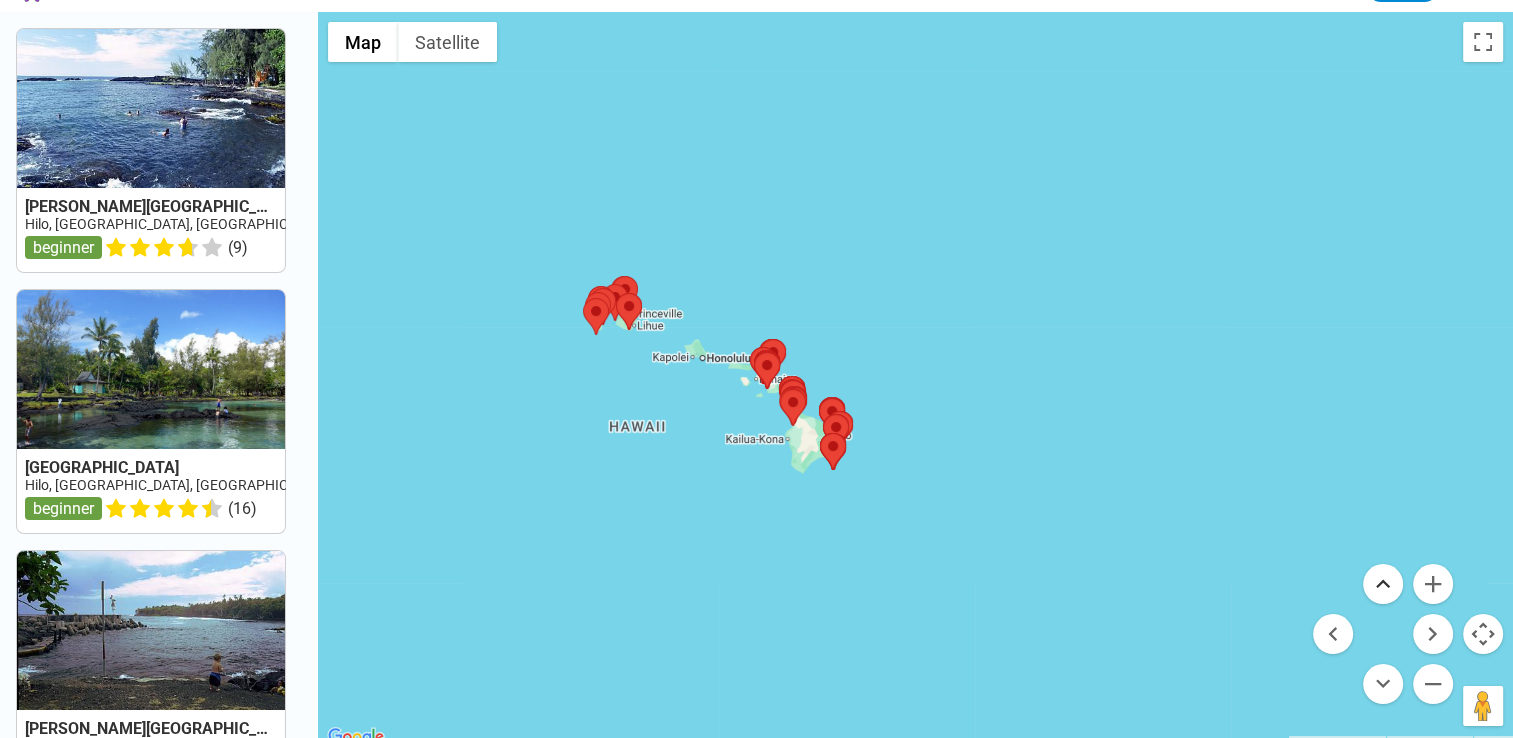 click at bounding box center [1383, 584] 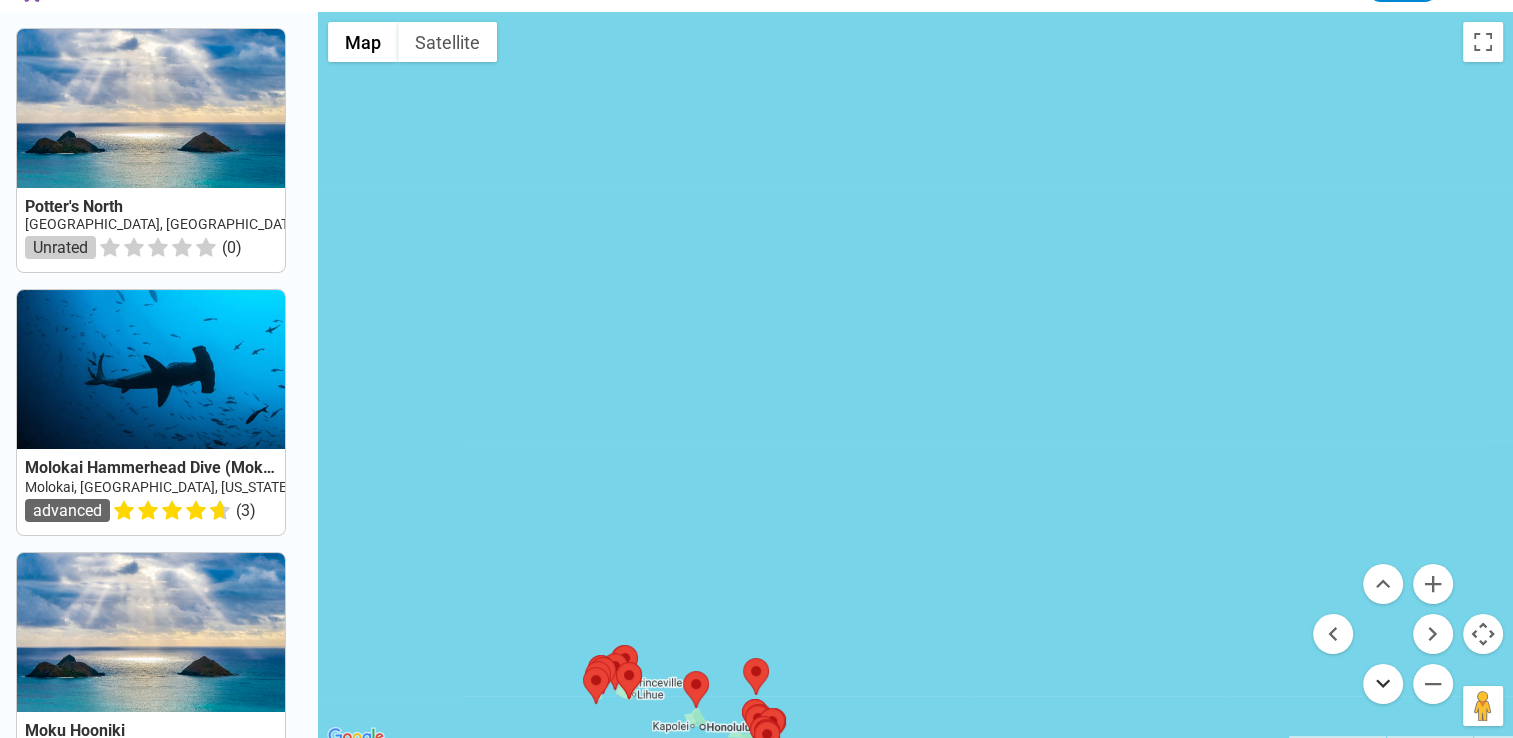 click at bounding box center (1383, 684) 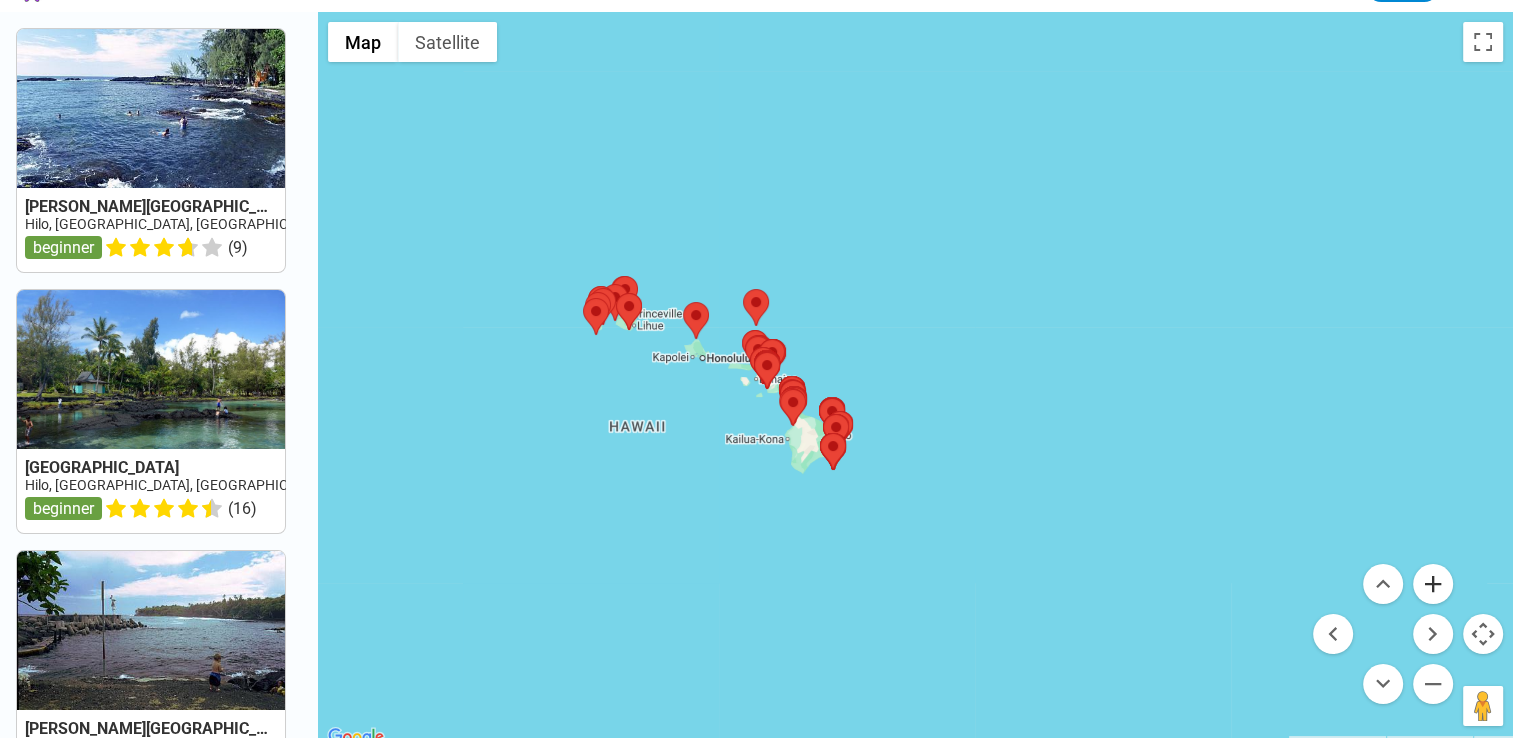 click at bounding box center (1433, 584) 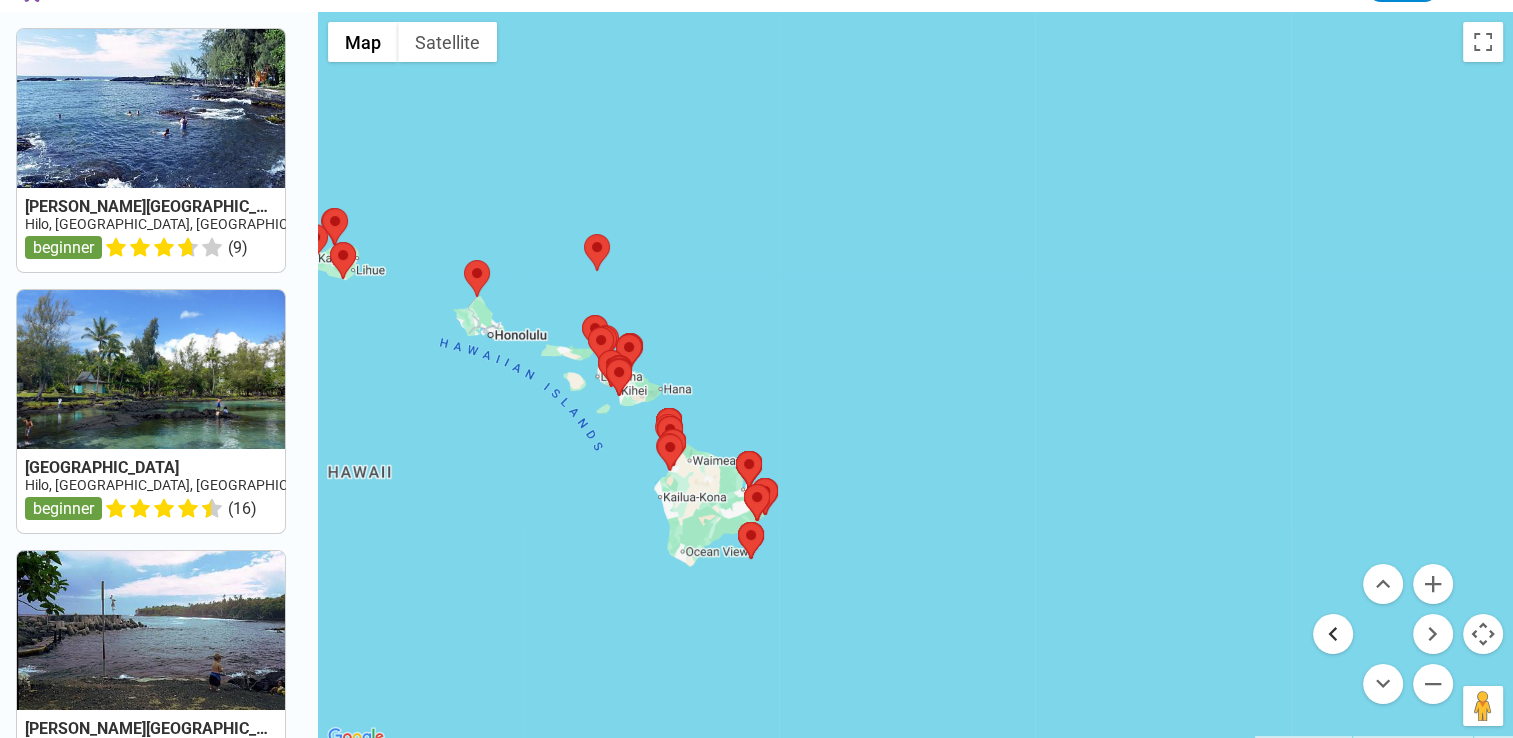 click at bounding box center [1333, 634] 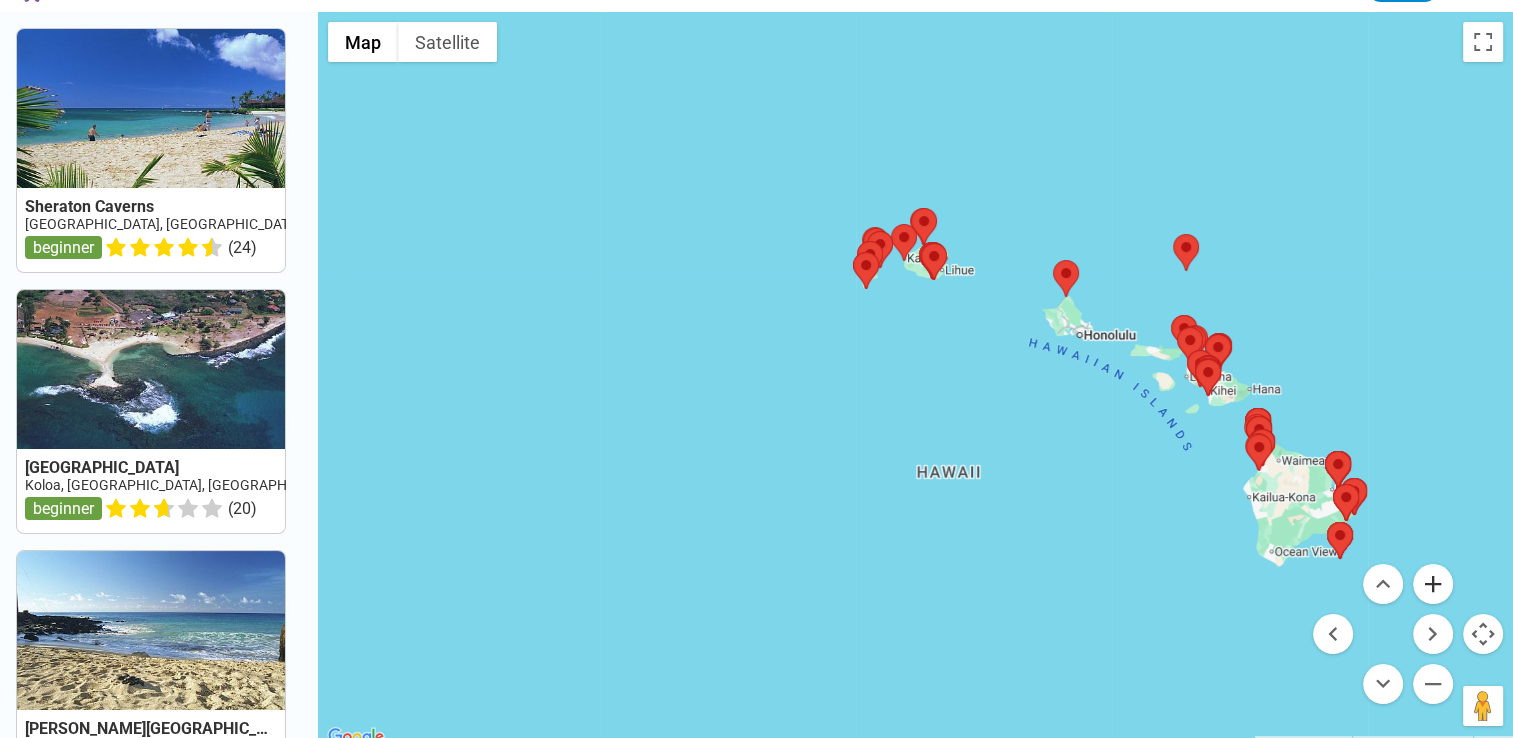 click at bounding box center [1433, 584] 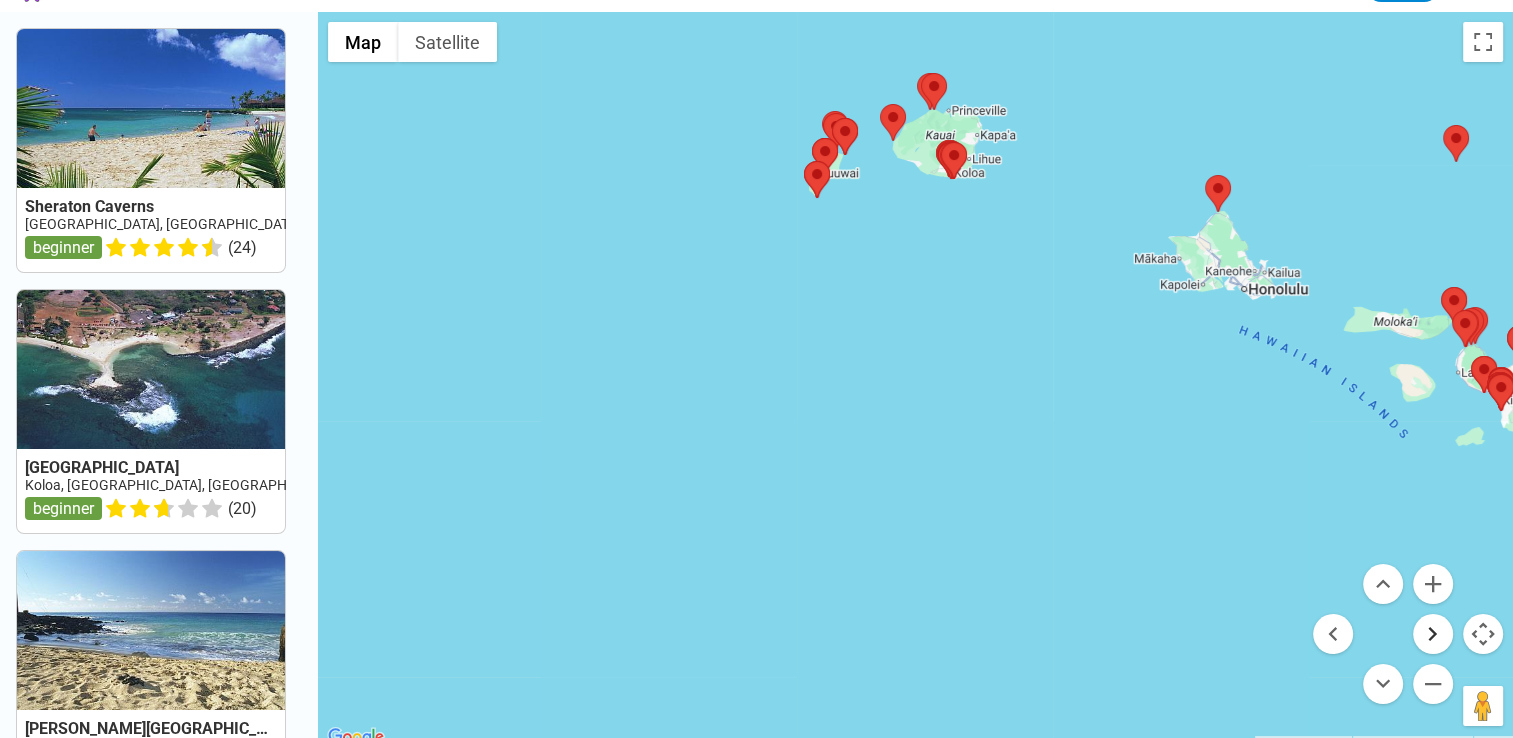 click at bounding box center (1433, 634) 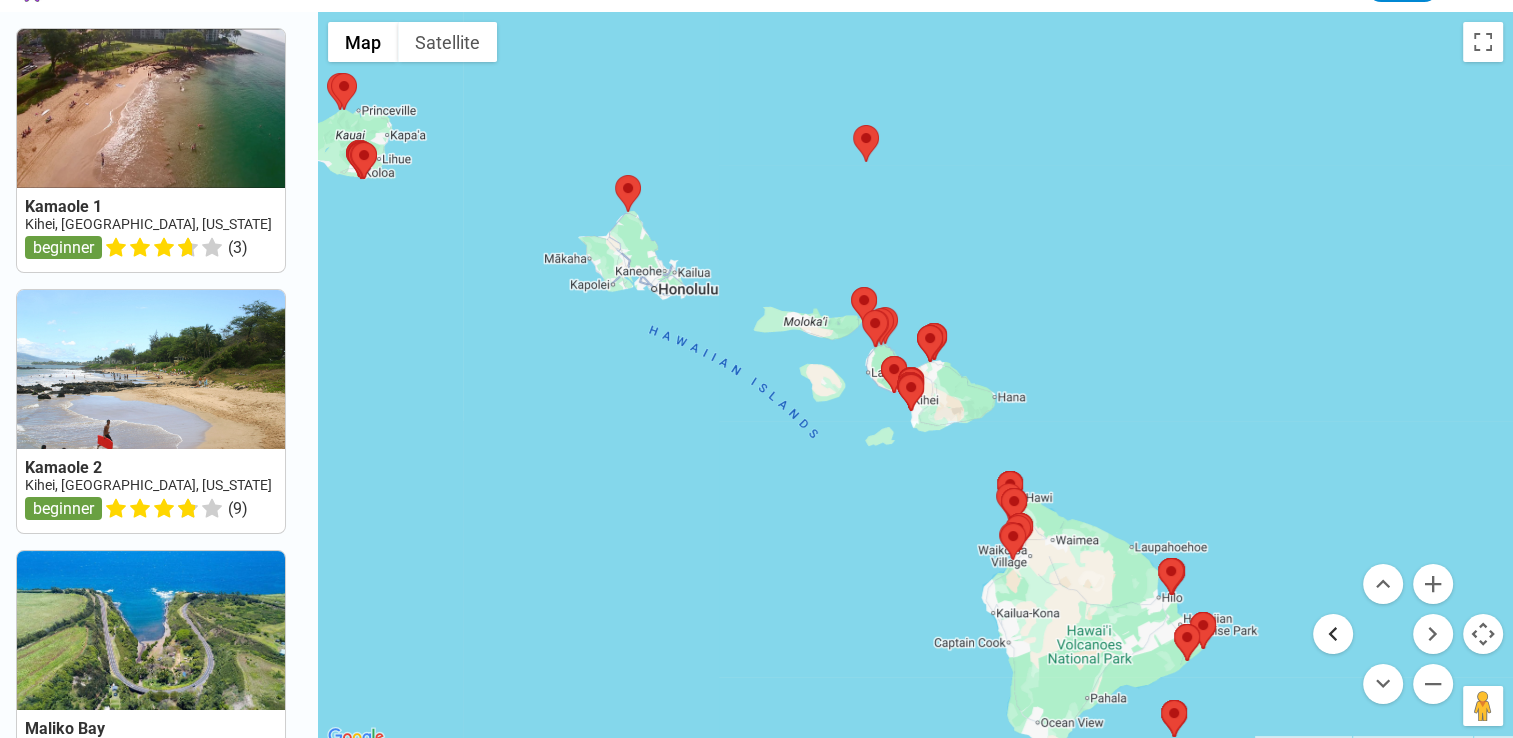 click at bounding box center (1333, 634) 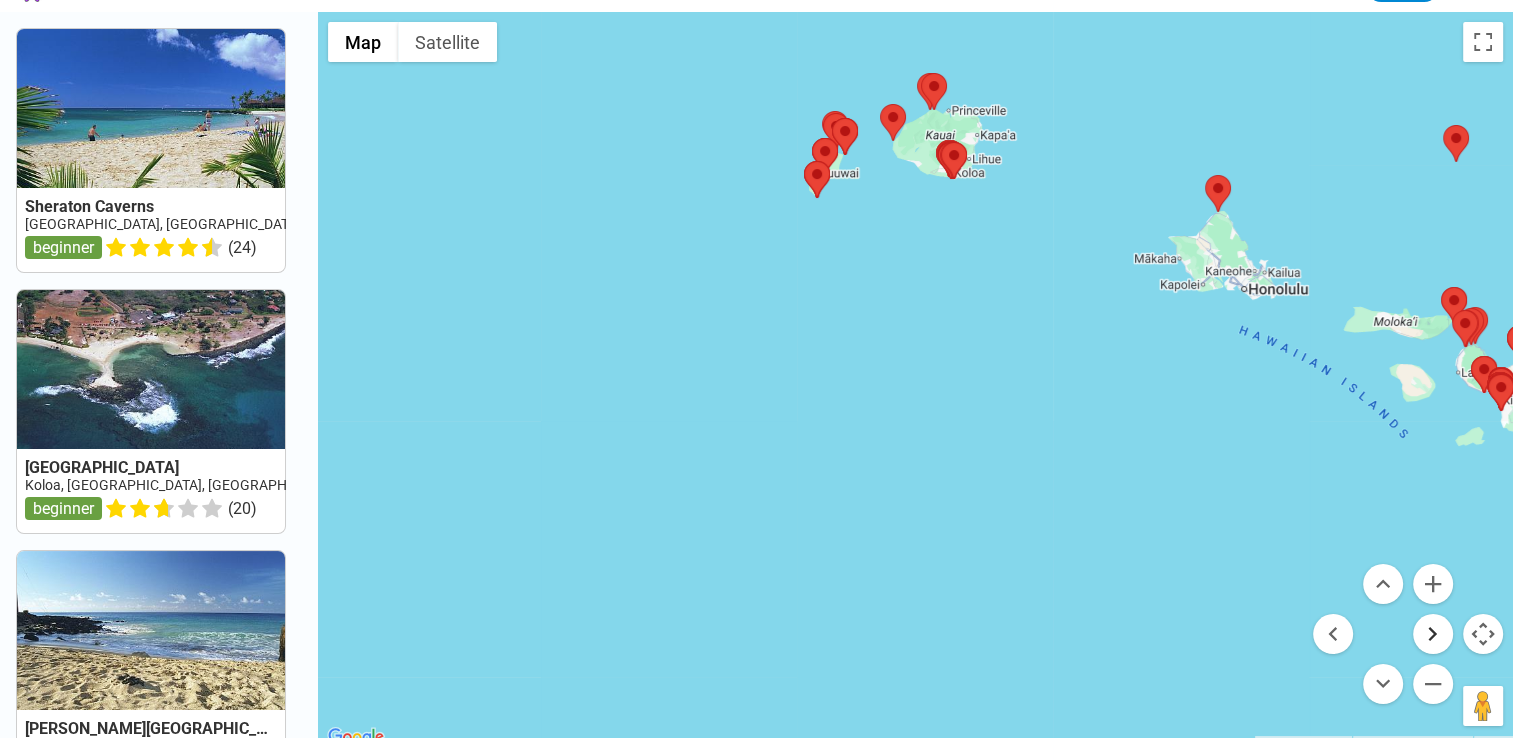 click at bounding box center (1433, 634) 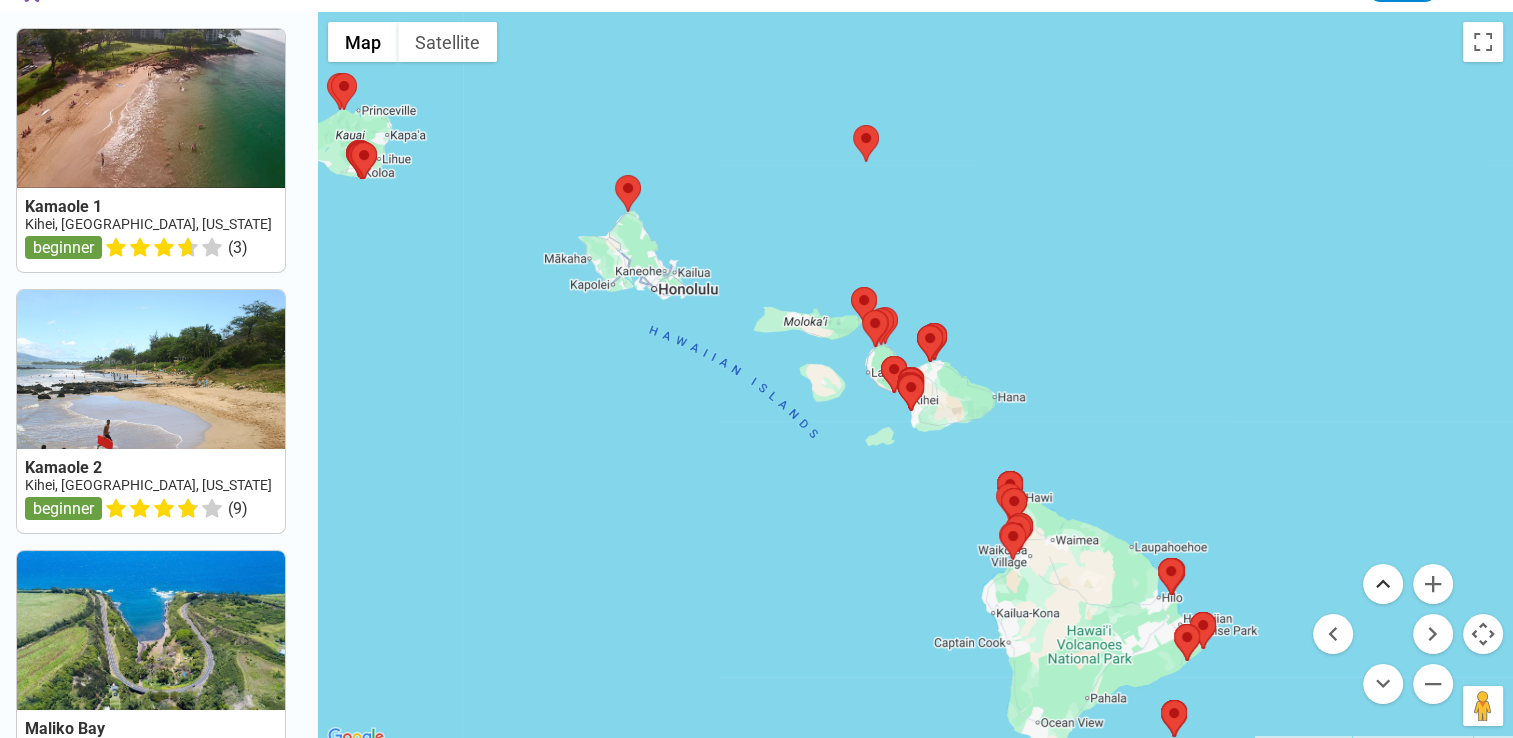 click at bounding box center [1383, 584] 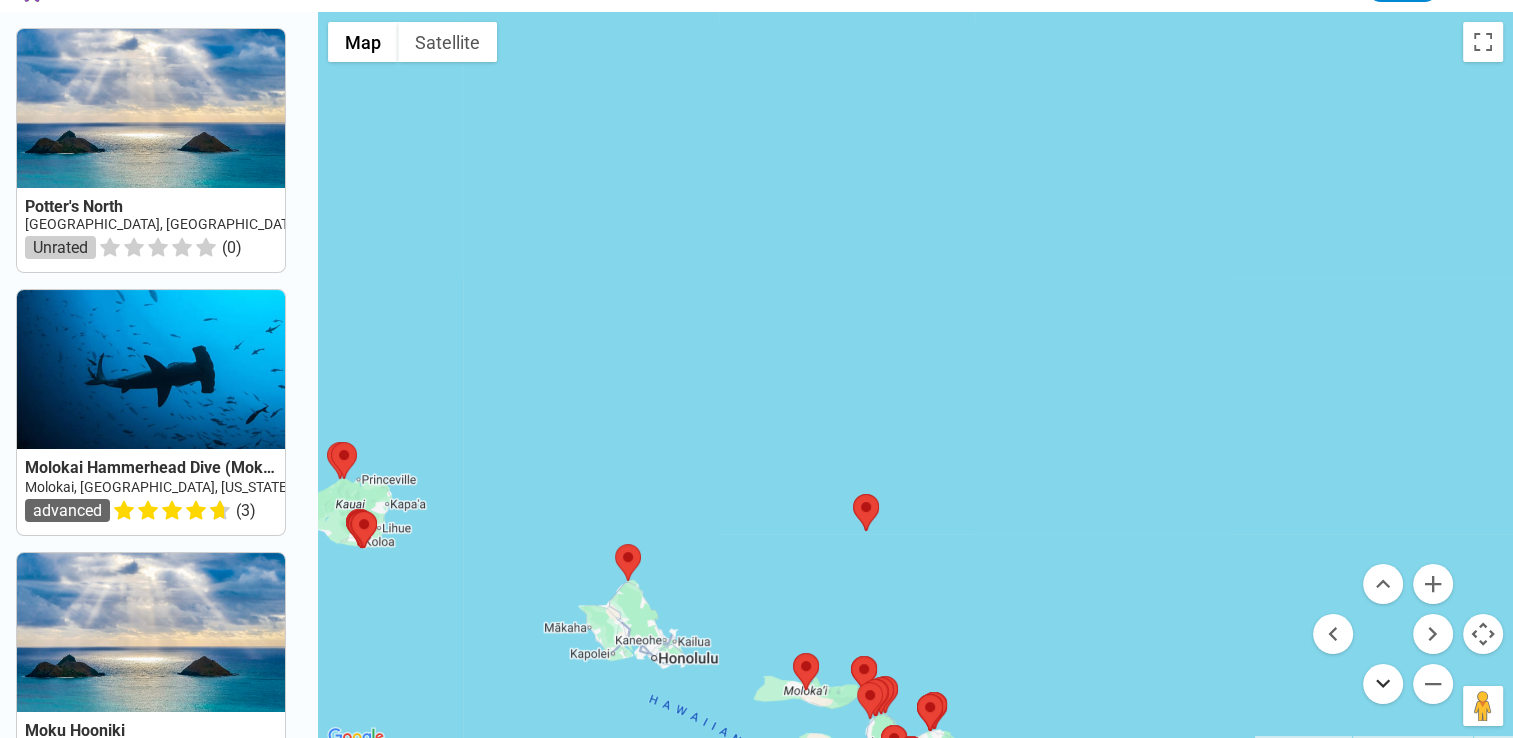 click at bounding box center (1383, 684) 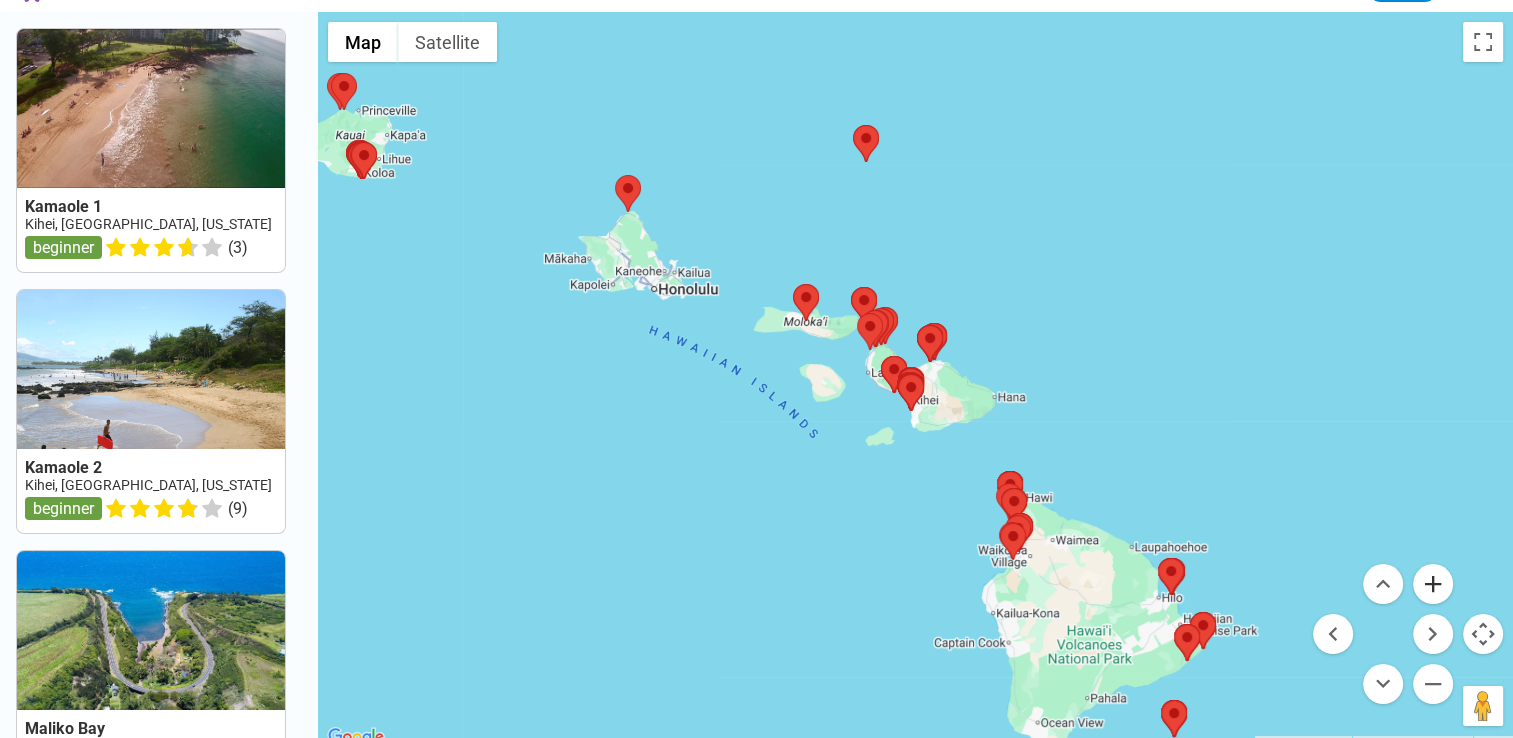 click at bounding box center (1433, 584) 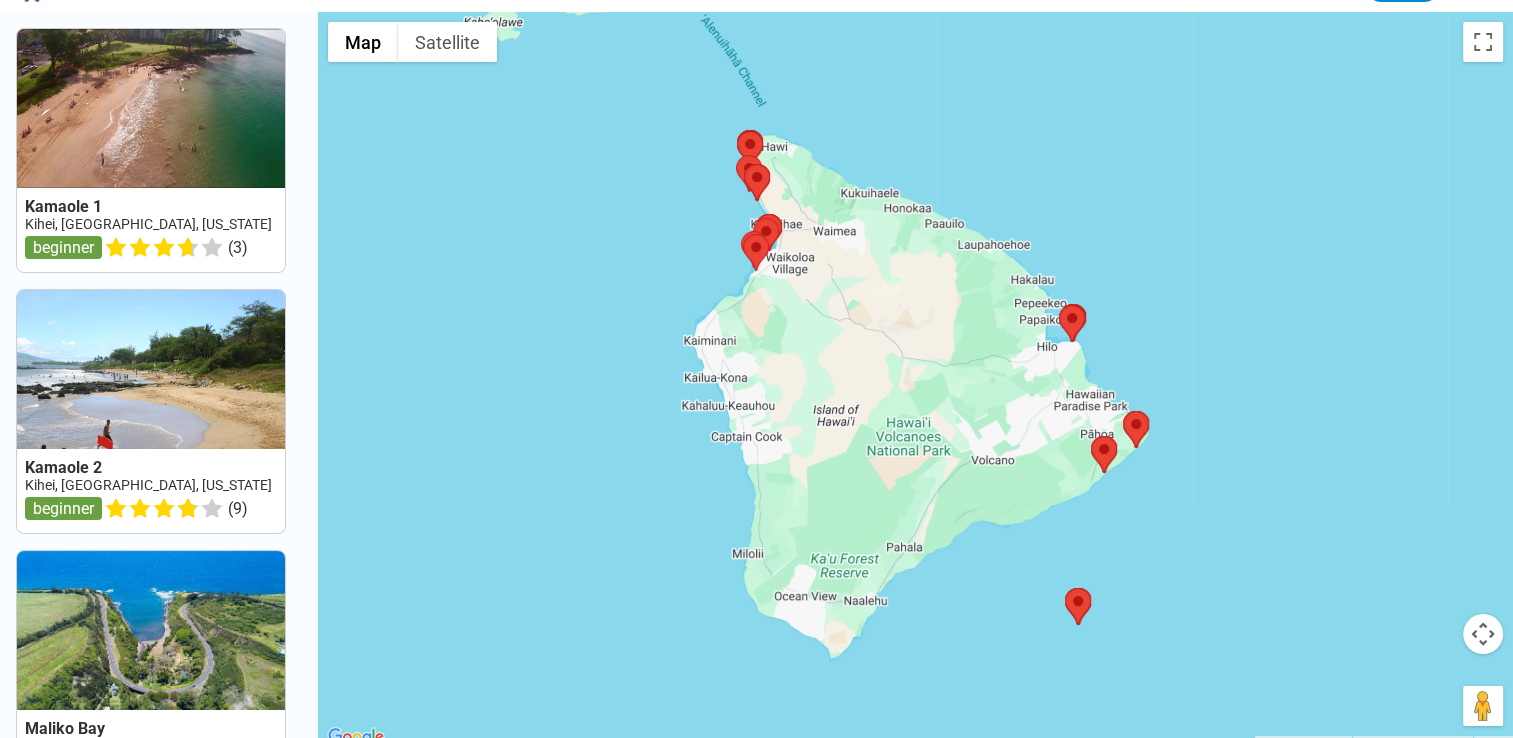 drag, startPoint x: 1144, startPoint y: 619, endPoint x: 786, endPoint y: 150, distance: 590.0212 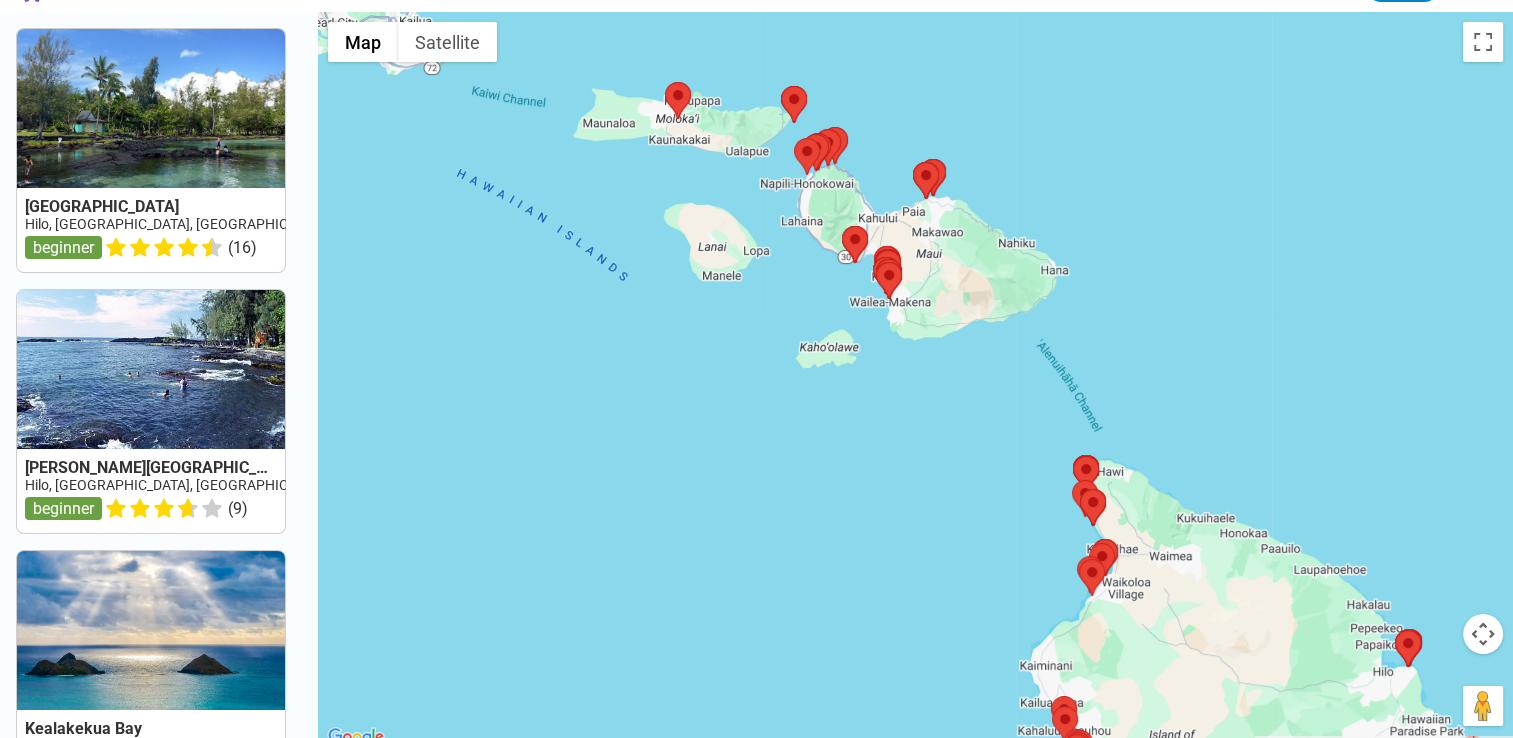 drag, startPoint x: 576, startPoint y: 231, endPoint x: 921, endPoint y: 563, distance: 478.79953 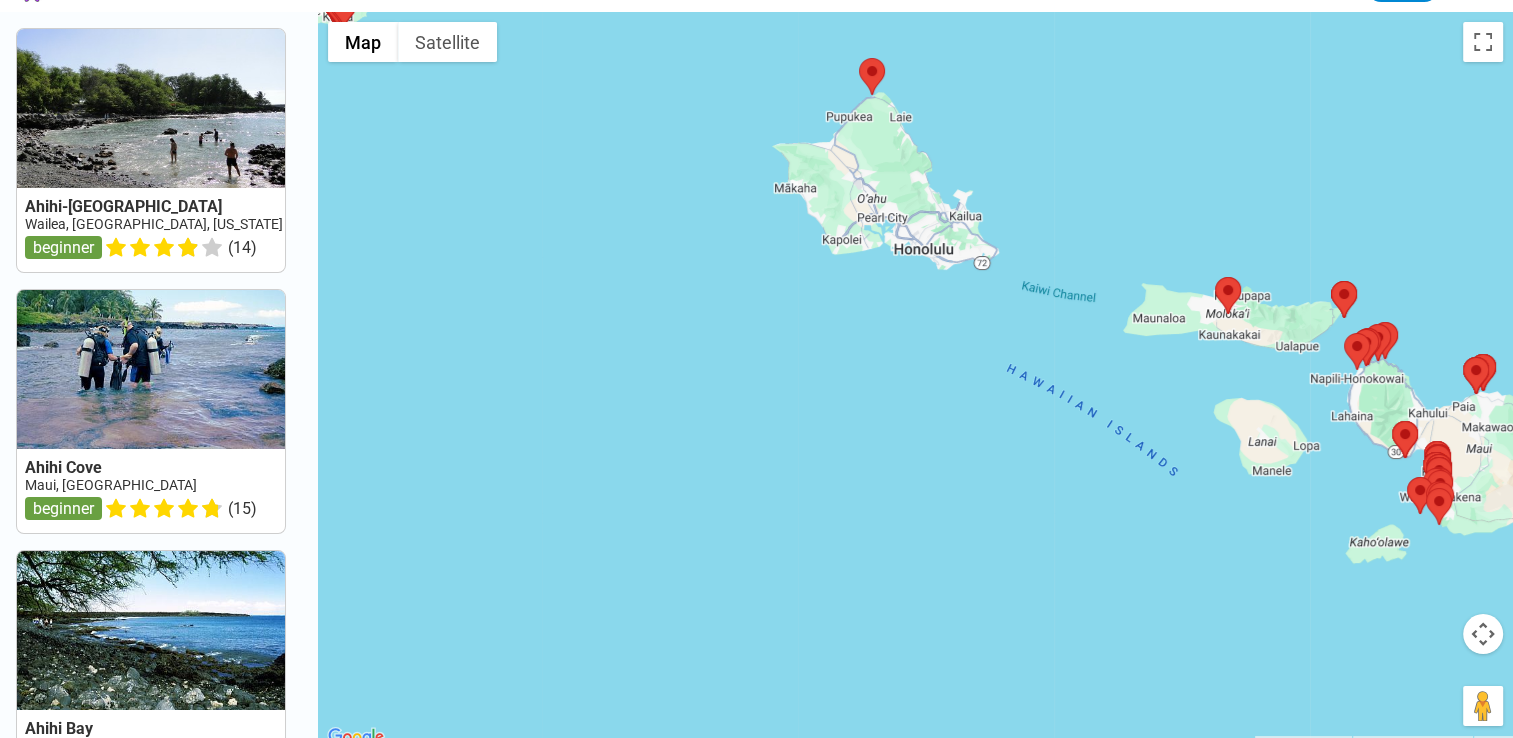 drag, startPoint x: 779, startPoint y: 424, endPoint x: 1334, endPoint y: 619, distance: 588.26013 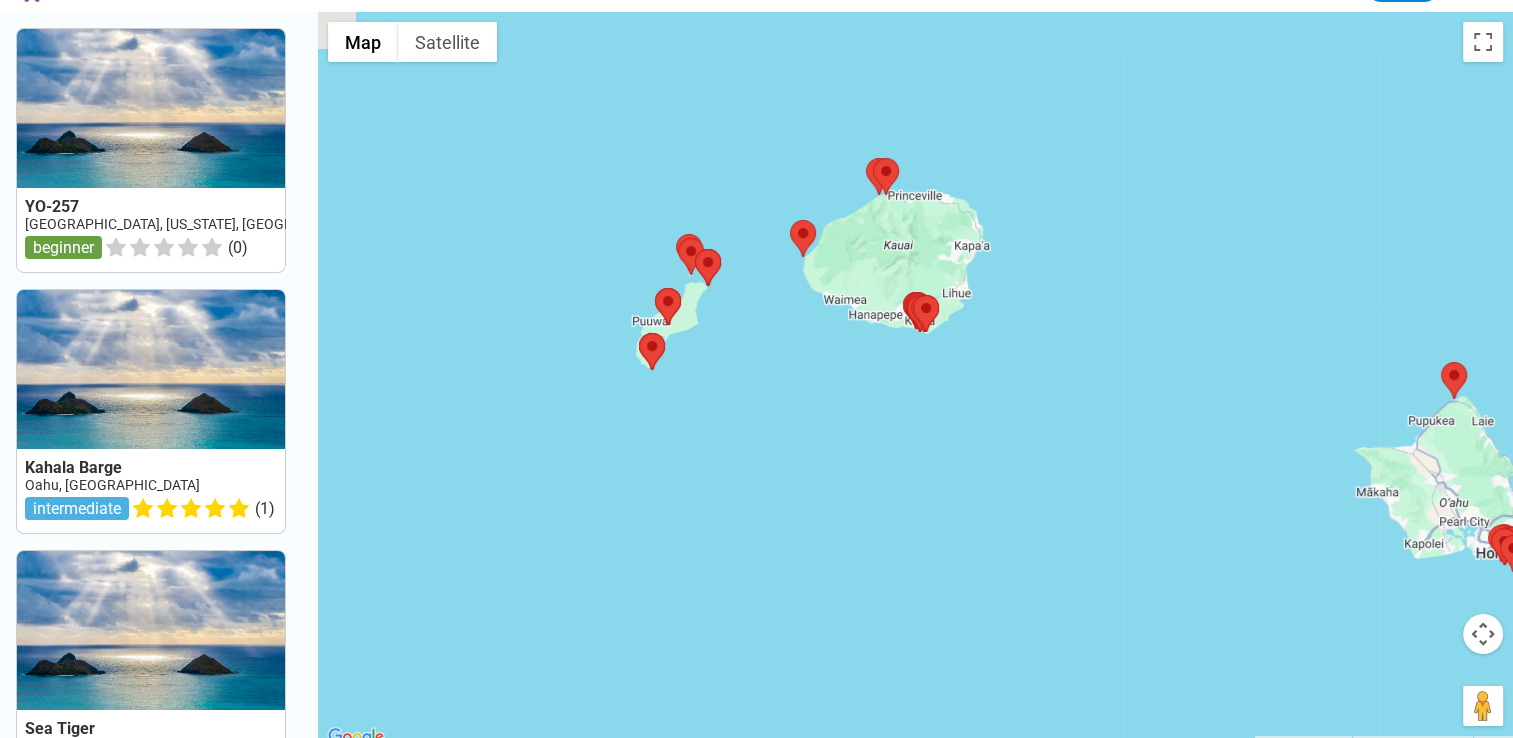 drag, startPoint x: 950, startPoint y: 303, endPoint x: 1527, endPoint y: 614, distance: 655.4769 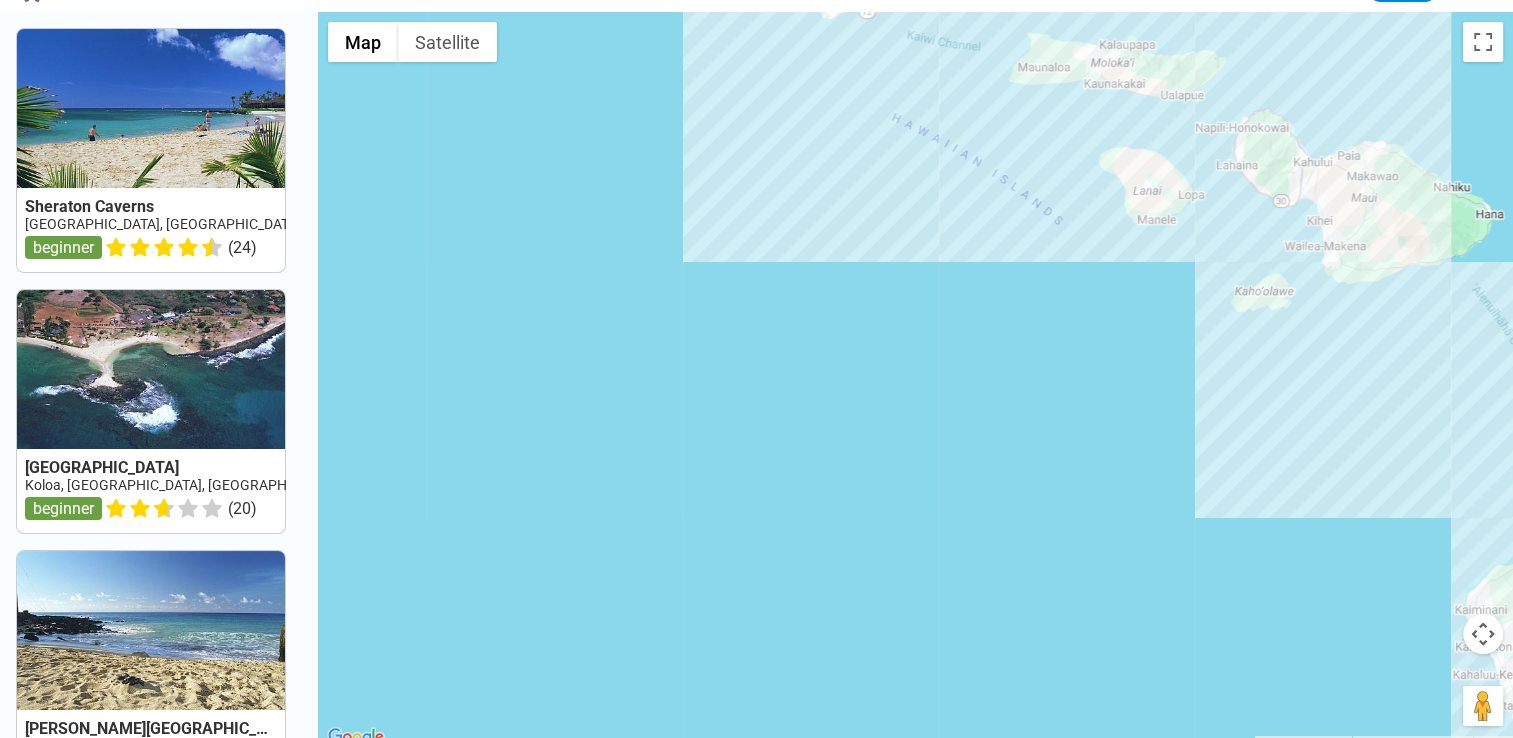 drag, startPoint x: 789, startPoint y: 487, endPoint x: 105, endPoint y: -74, distance: 884.63385 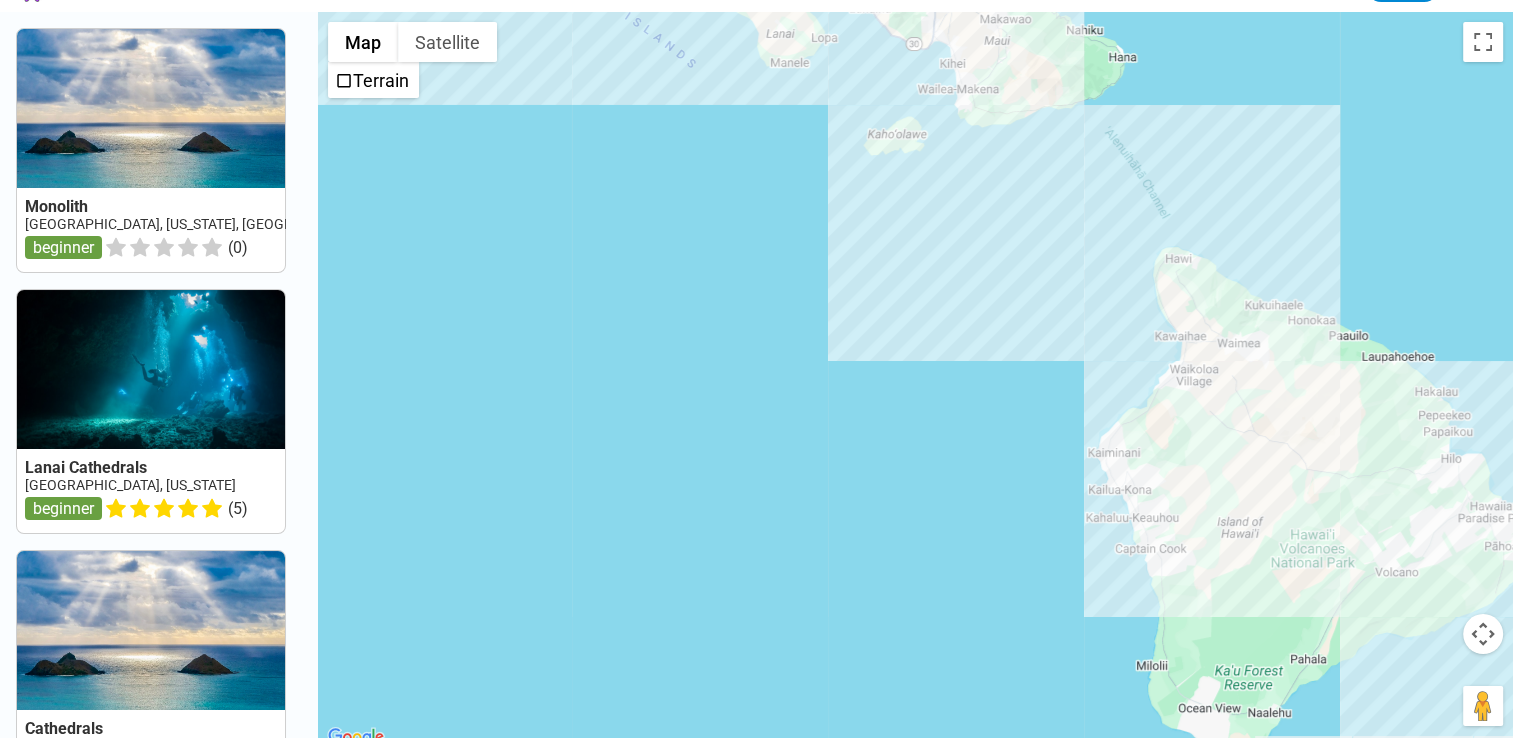 drag, startPoint x: 965, startPoint y: 271, endPoint x: 598, endPoint y: 102, distance: 404.04208 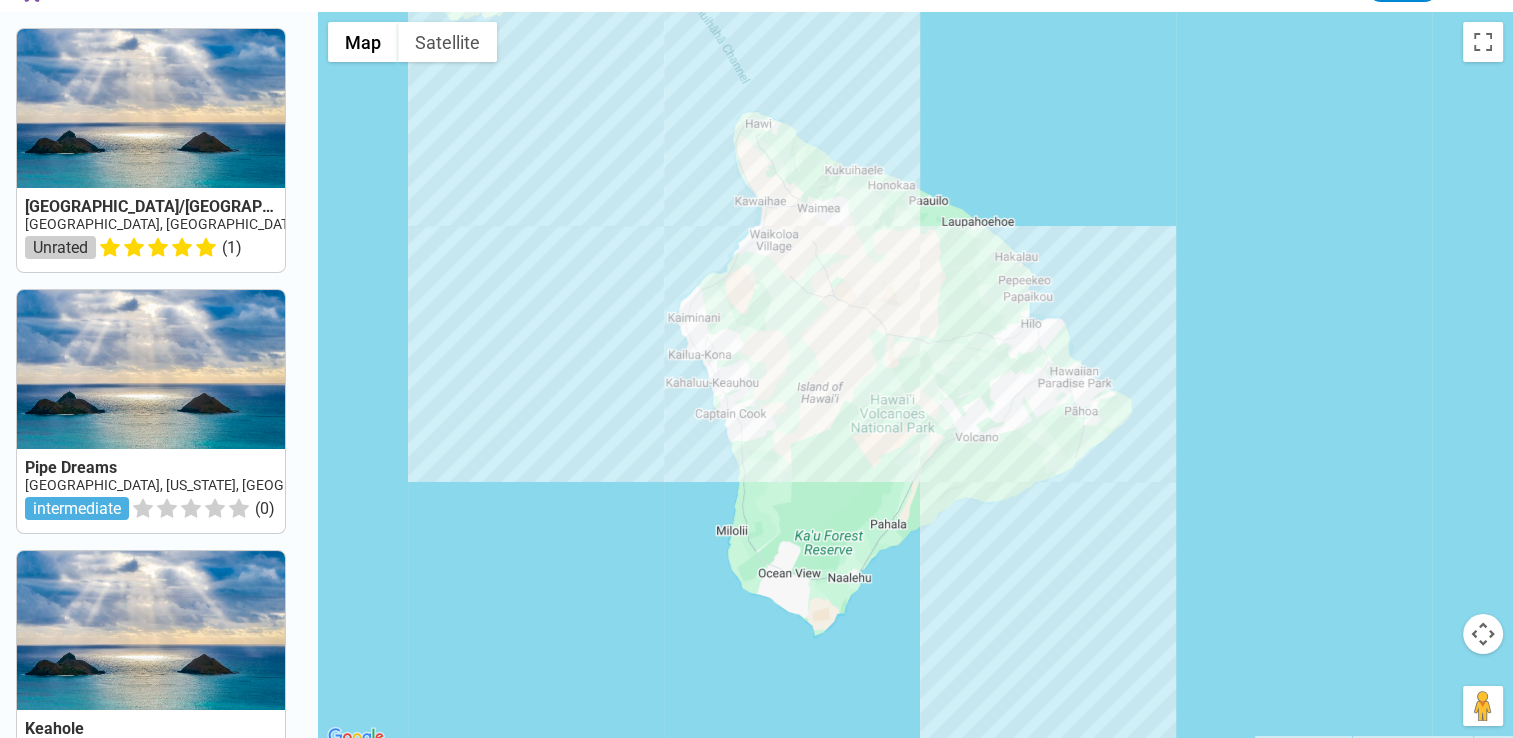 drag, startPoint x: 1039, startPoint y: 450, endPoint x: 624, endPoint y: 338, distance: 429.84766 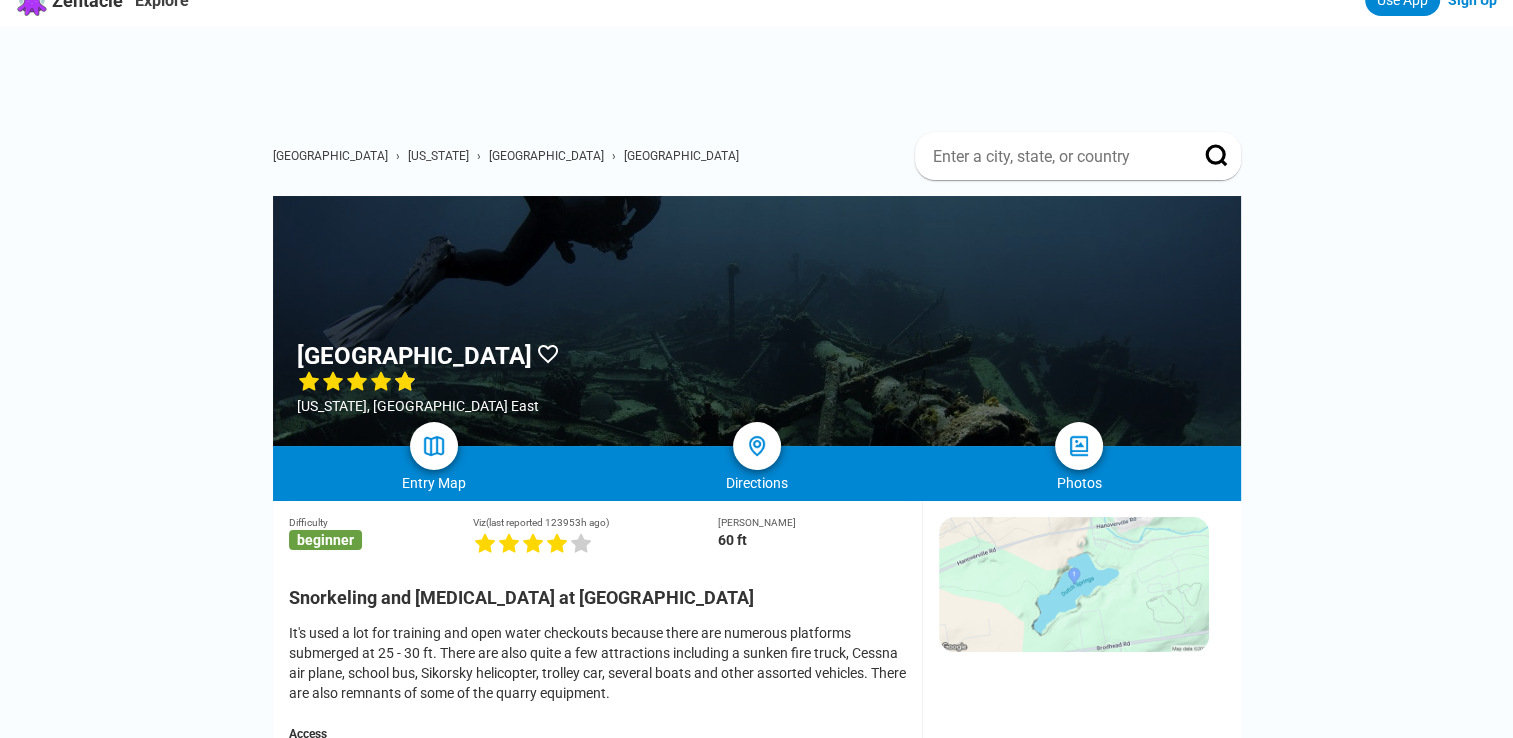 scroll, scrollTop: 0, scrollLeft: 0, axis: both 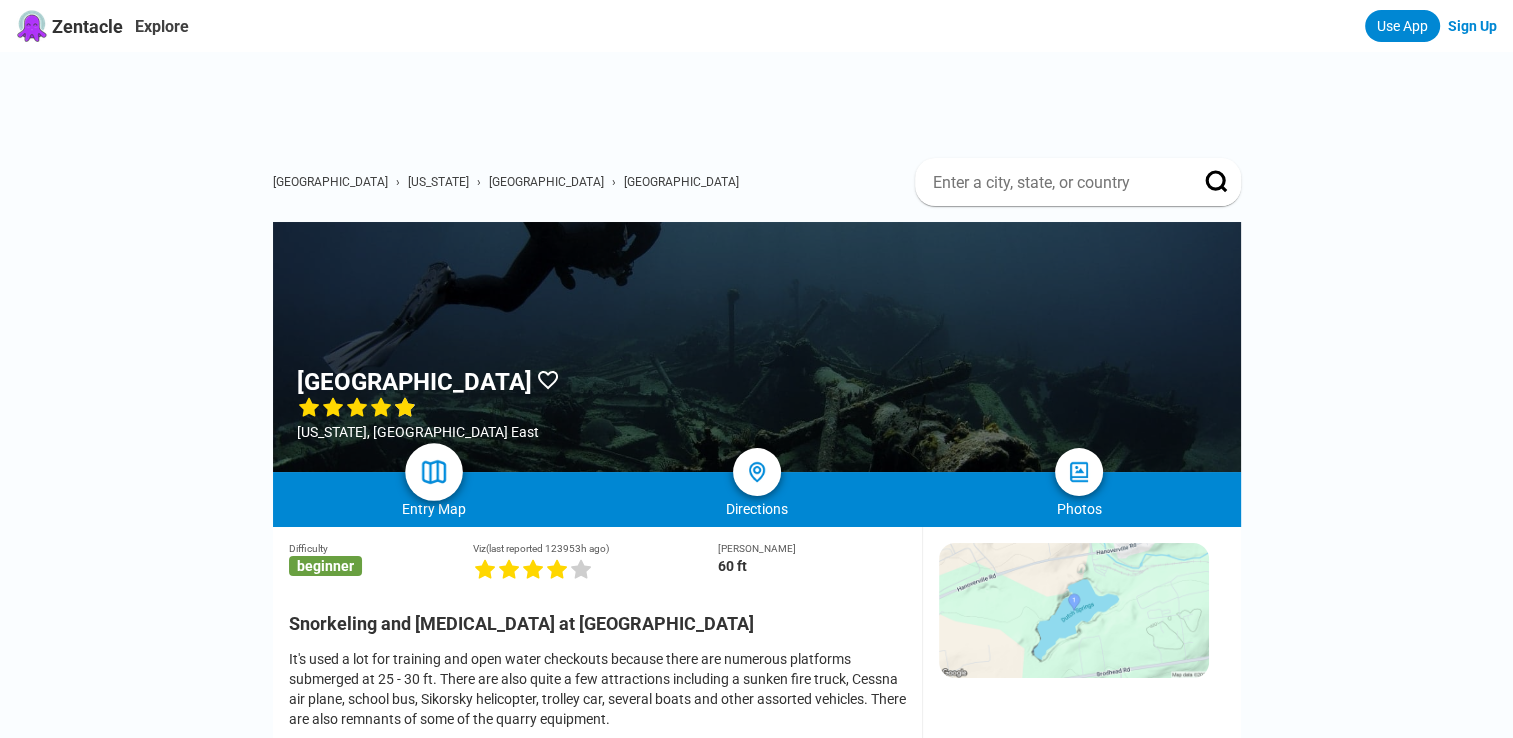 click at bounding box center [433, 472] 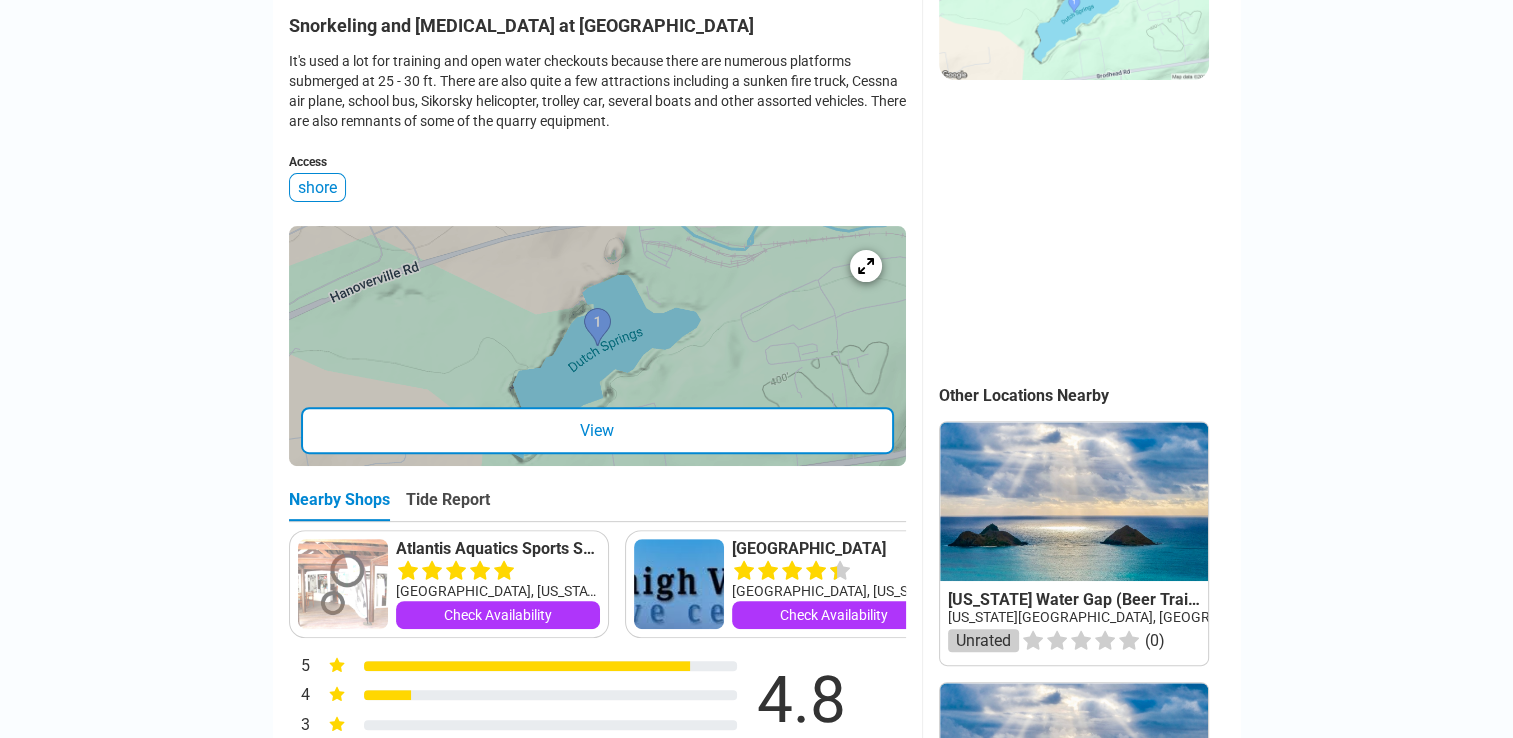 scroll, scrollTop: 600, scrollLeft: 0, axis: vertical 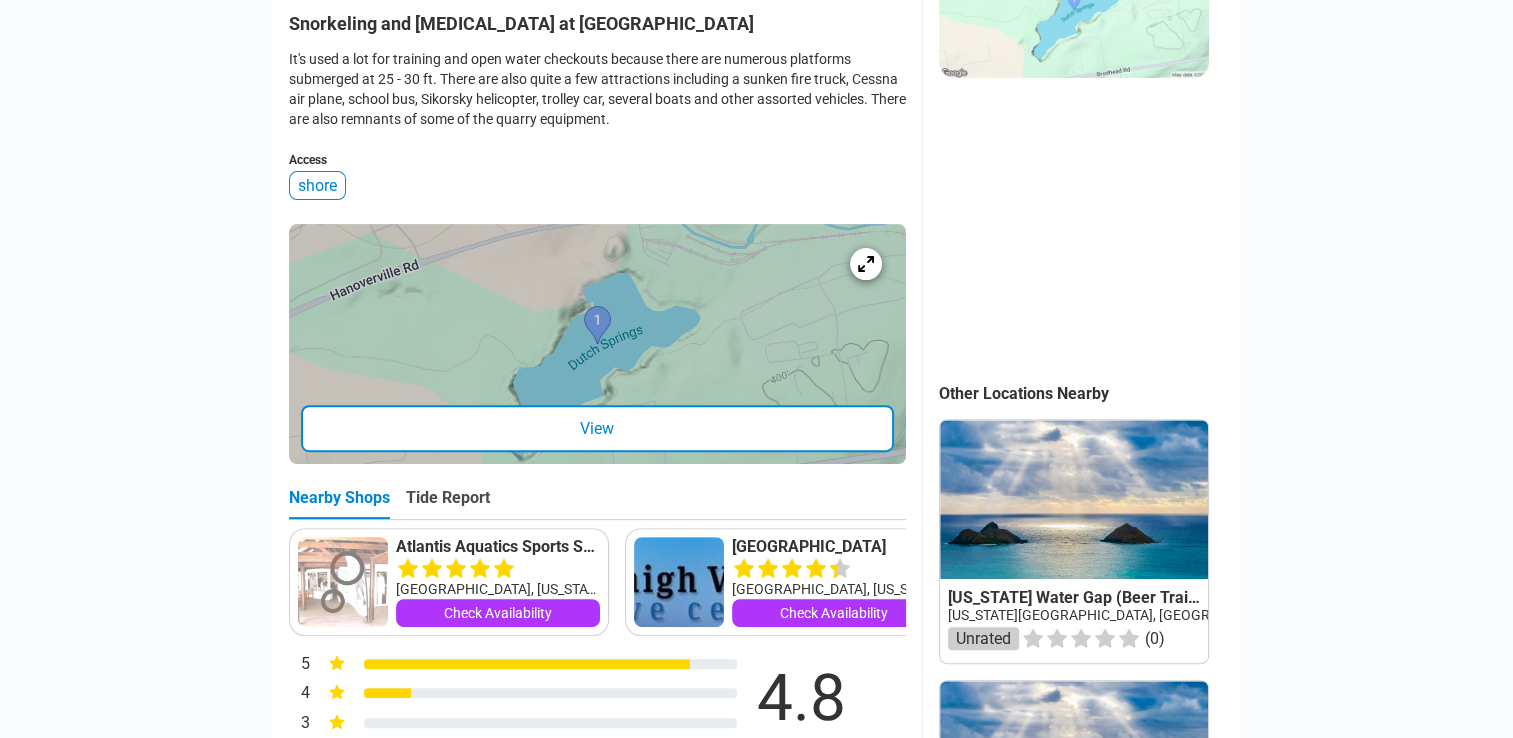 click on "View" at bounding box center [597, 428] 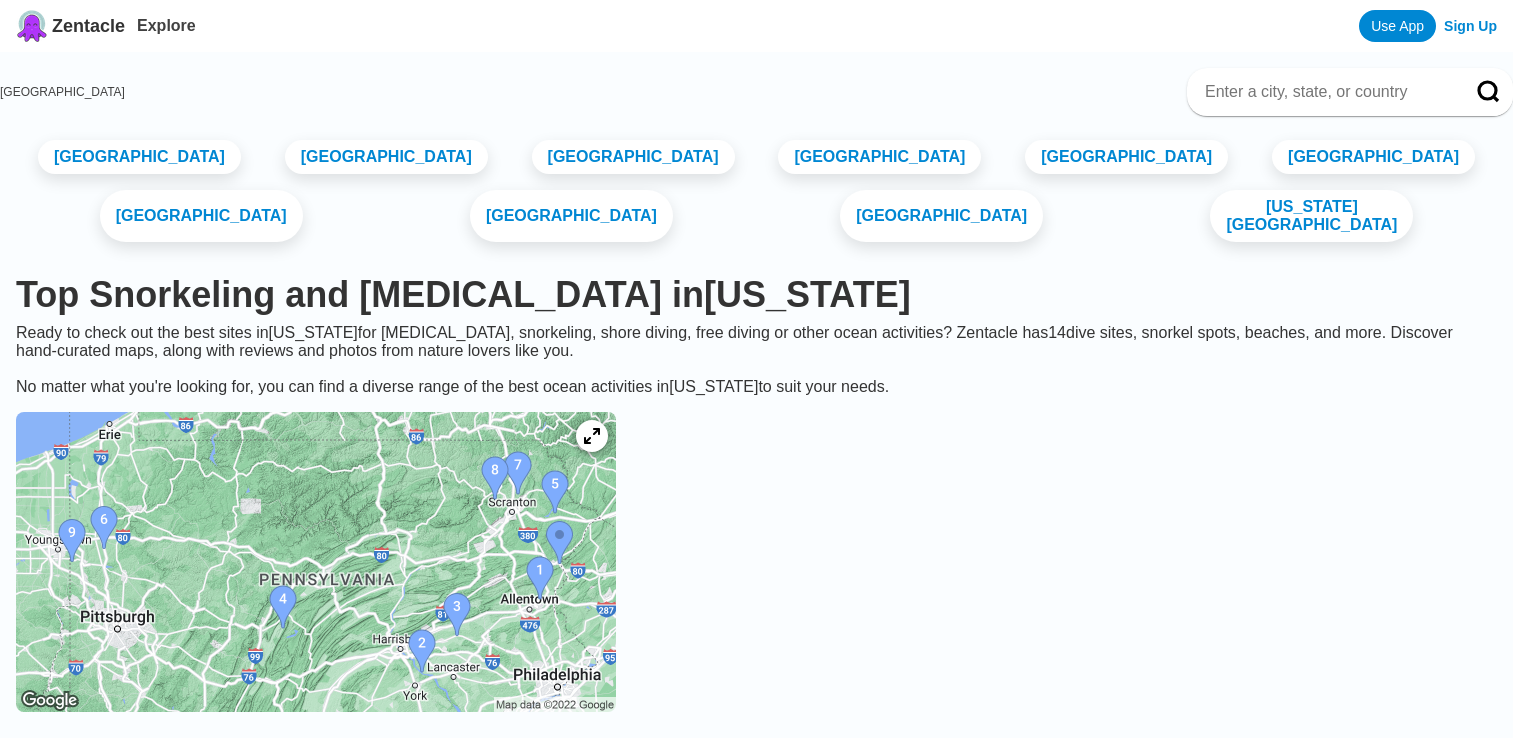 scroll, scrollTop: 0, scrollLeft: 0, axis: both 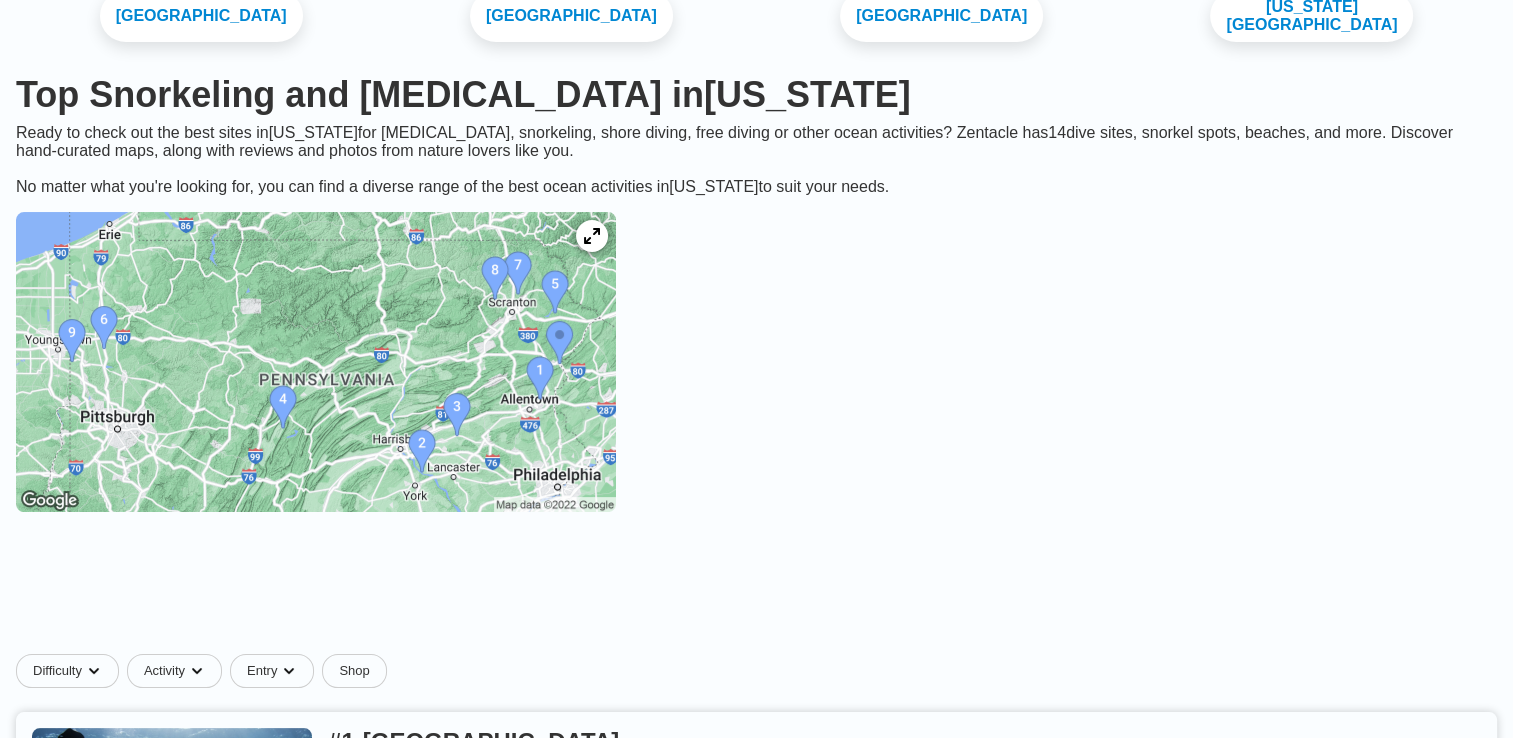 click at bounding box center [316, 362] 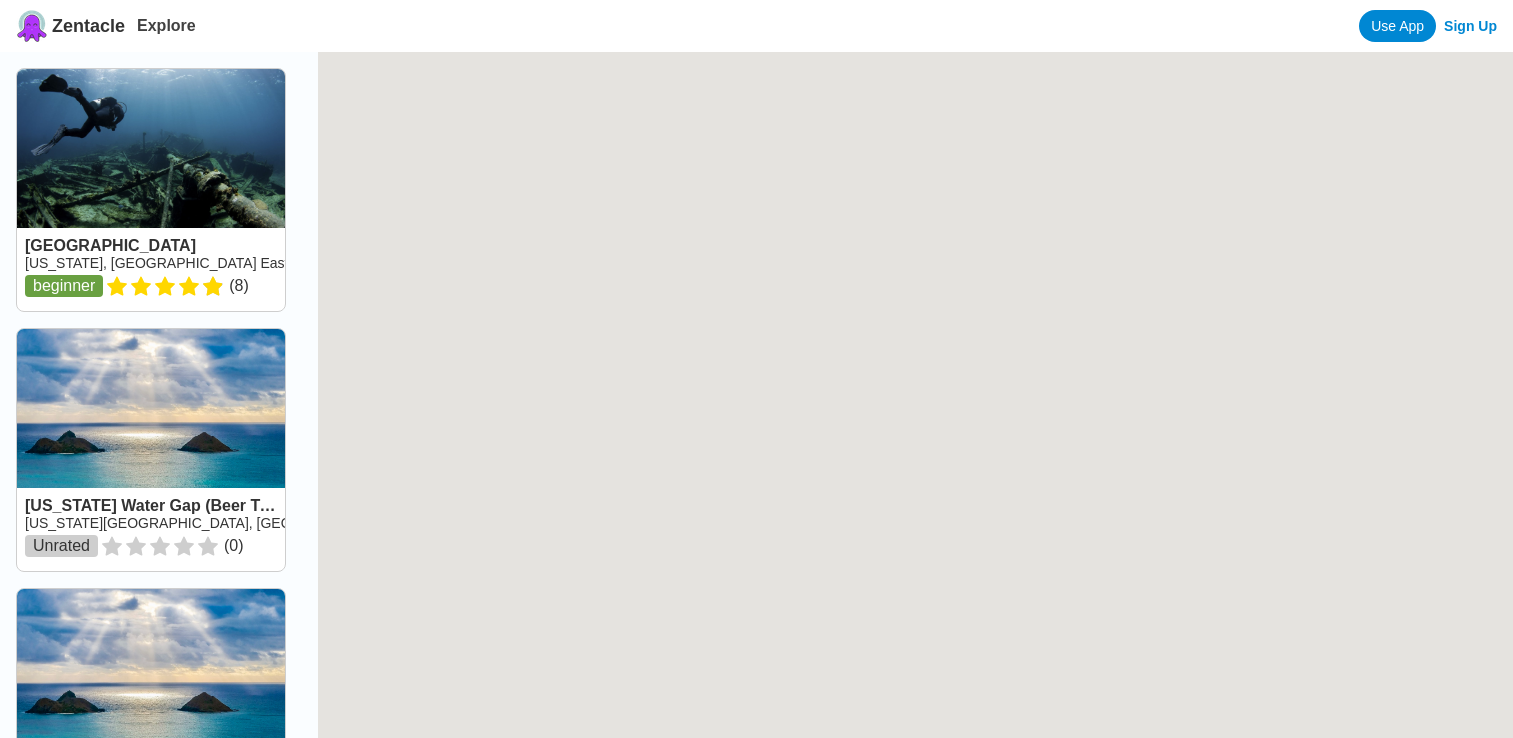 scroll, scrollTop: 0, scrollLeft: 0, axis: both 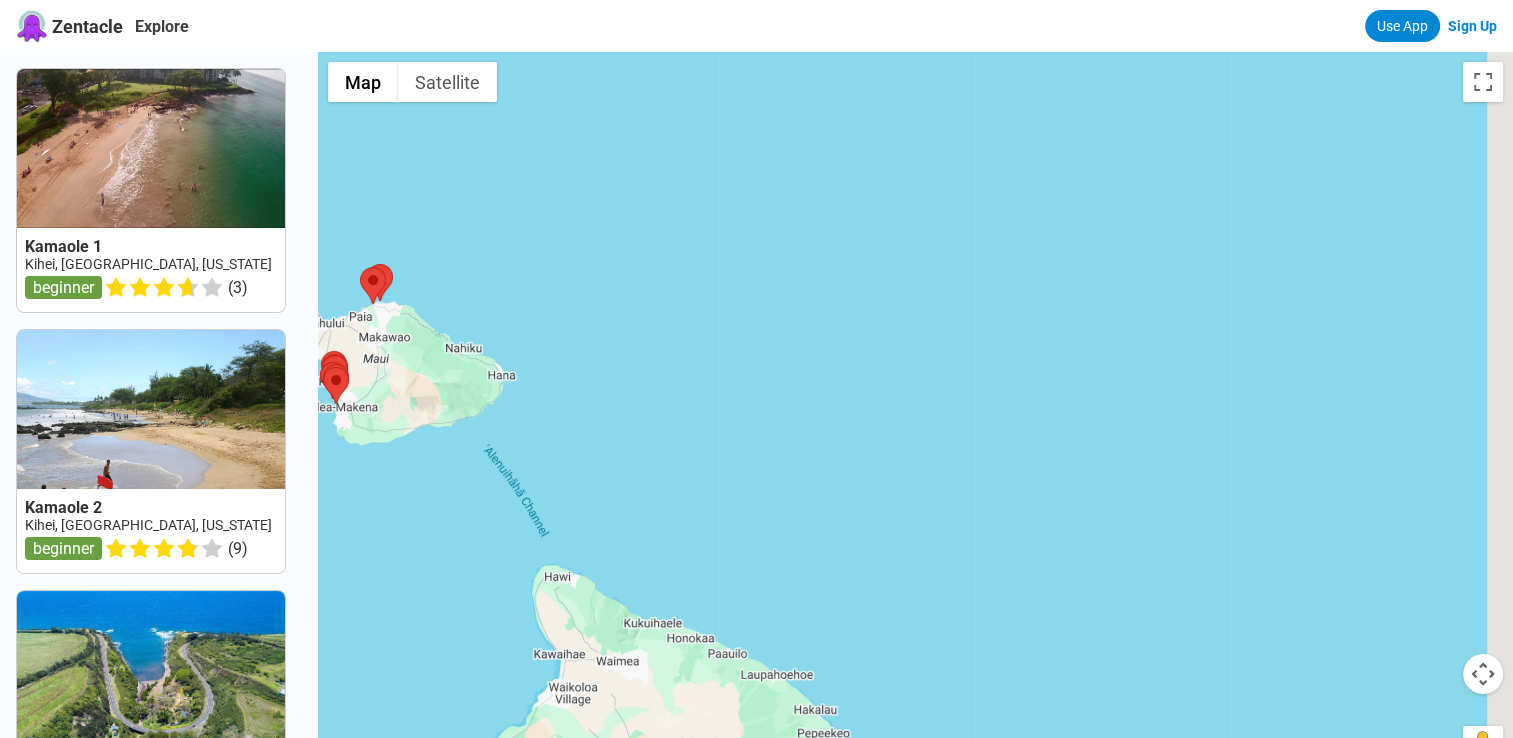 drag, startPoint x: 1169, startPoint y: 374, endPoint x: 386, endPoint y: 123, distance: 822.24695 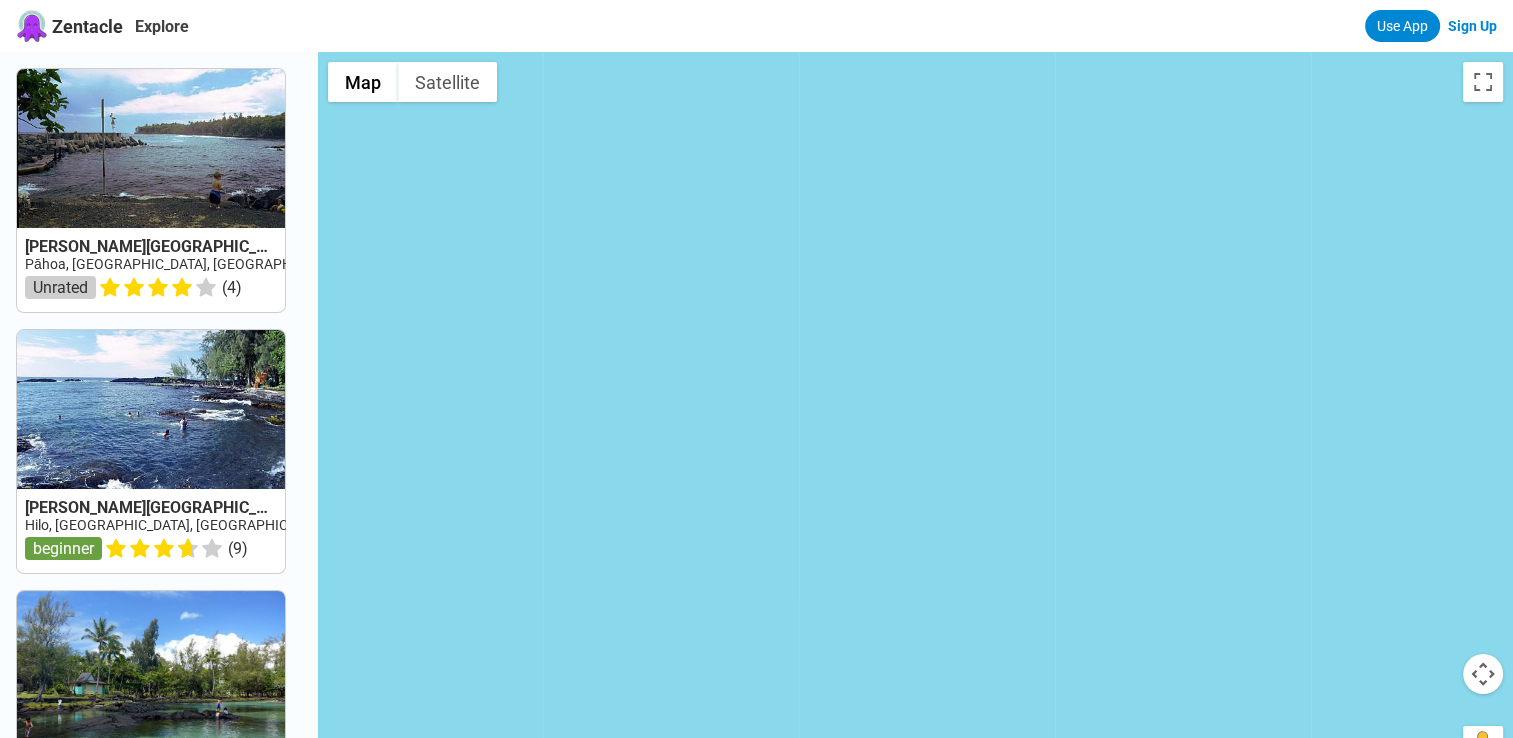 drag, startPoint x: 1010, startPoint y: 253, endPoint x: 309, endPoint y: 160, distance: 707.14215 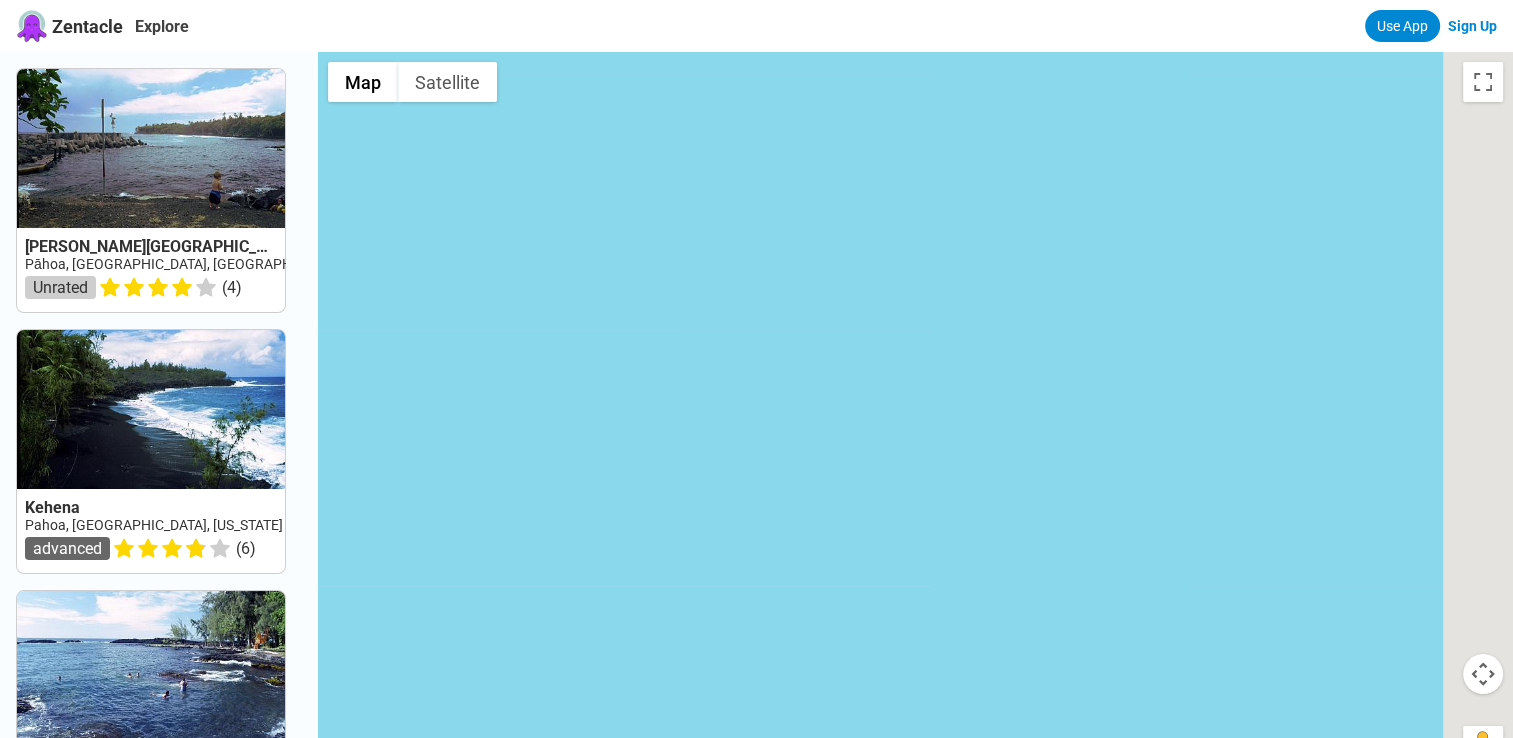 drag, startPoint x: 1067, startPoint y: 259, endPoint x: 346, endPoint y: 271, distance: 721.09985 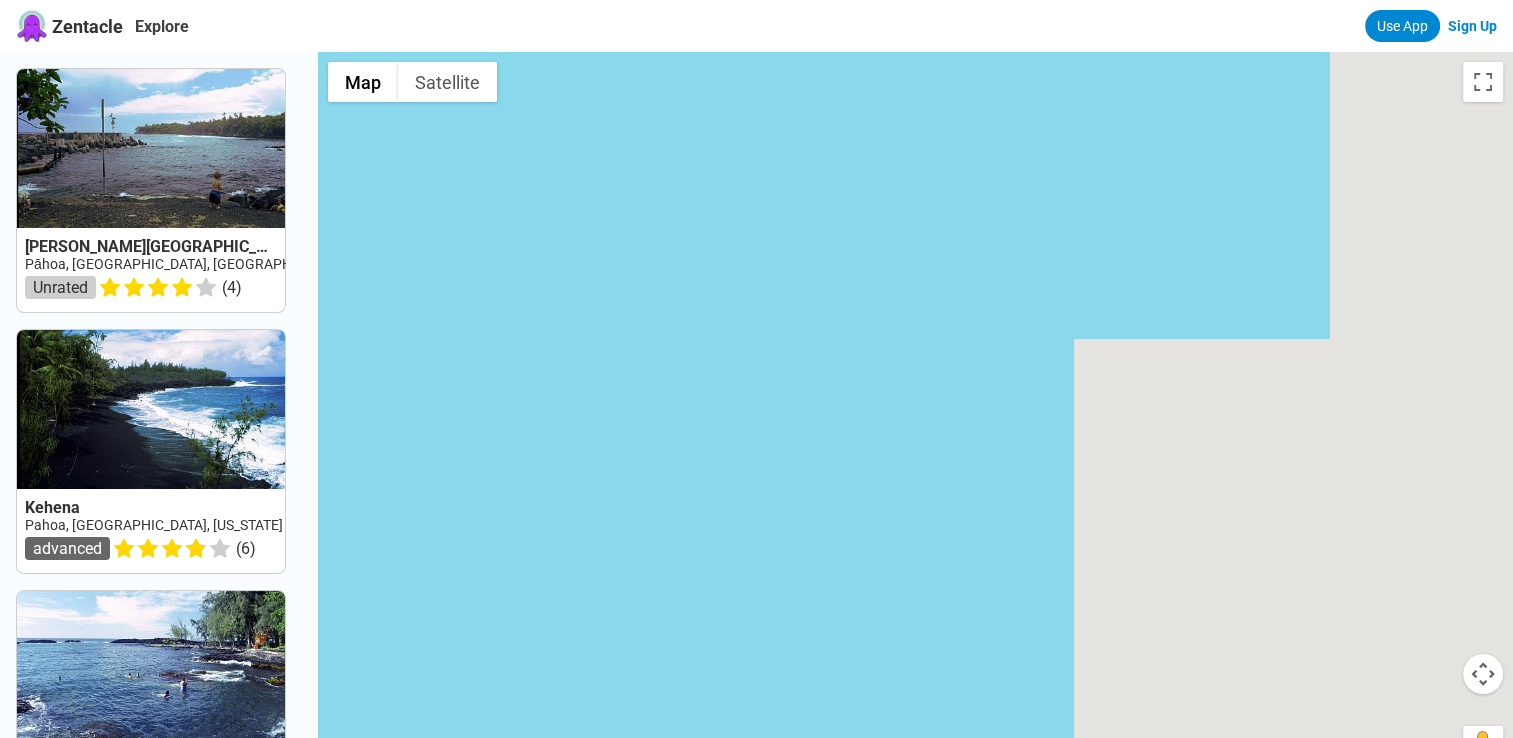 drag, startPoint x: 1068, startPoint y: 378, endPoint x: 248, endPoint y: 373, distance: 820.01526 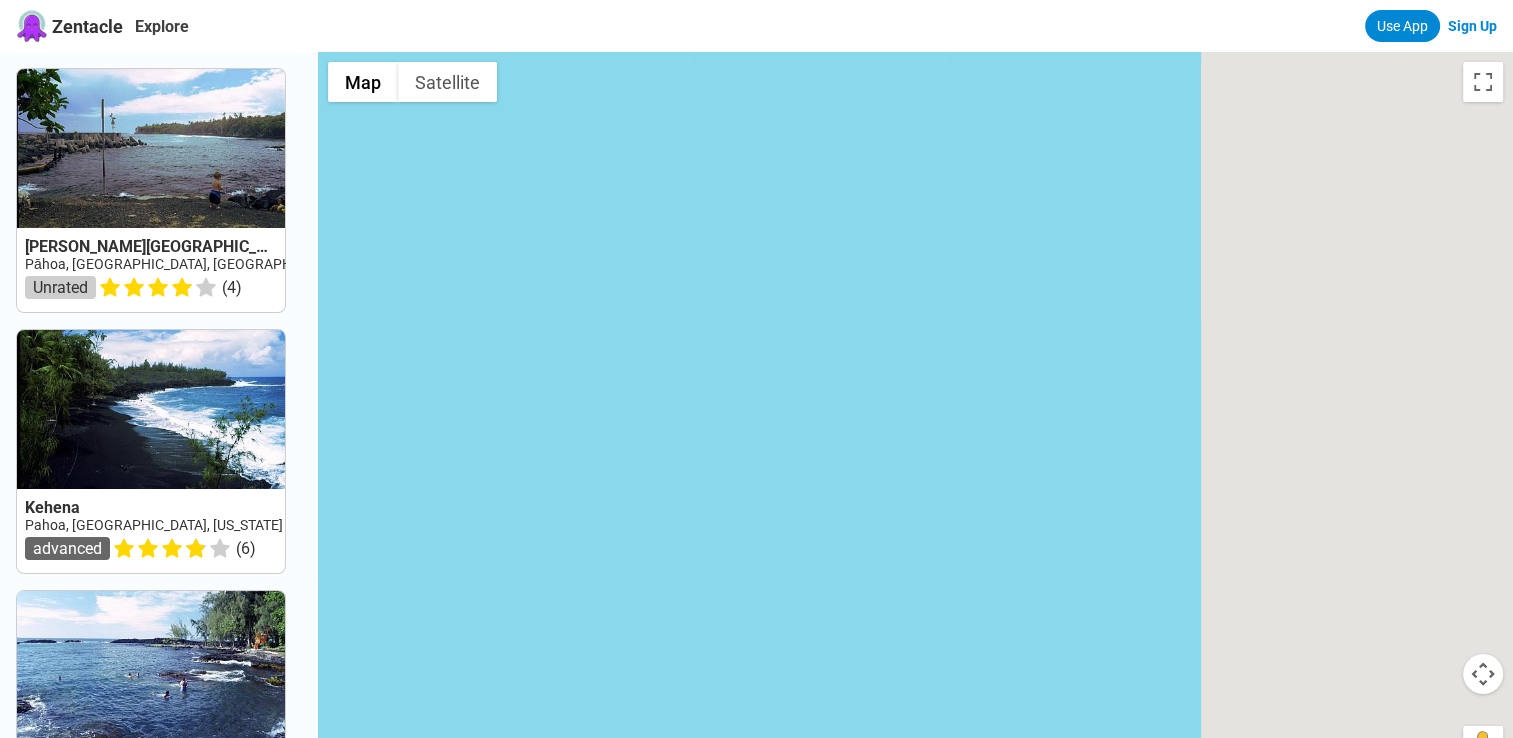 drag, startPoint x: 1154, startPoint y: 365, endPoint x: 226, endPoint y: 358, distance: 928.0264 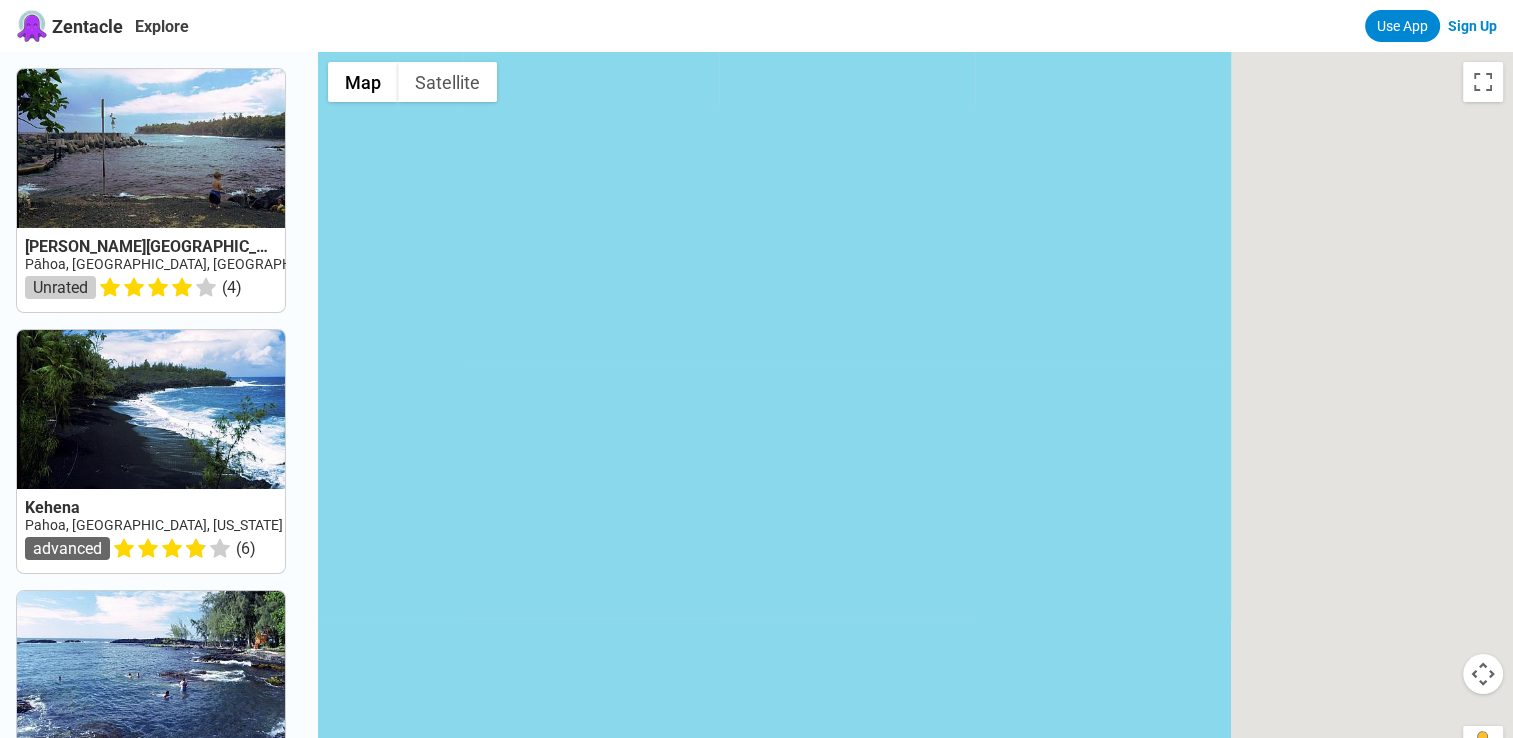 drag, startPoint x: 1062, startPoint y: 353, endPoint x: 234, endPoint y: 427, distance: 831.3002 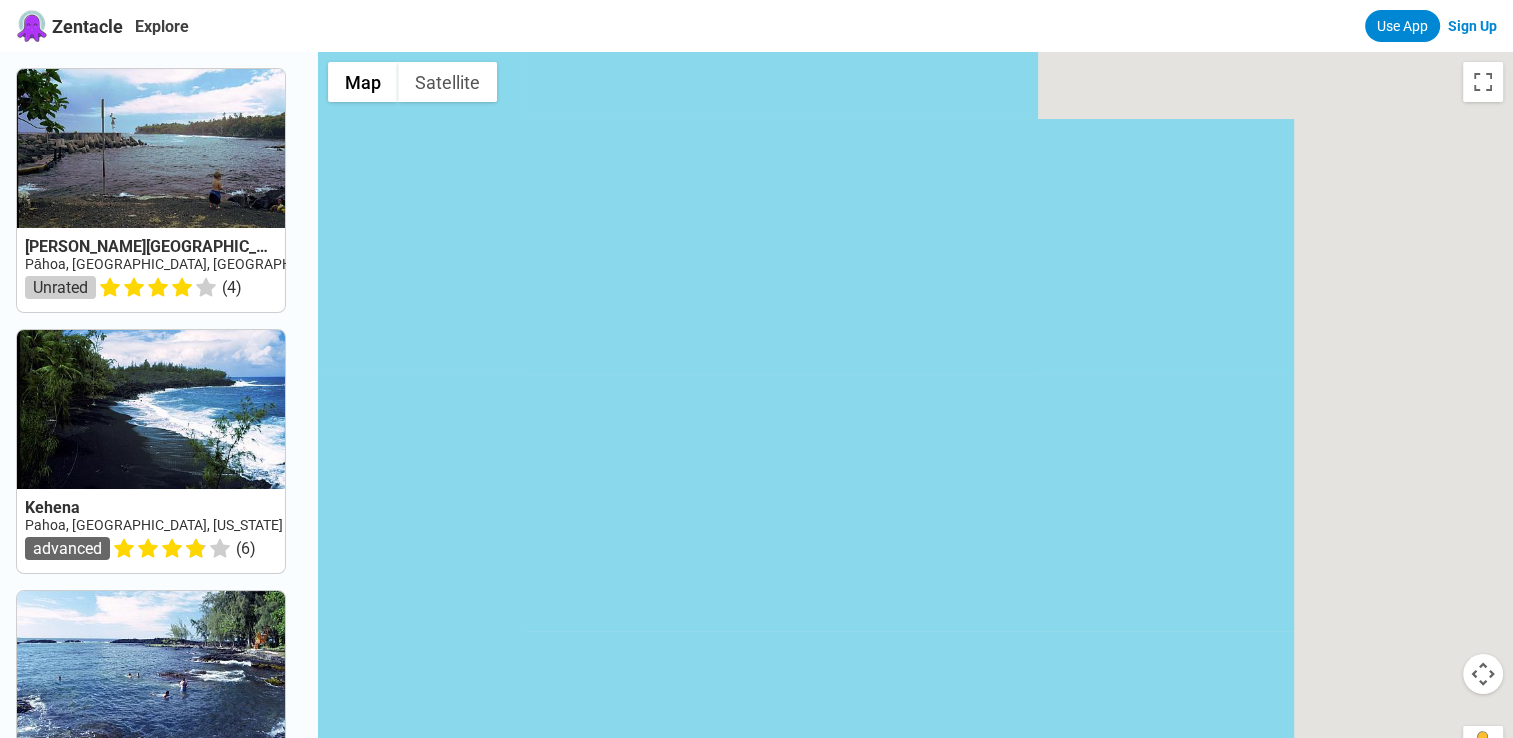 drag, startPoint x: 1168, startPoint y: 523, endPoint x: 65, endPoint y: 522, distance: 1103.0005 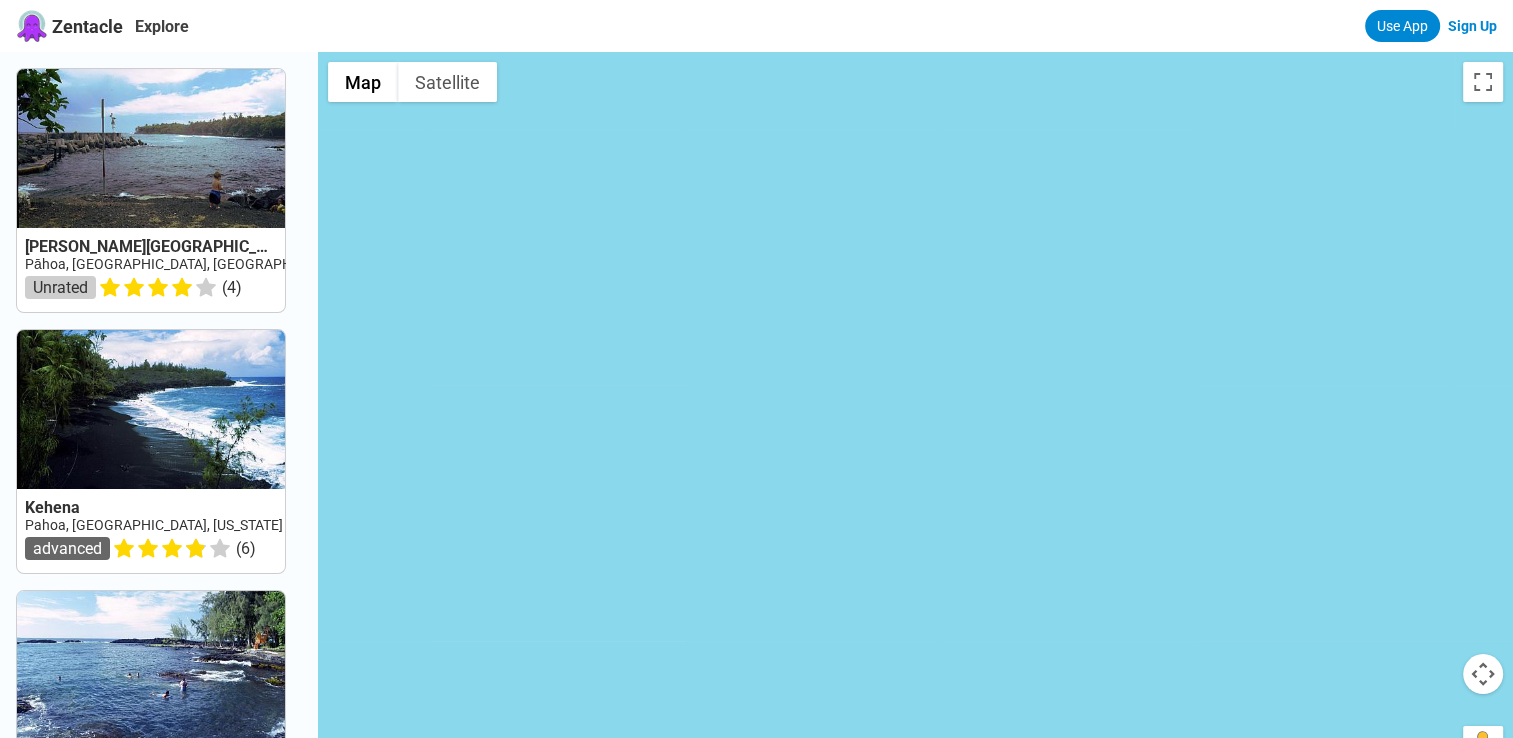 drag, startPoint x: 1478, startPoint y: 409, endPoint x: 353, endPoint y: 424, distance: 1125.1 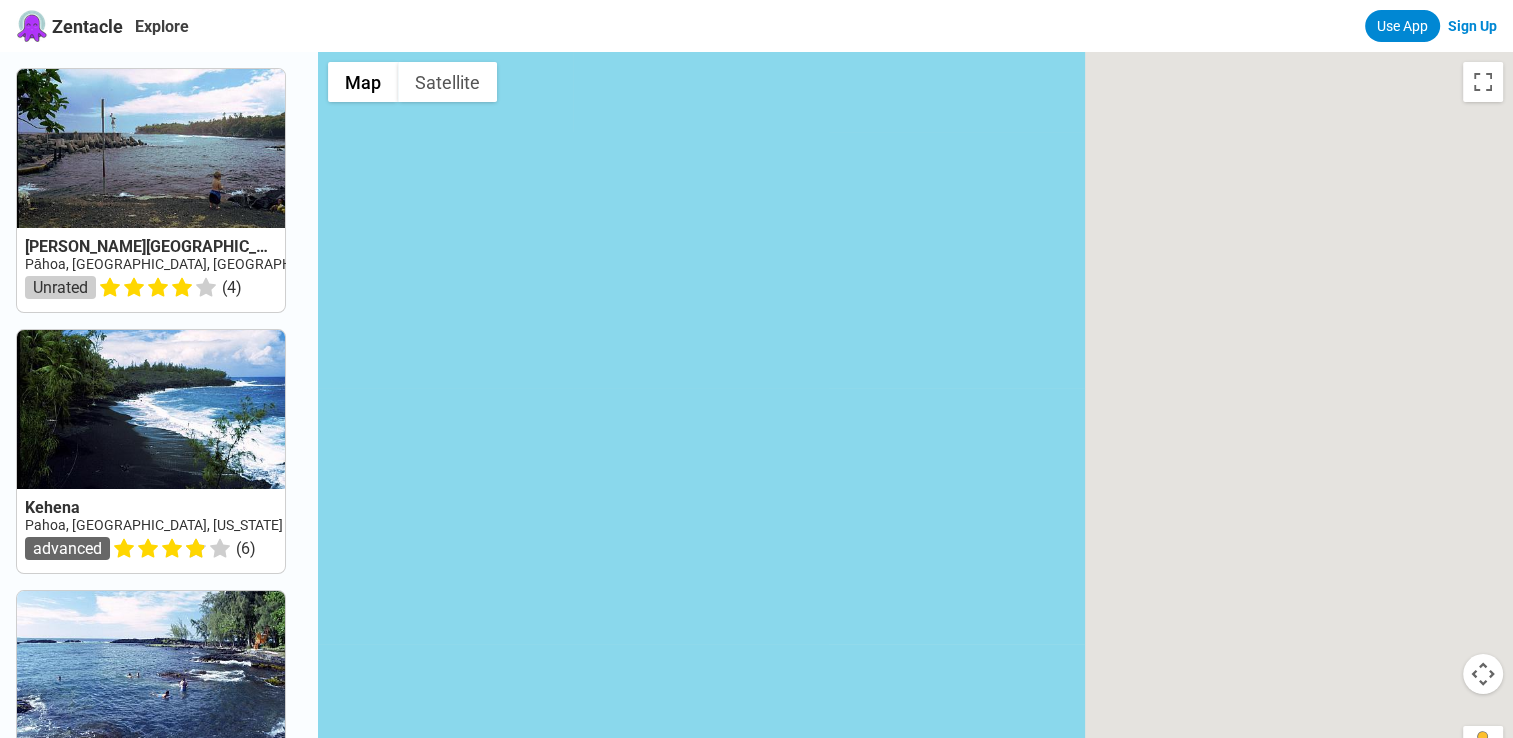 drag, startPoint x: 1414, startPoint y: 497, endPoint x: 424, endPoint y: 514, distance: 990.14594 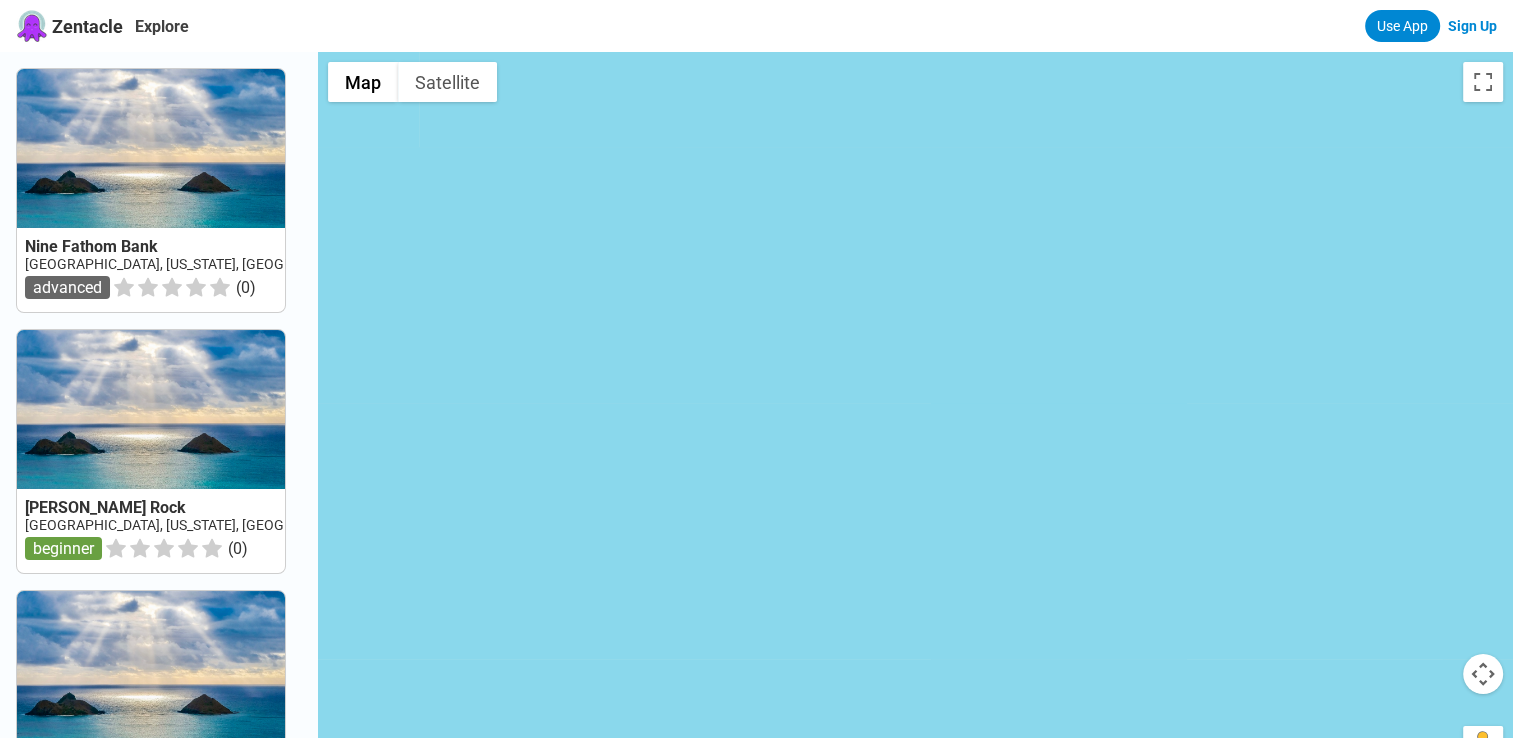click at bounding box center (1483, 674) 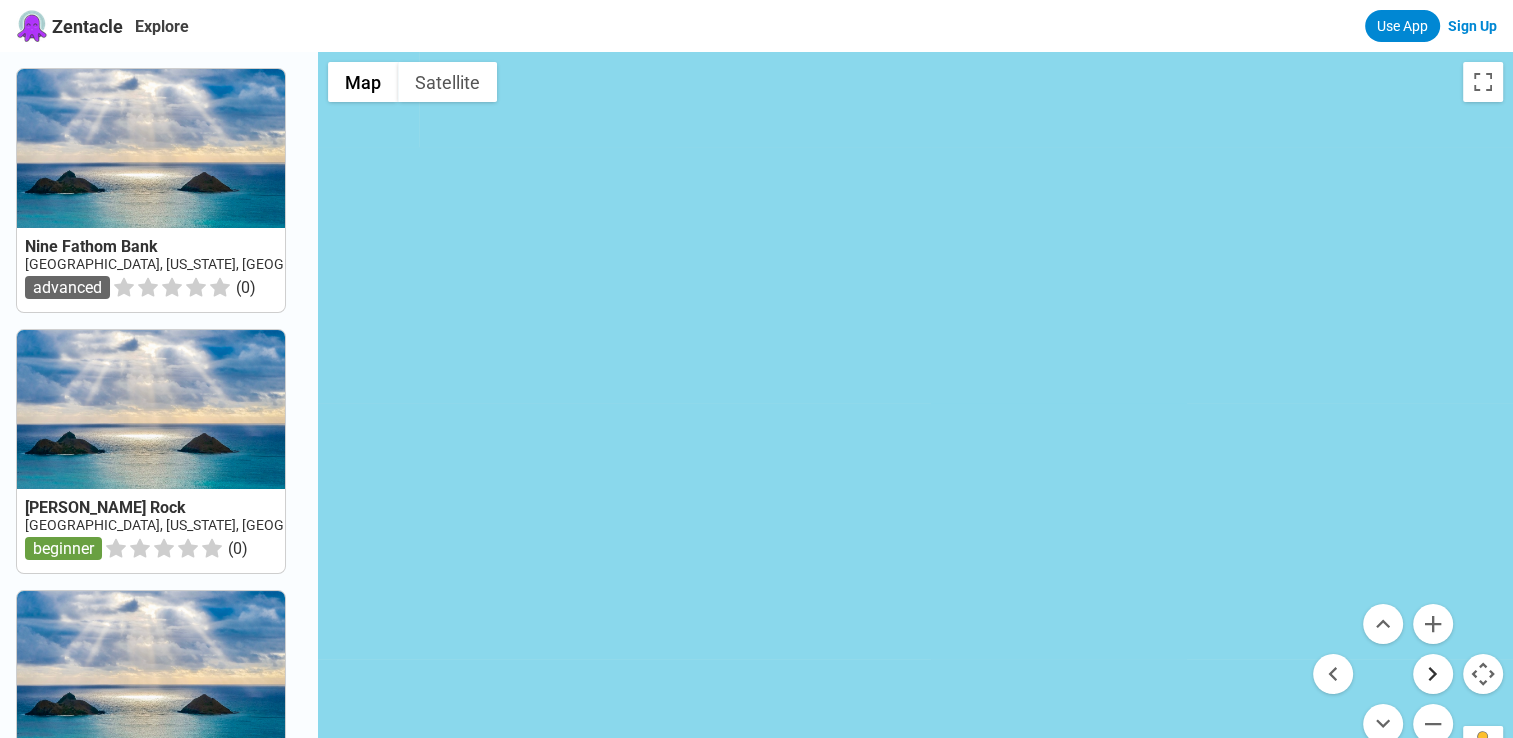 click at bounding box center [1433, 674] 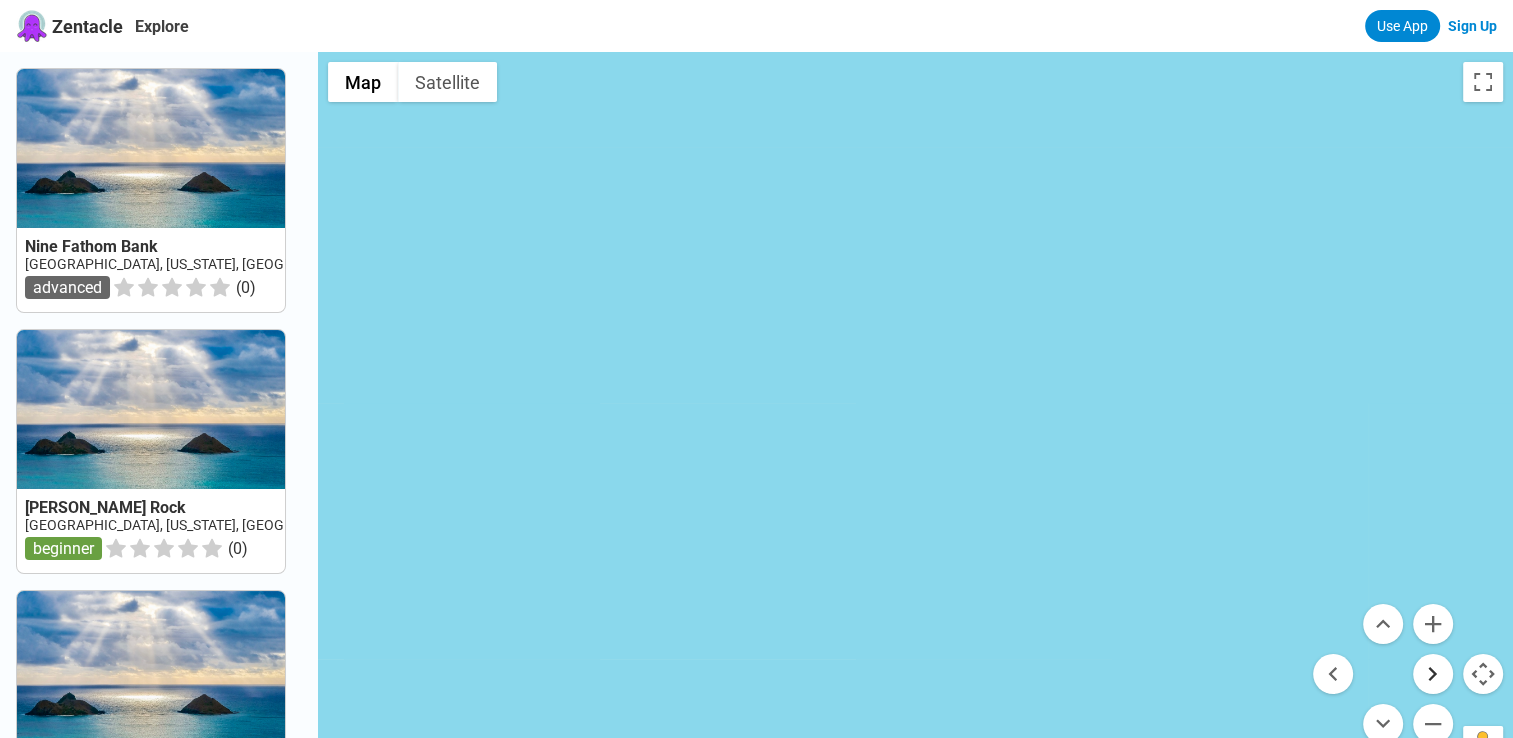 click at bounding box center [1433, 674] 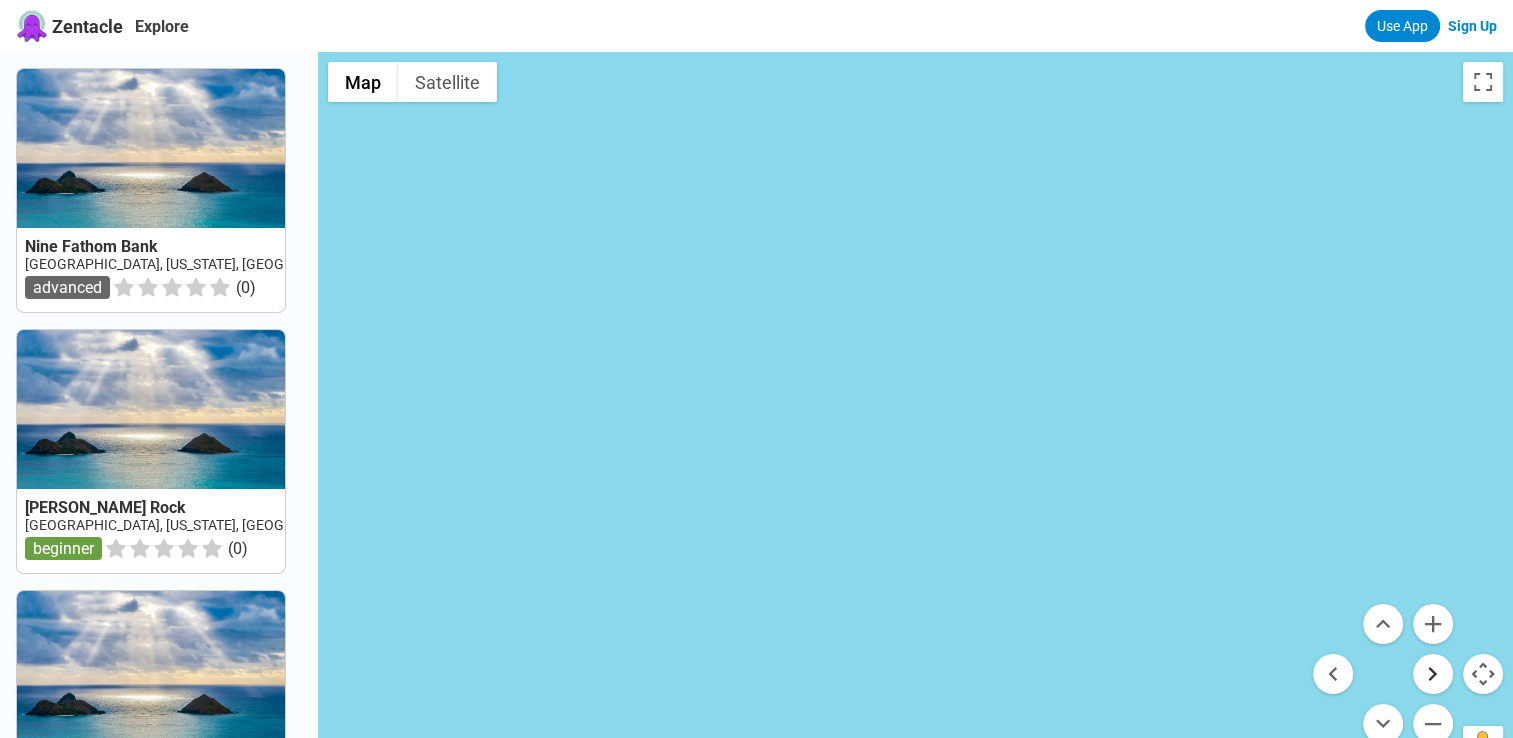 click at bounding box center [1433, 674] 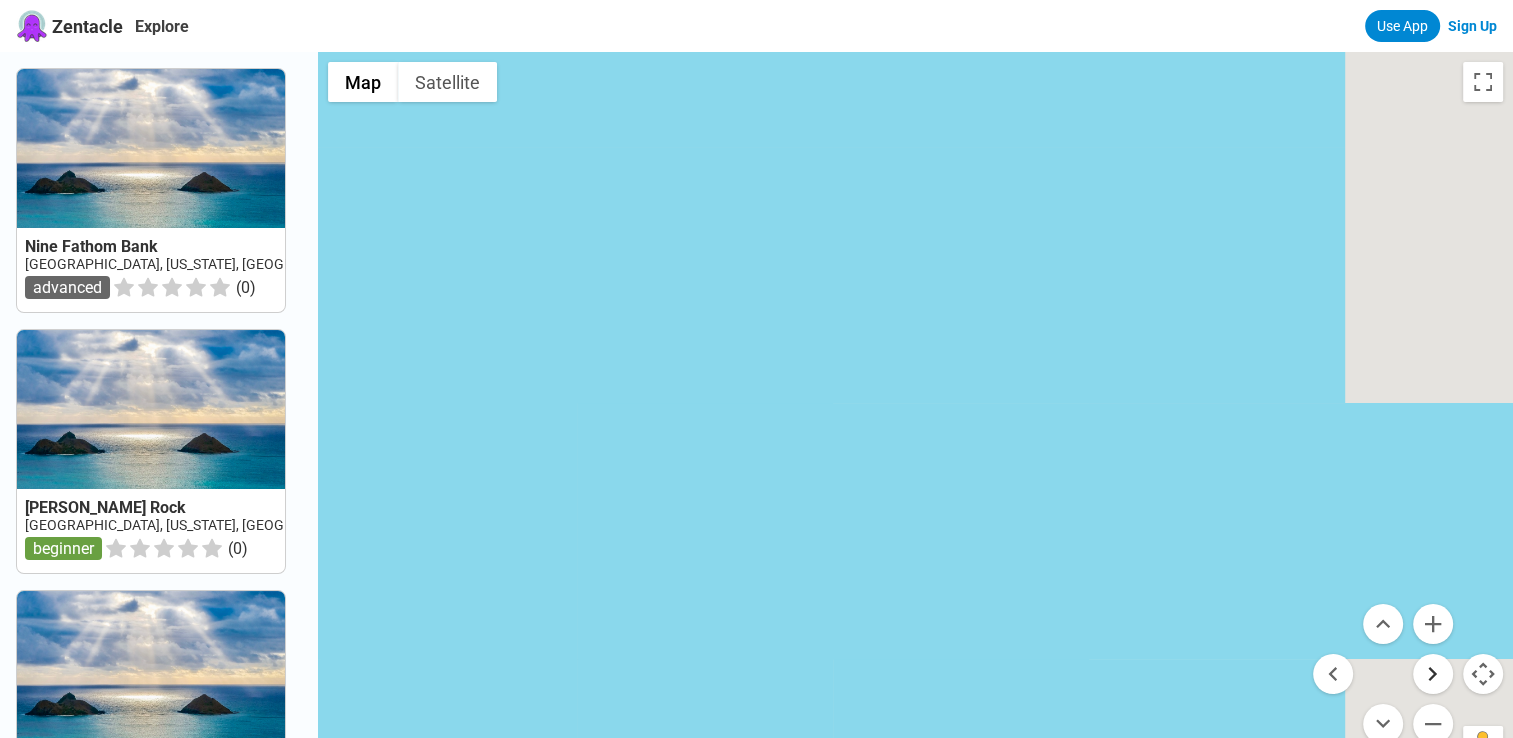click at bounding box center (1433, 674) 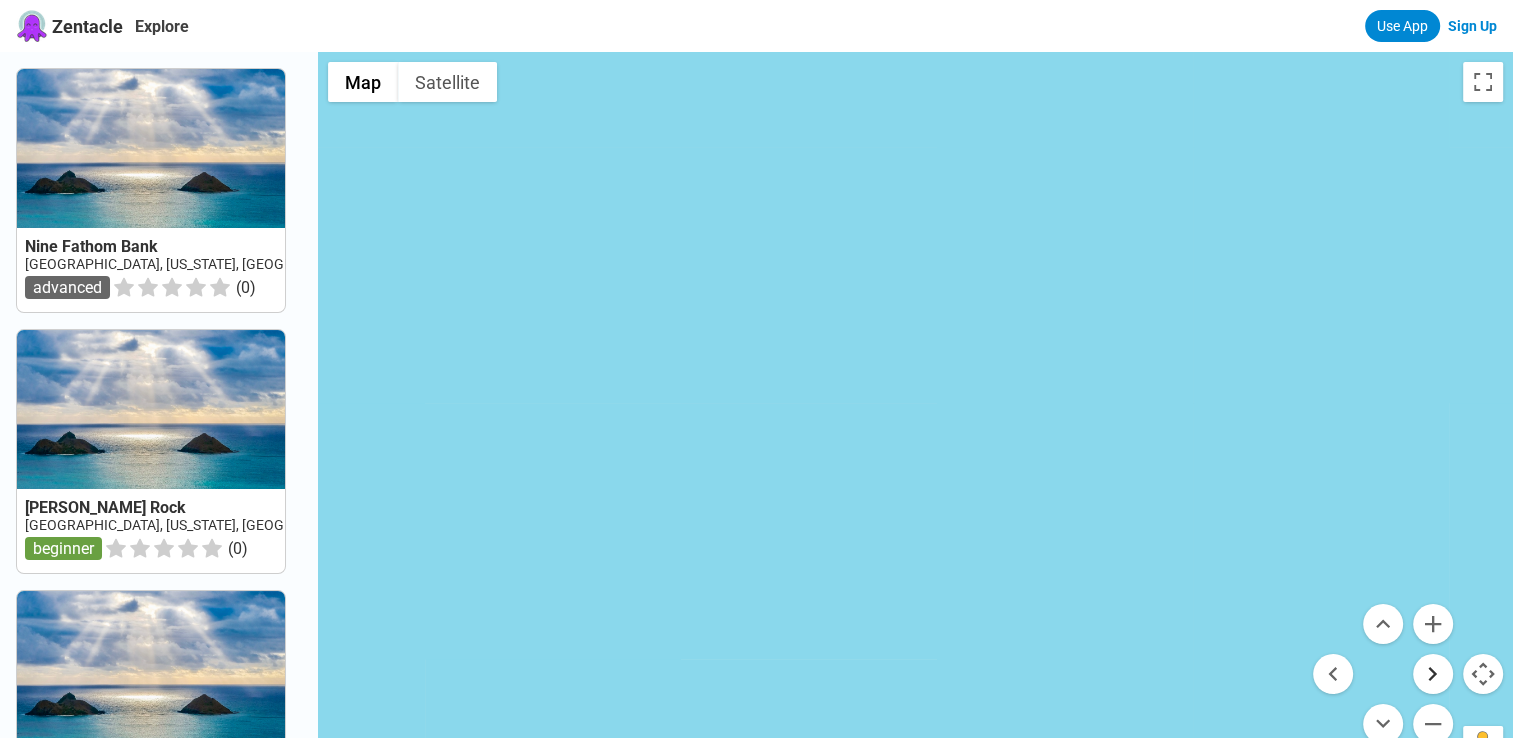 click at bounding box center (1433, 674) 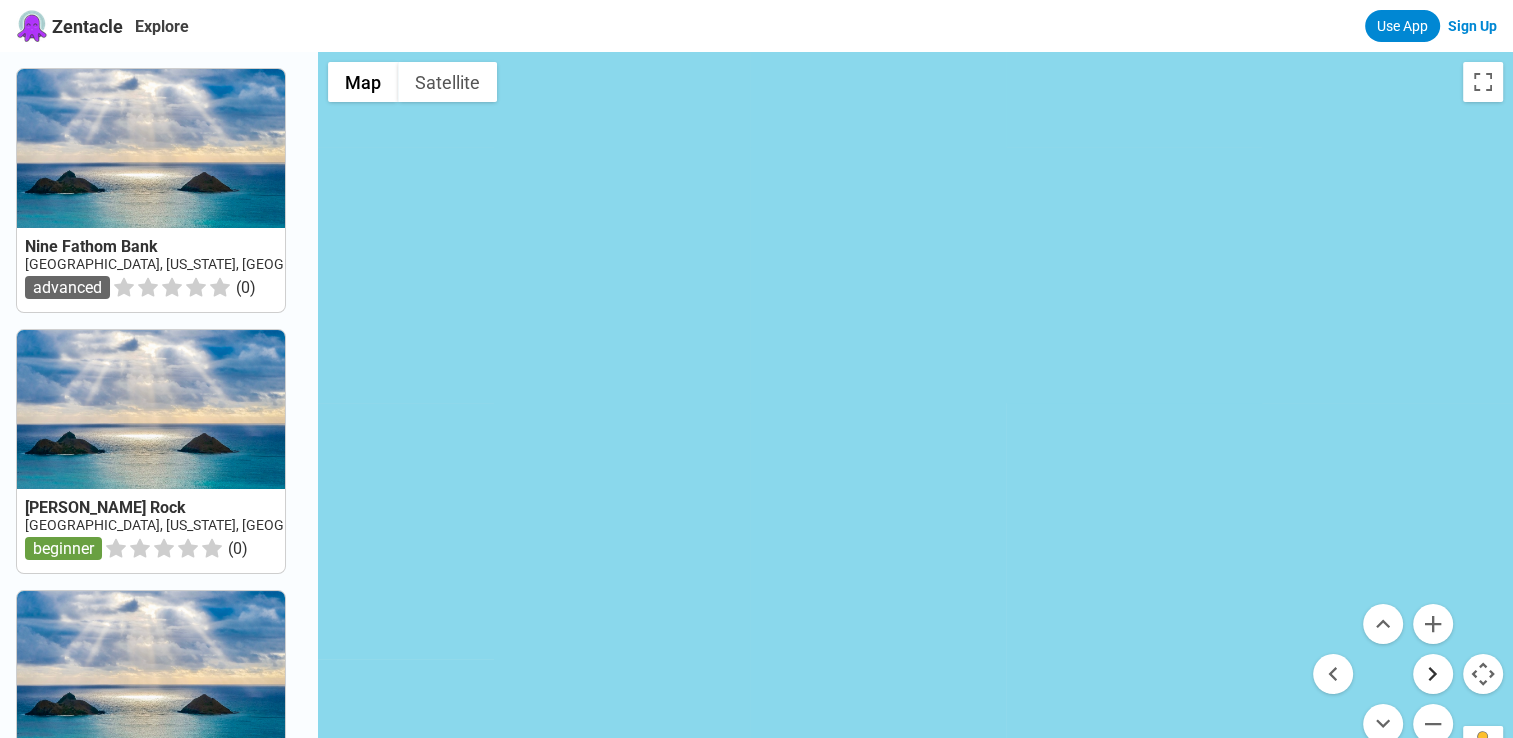 click at bounding box center [1433, 674] 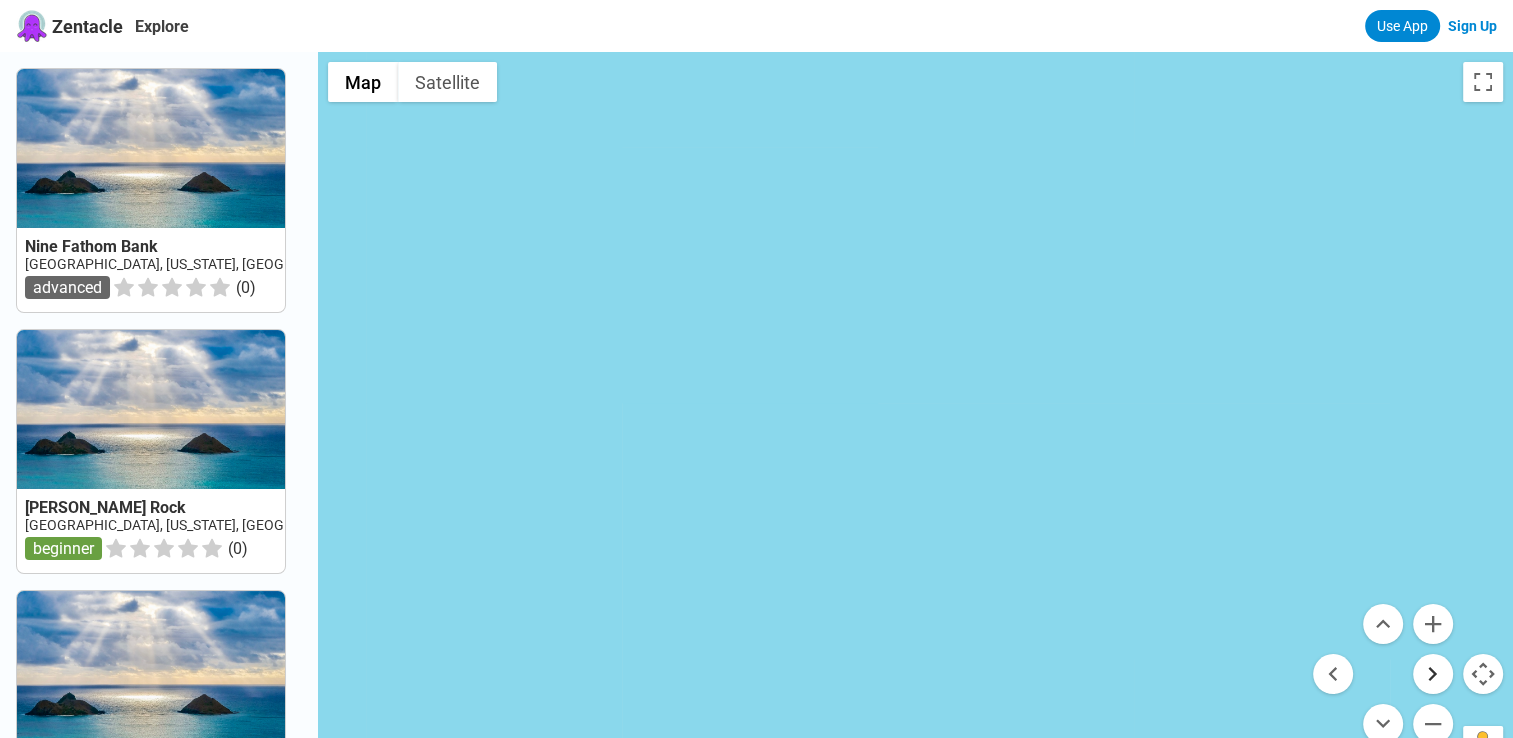 click at bounding box center (1433, 674) 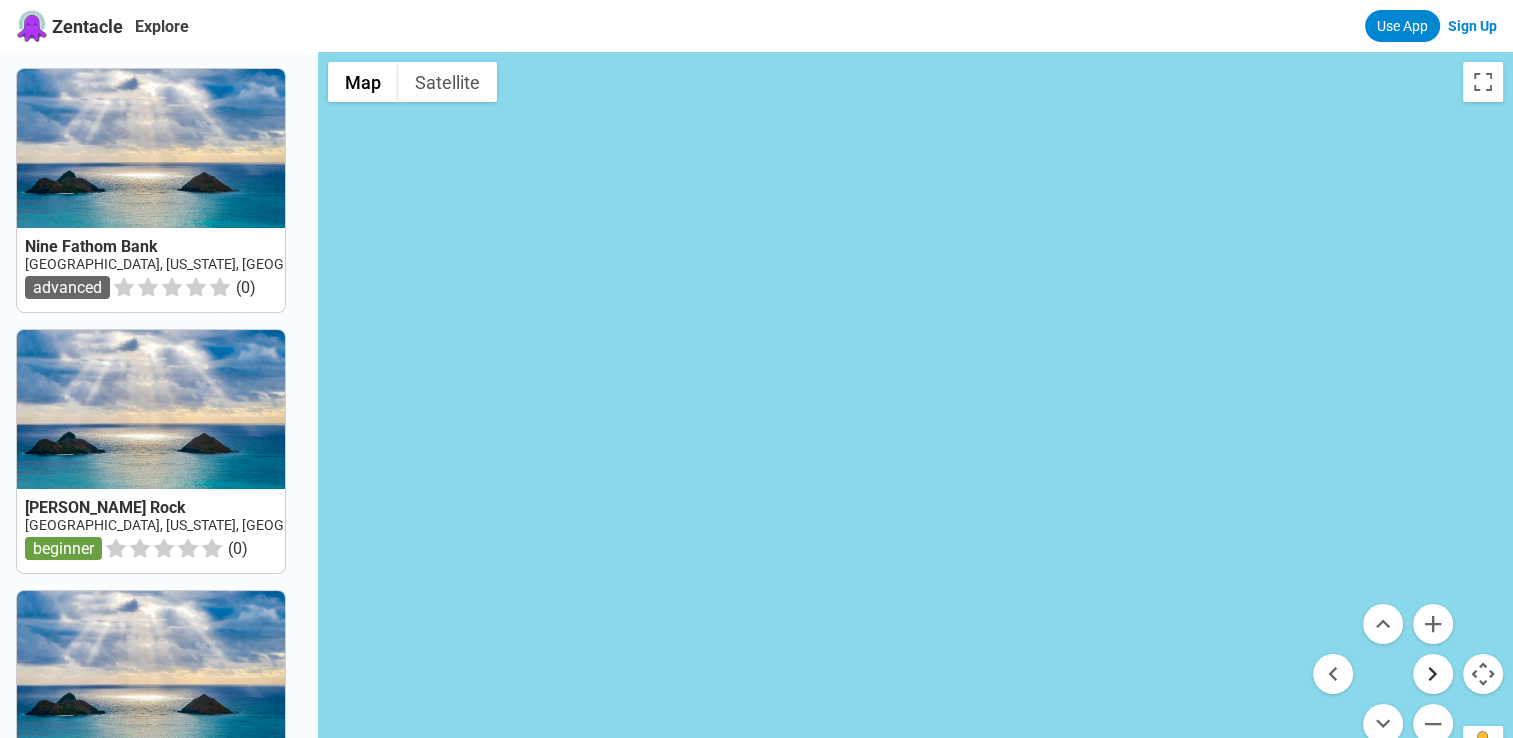 click at bounding box center [1433, 674] 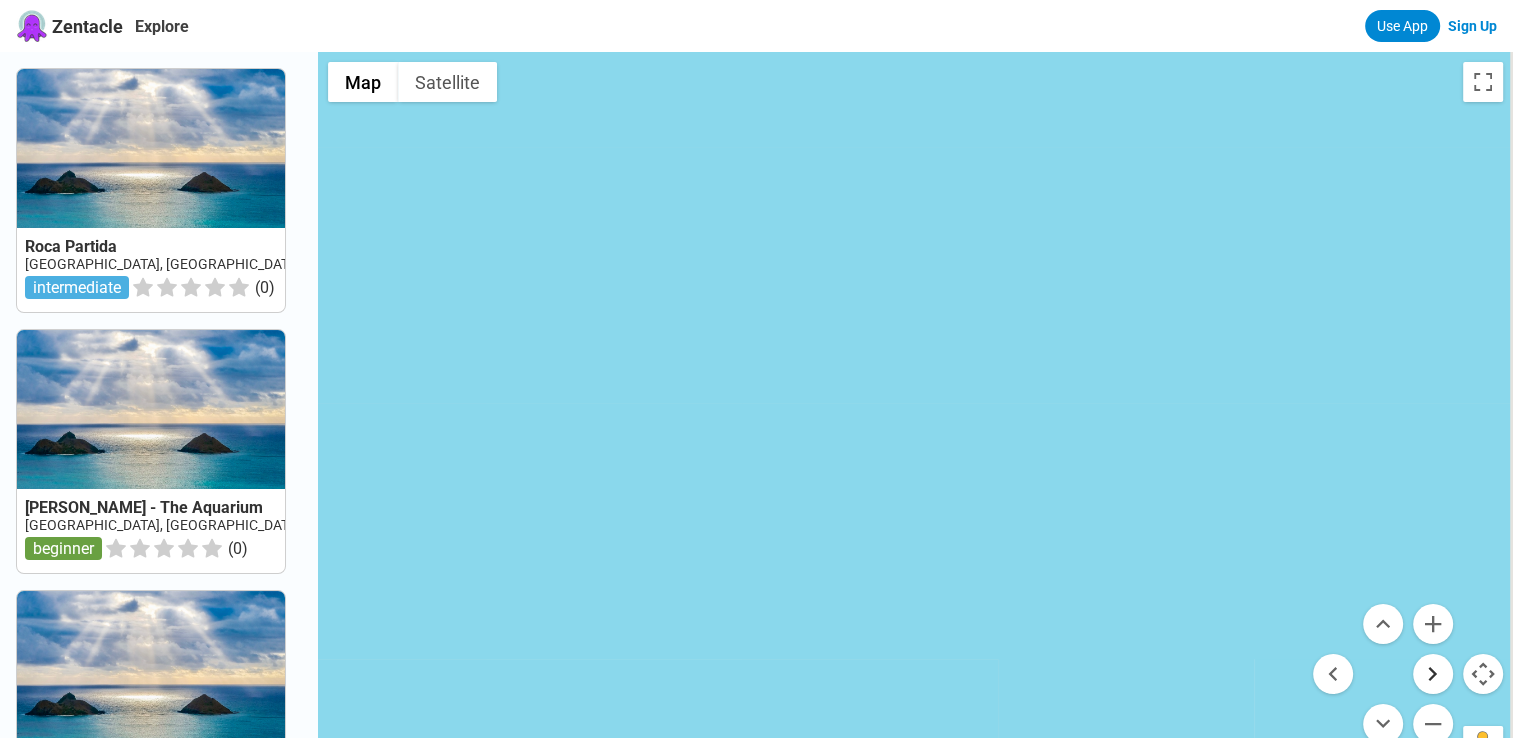 click at bounding box center (1433, 674) 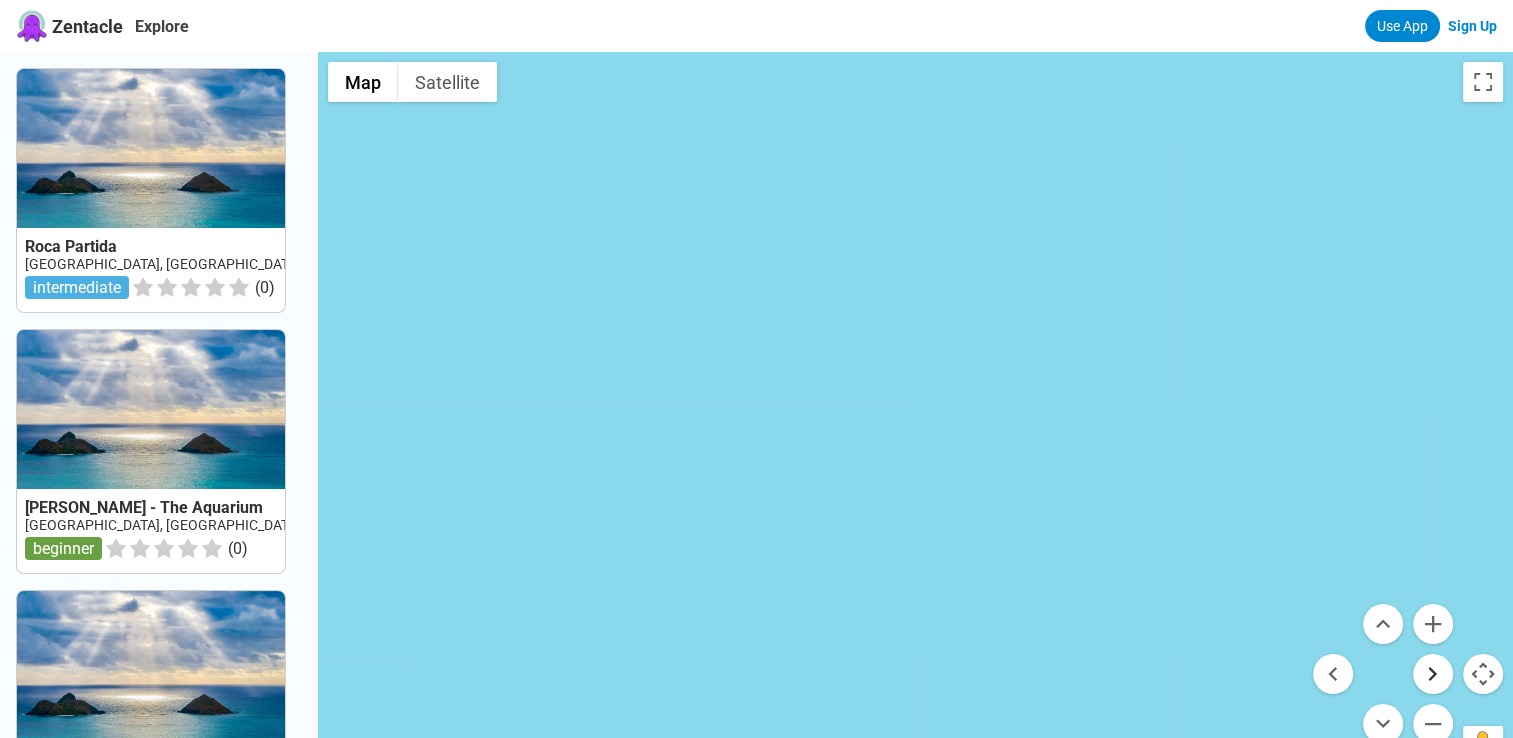 click at bounding box center [1433, 674] 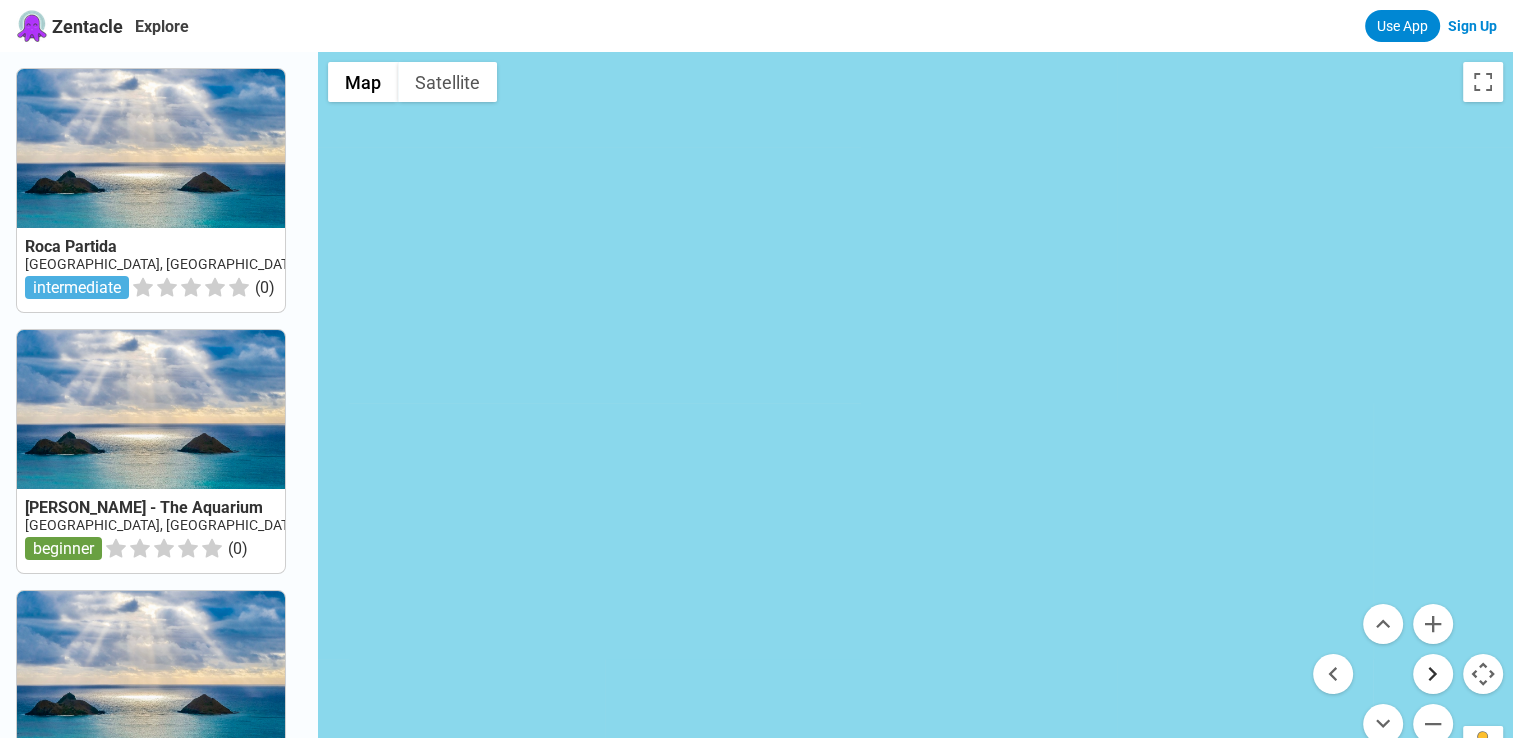click at bounding box center [1433, 674] 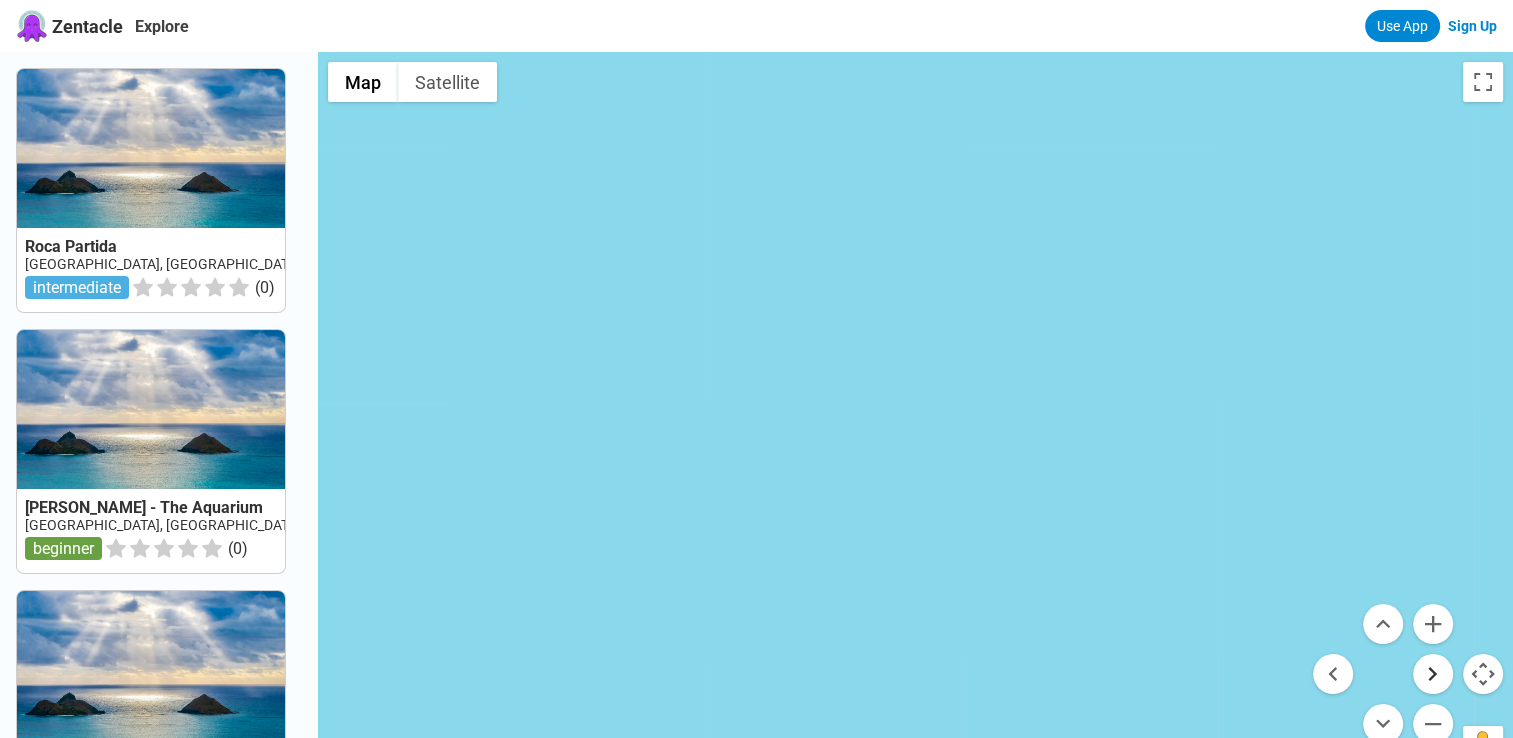click at bounding box center [1433, 674] 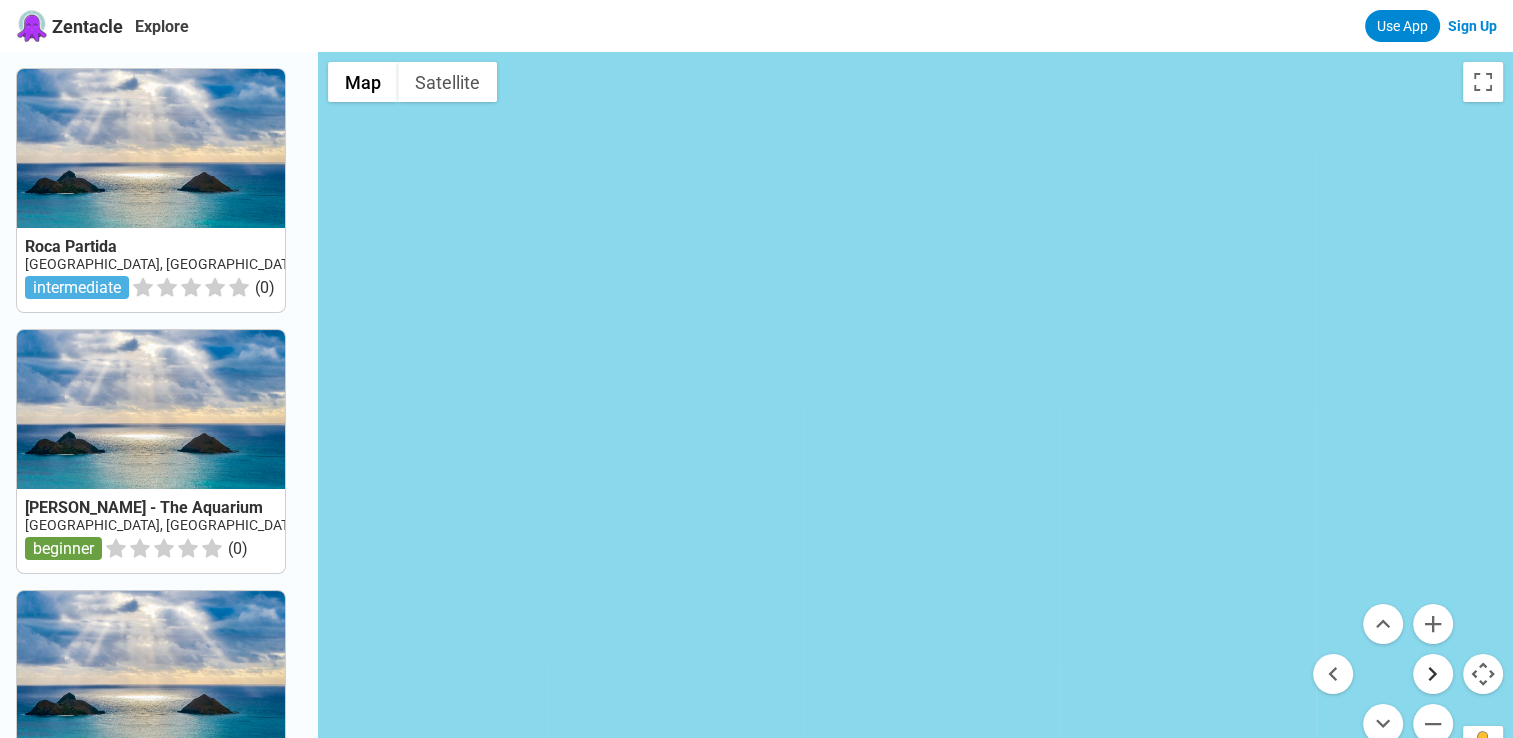 click at bounding box center (1433, 674) 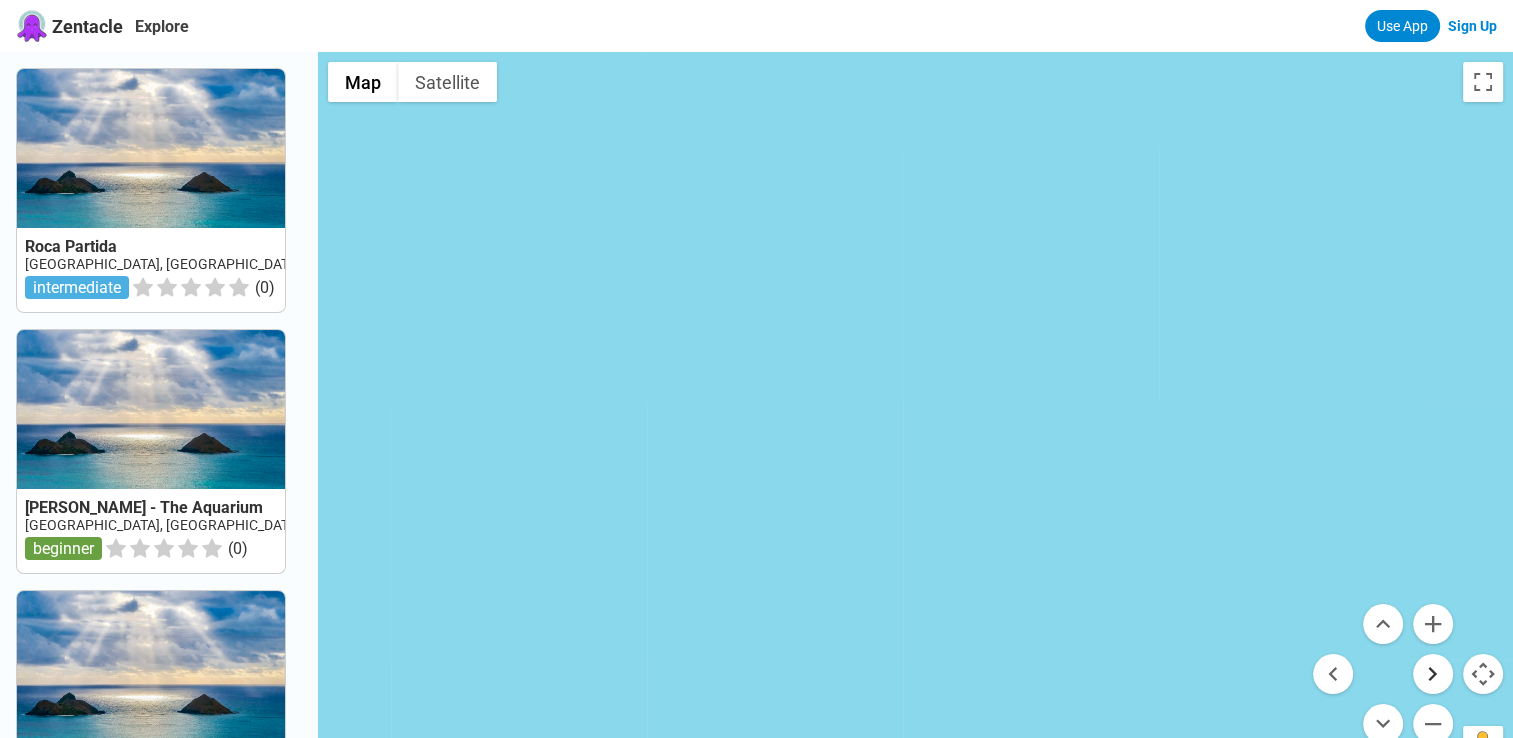 click at bounding box center (1433, 674) 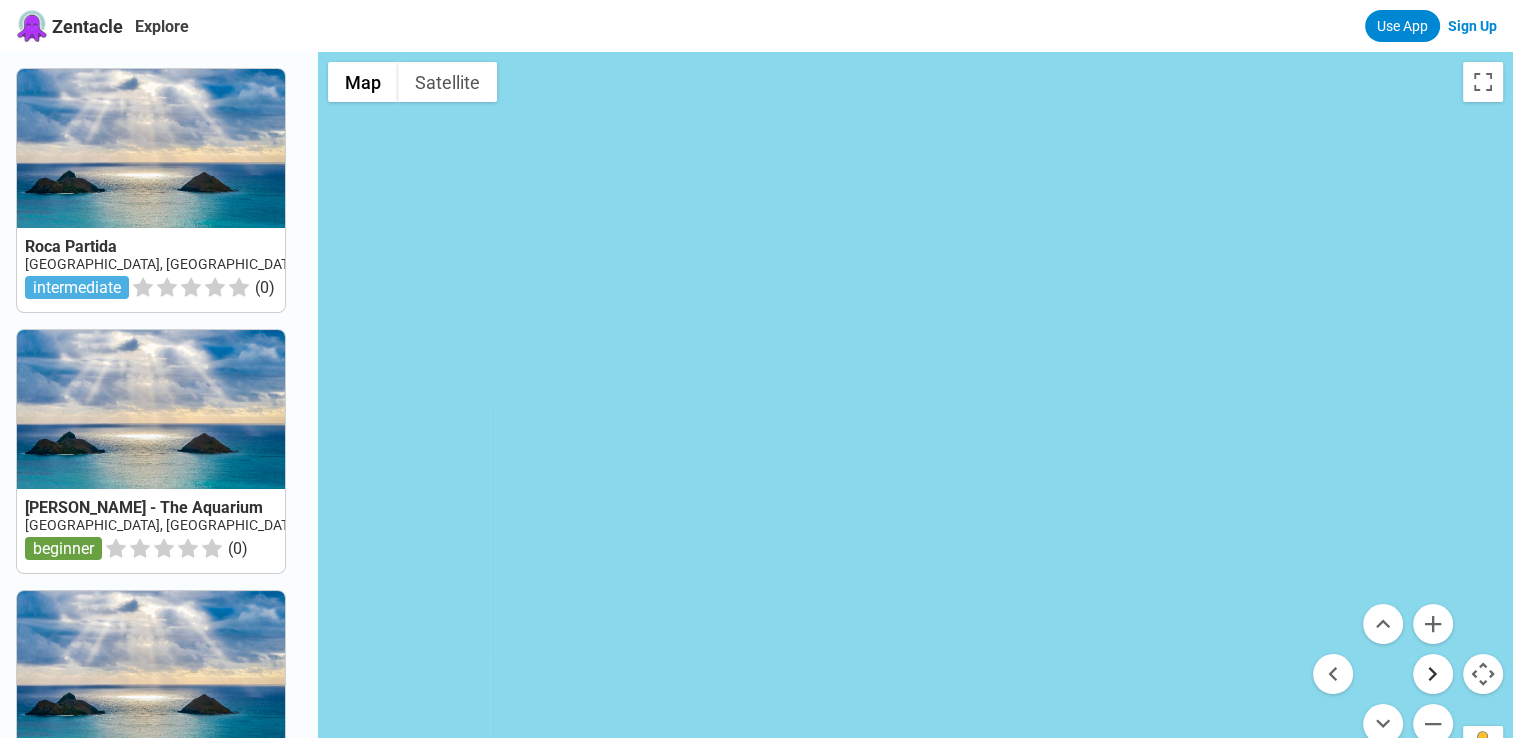 click at bounding box center (1433, 674) 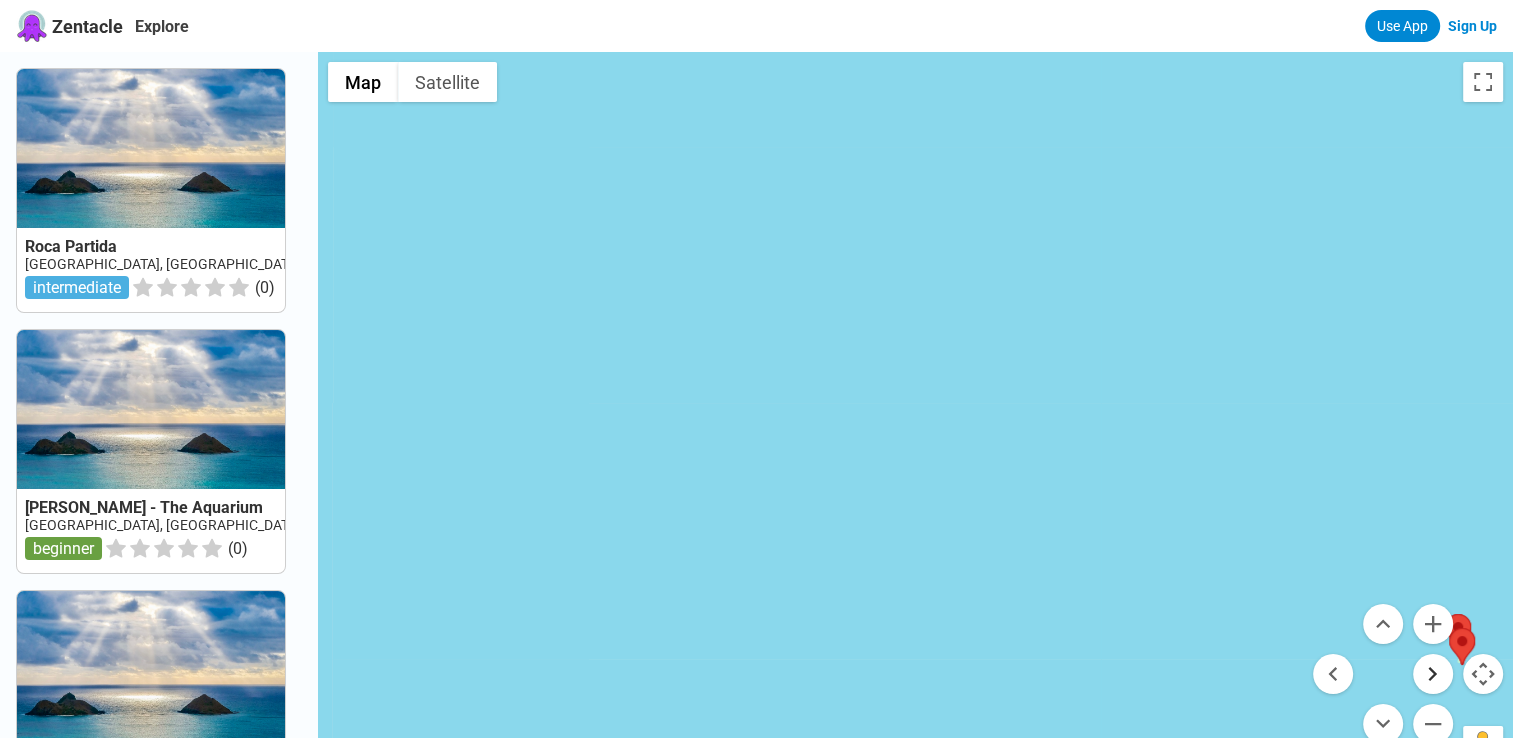 click at bounding box center (1433, 674) 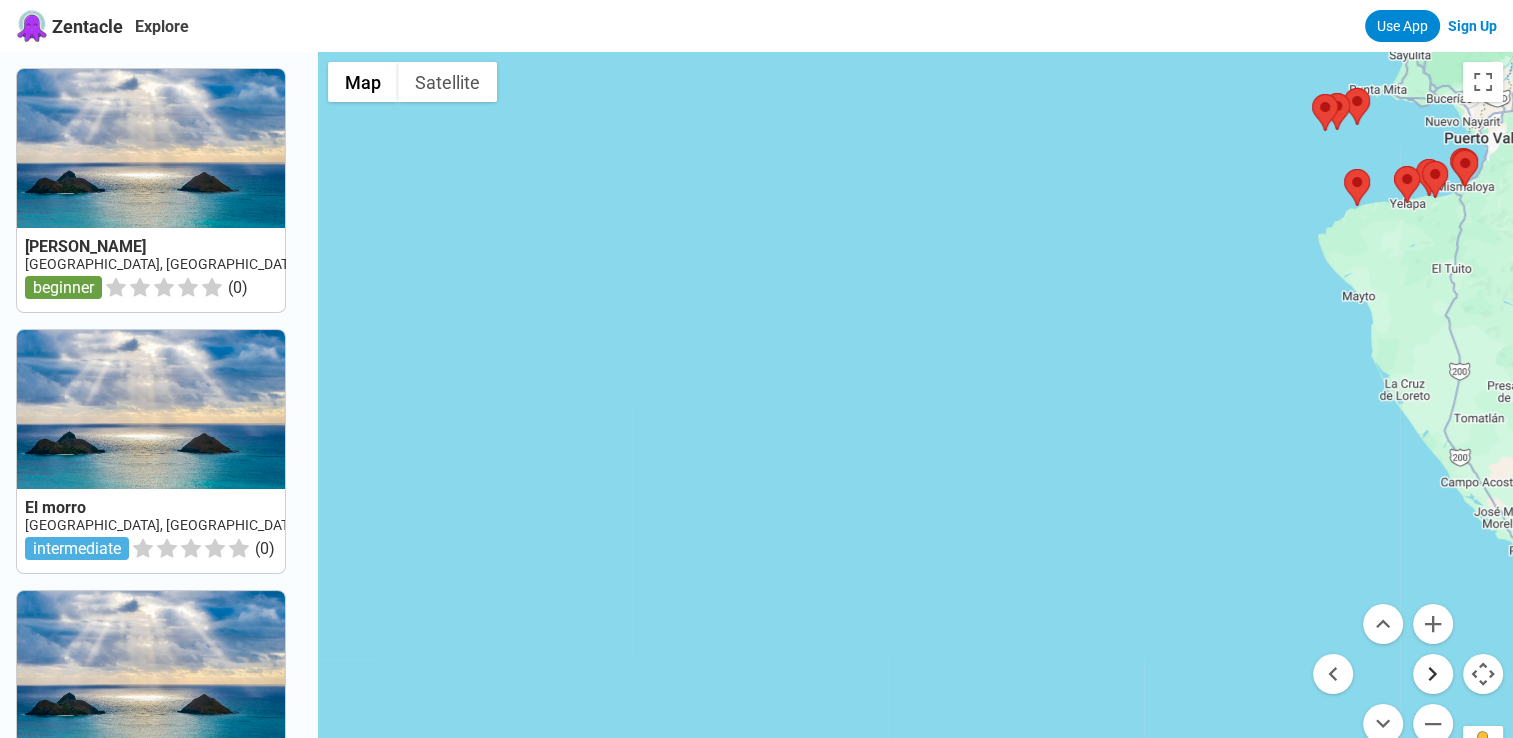 click at bounding box center [1433, 674] 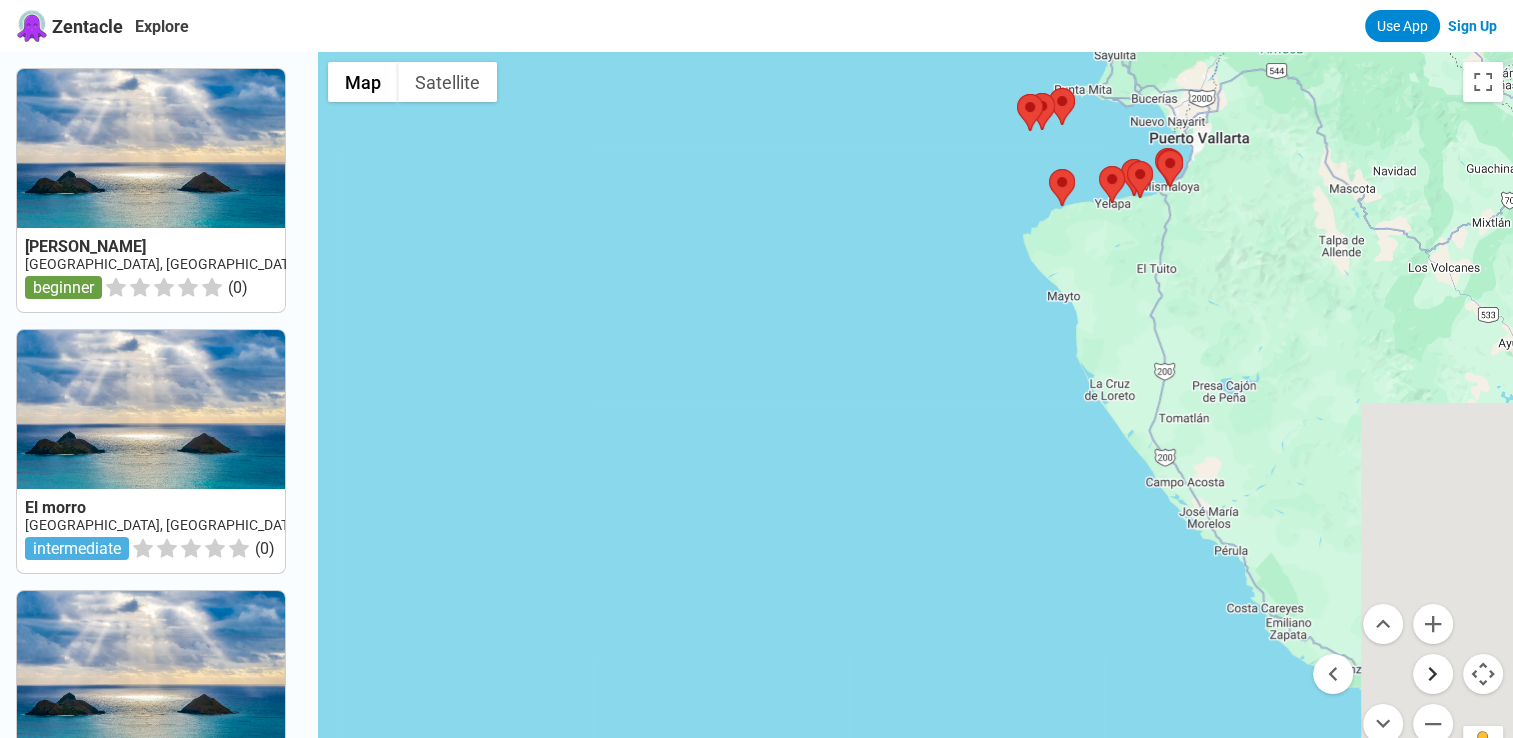 click at bounding box center (1433, 674) 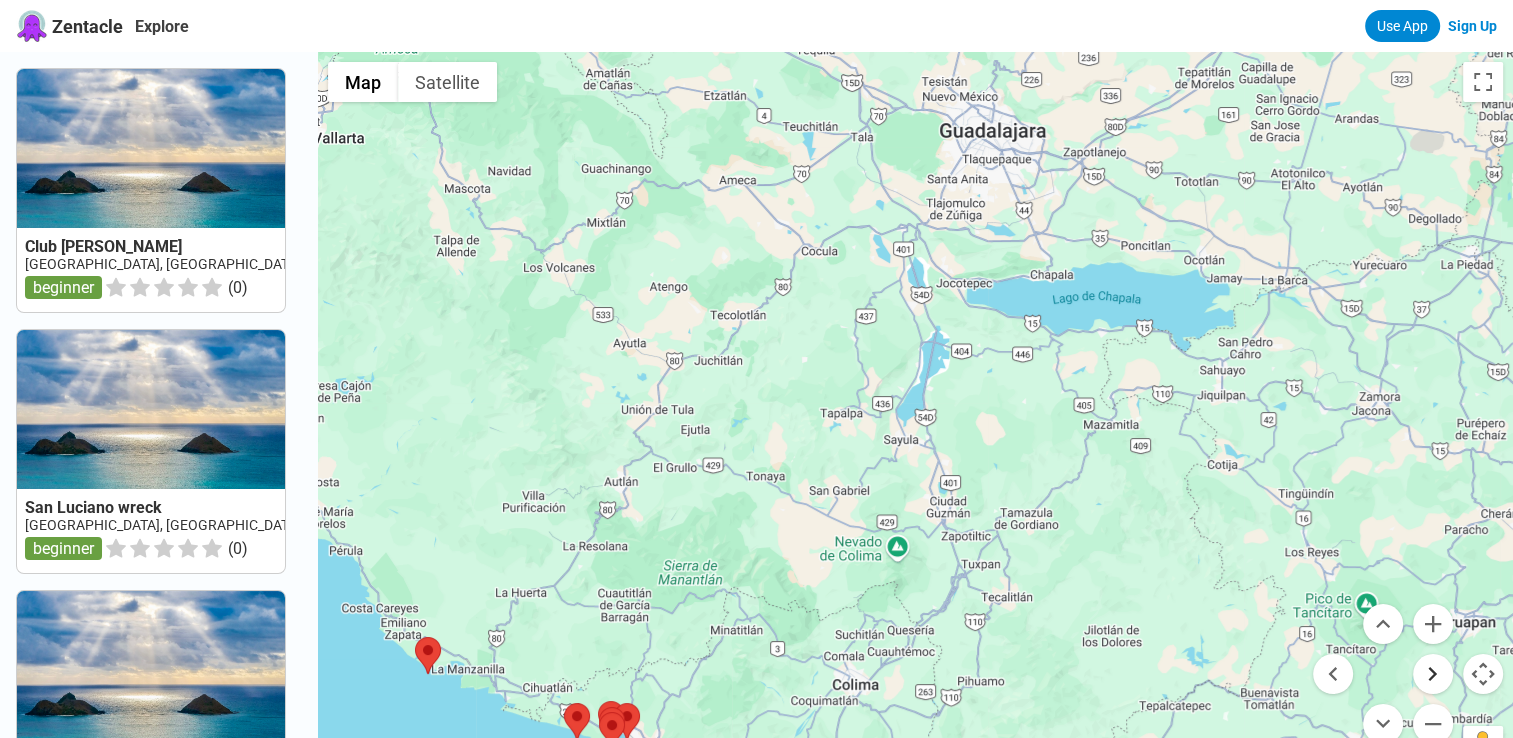 click at bounding box center (1433, 674) 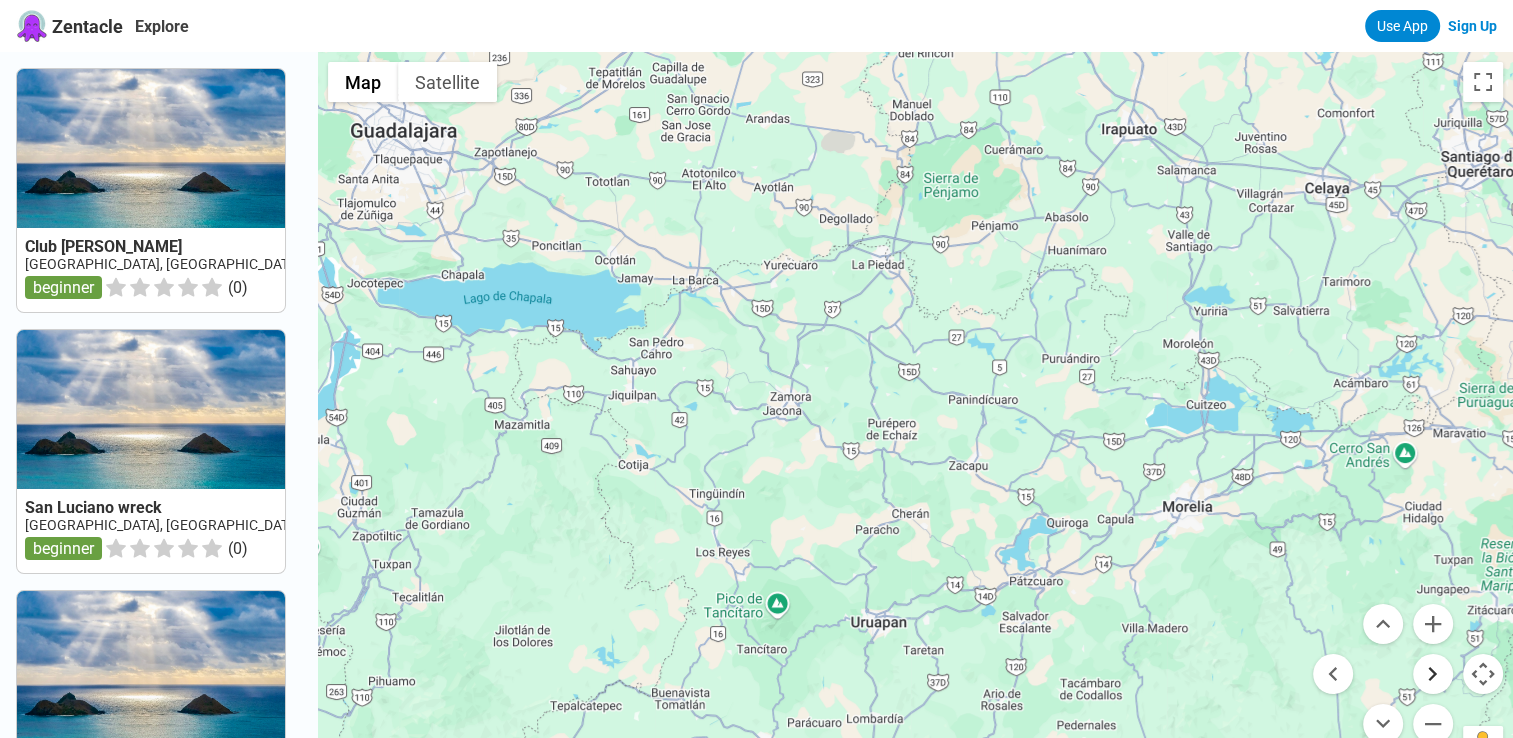 click at bounding box center (1433, 674) 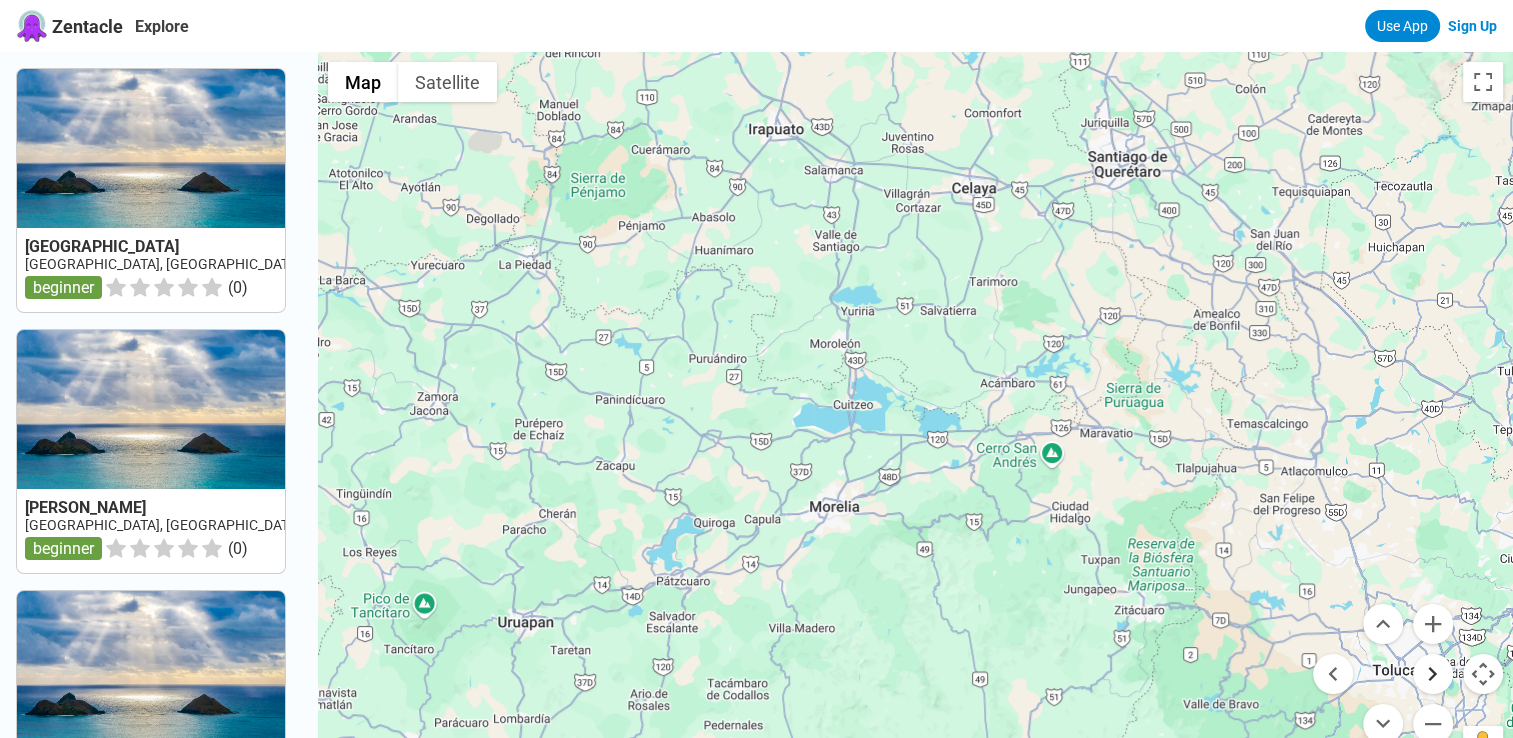 click at bounding box center [1433, 674] 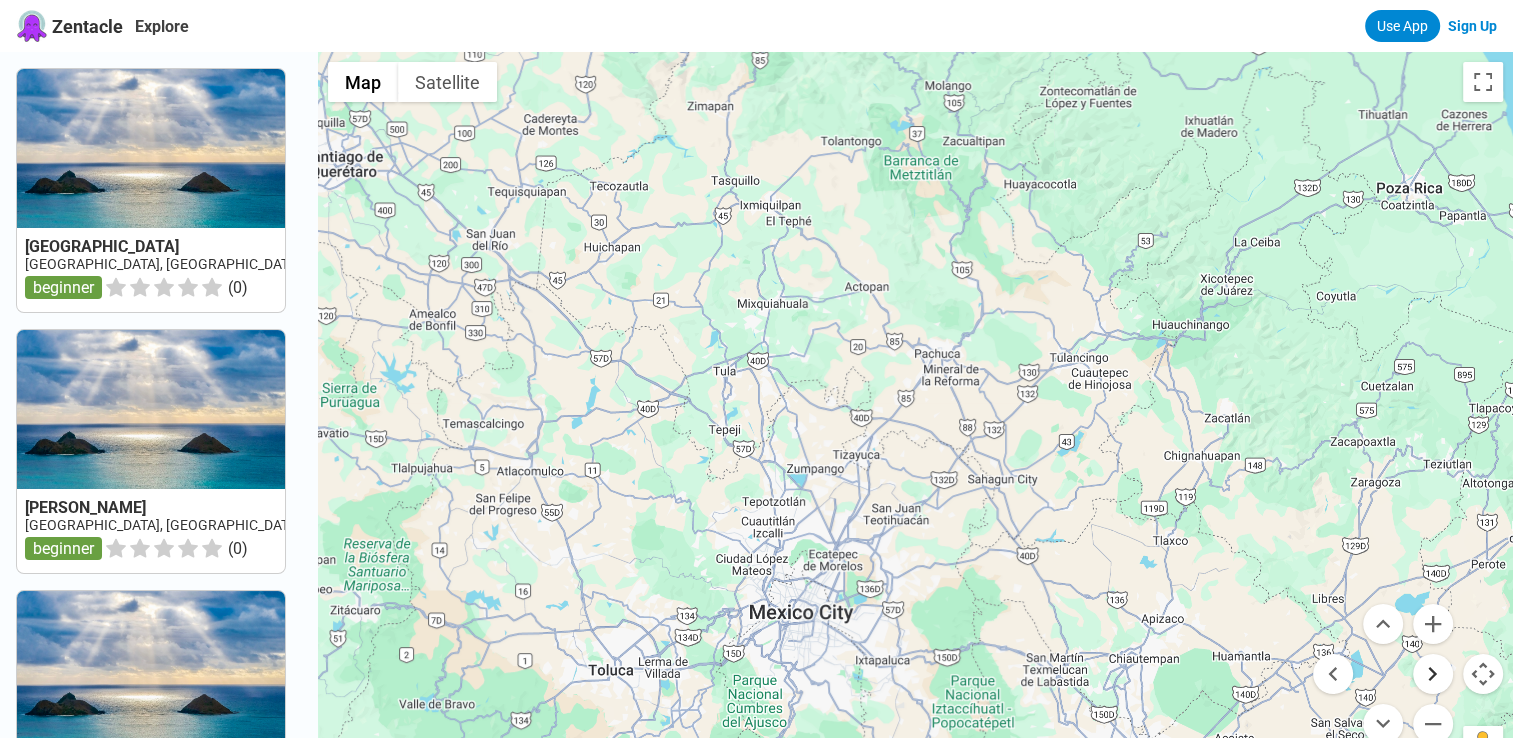 click at bounding box center [1433, 674] 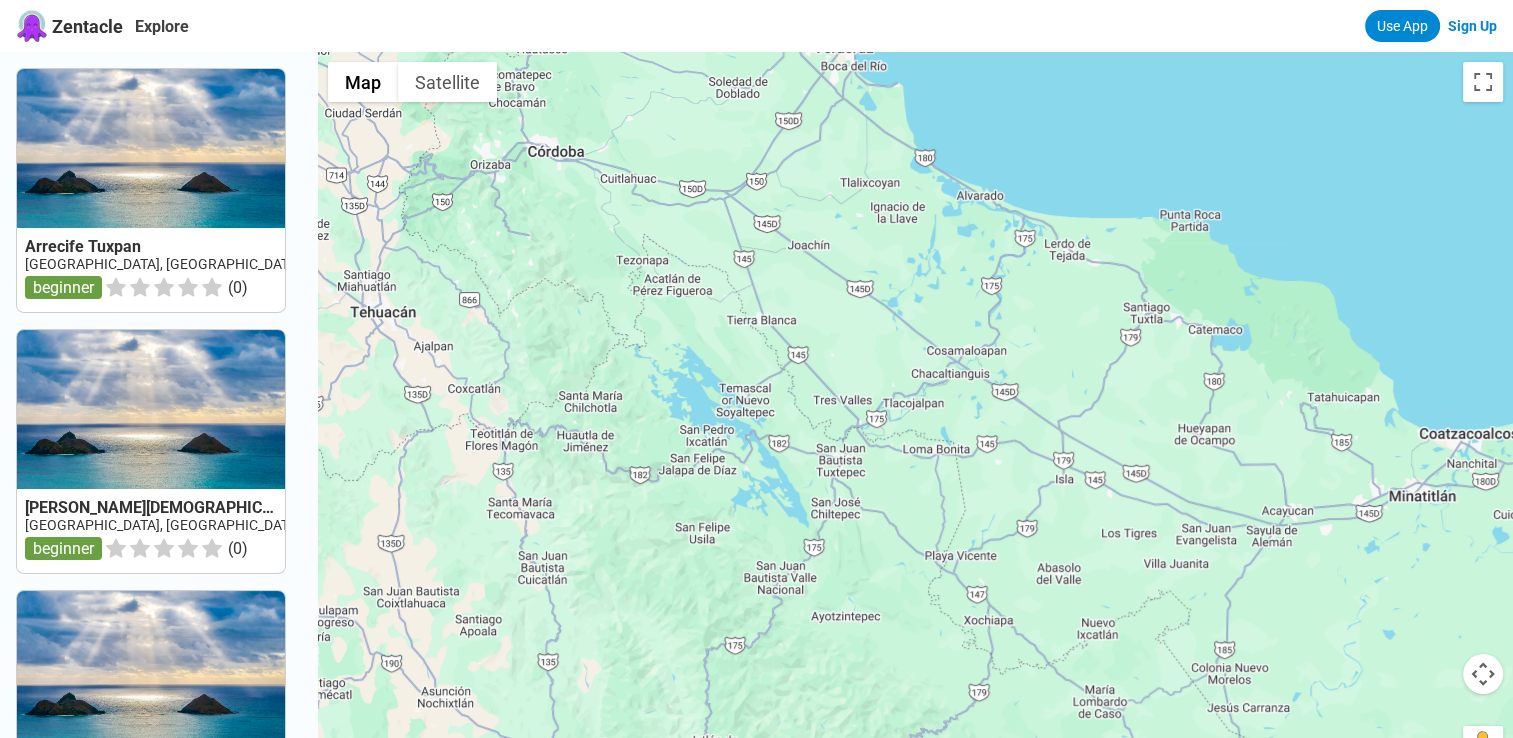 drag, startPoint x: 1123, startPoint y: 601, endPoint x: 625, endPoint y: -74, distance: 838.826 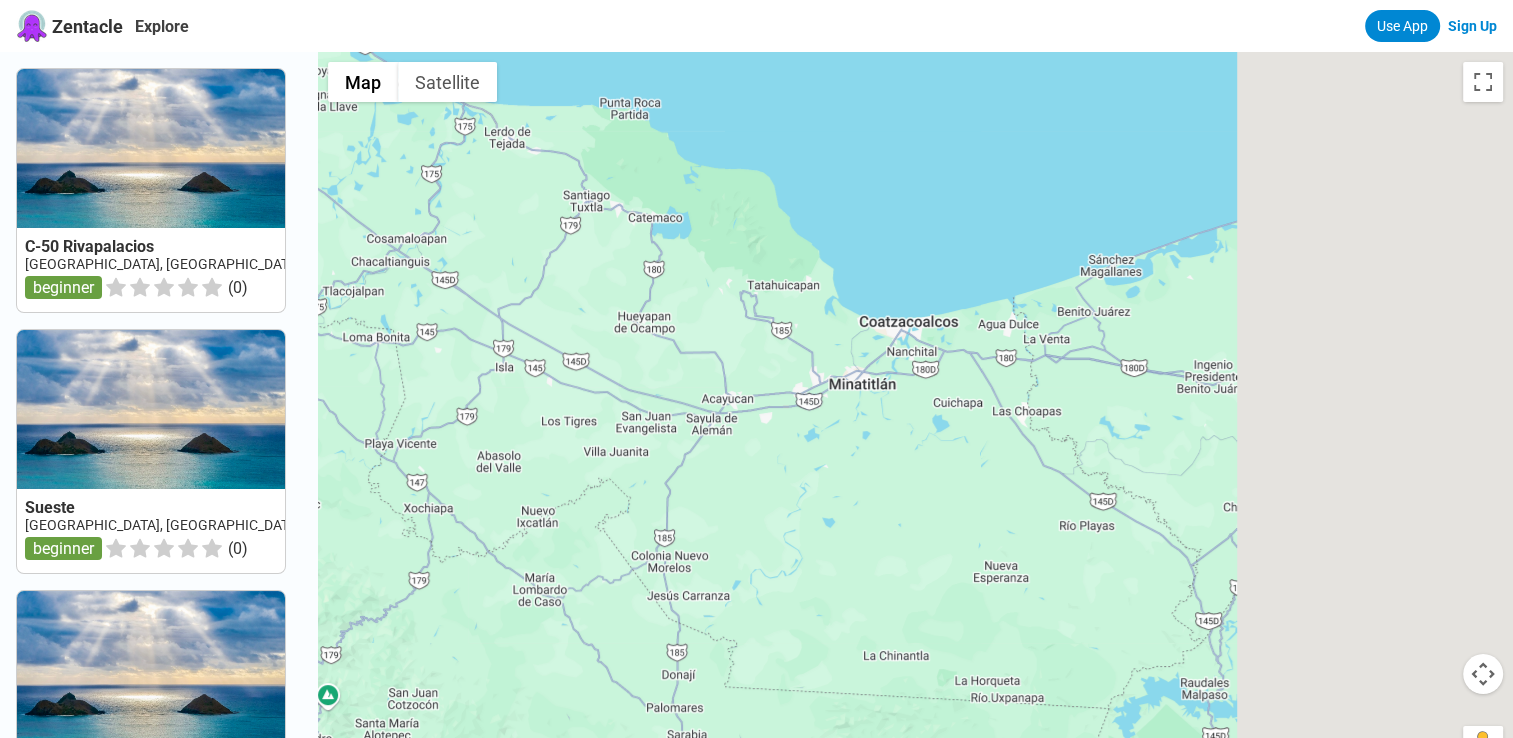 drag, startPoint x: 924, startPoint y: 330, endPoint x: 263, endPoint y: 190, distance: 675.6634 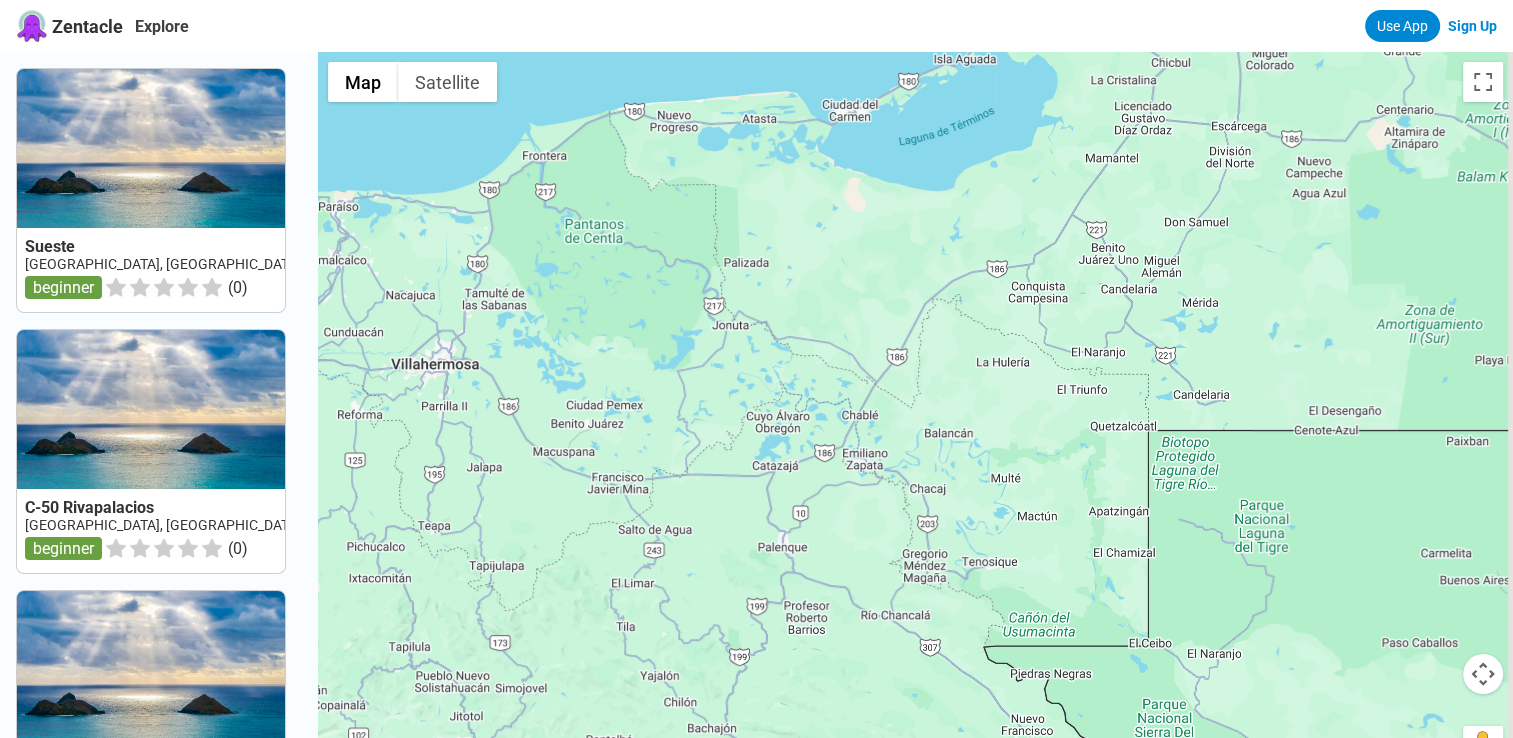 drag, startPoint x: 952, startPoint y: 456, endPoint x: 150, endPoint y: 459, distance: 802.0056 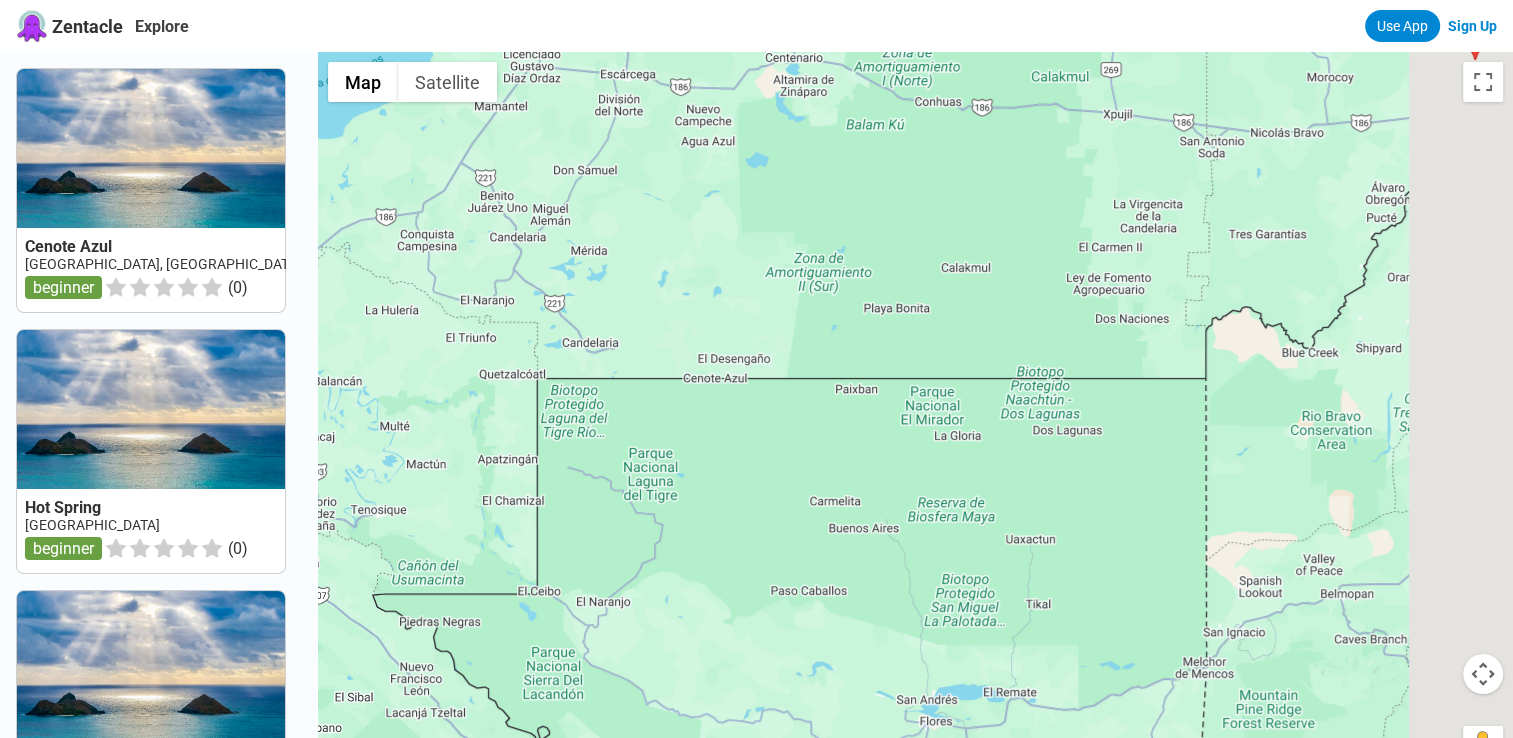 drag, startPoint x: 837, startPoint y: 502, endPoint x: 224, endPoint y: 460, distance: 614.43713 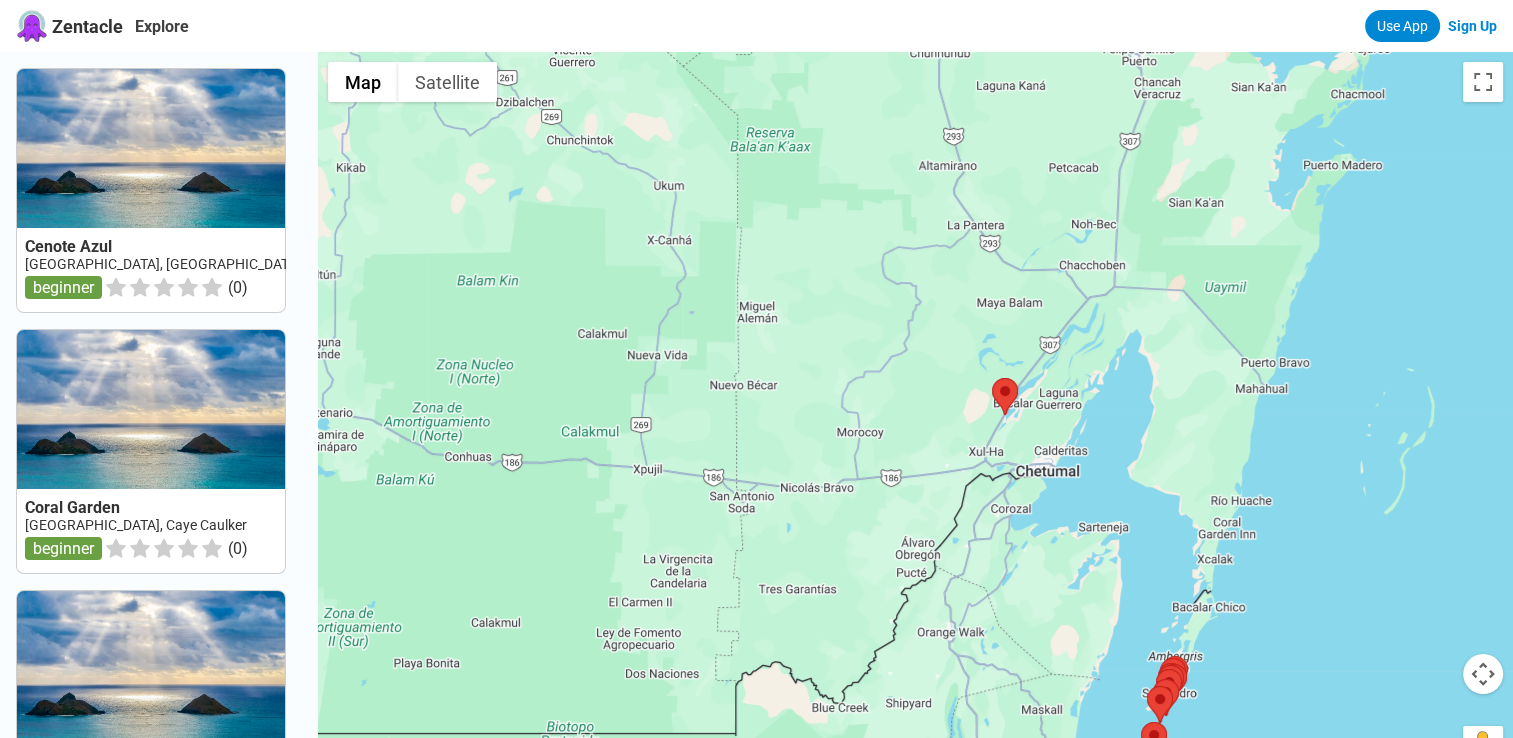 drag, startPoint x: 841, startPoint y: 404, endPoint x: 482, endPoint y: 789, distance: 526.40857 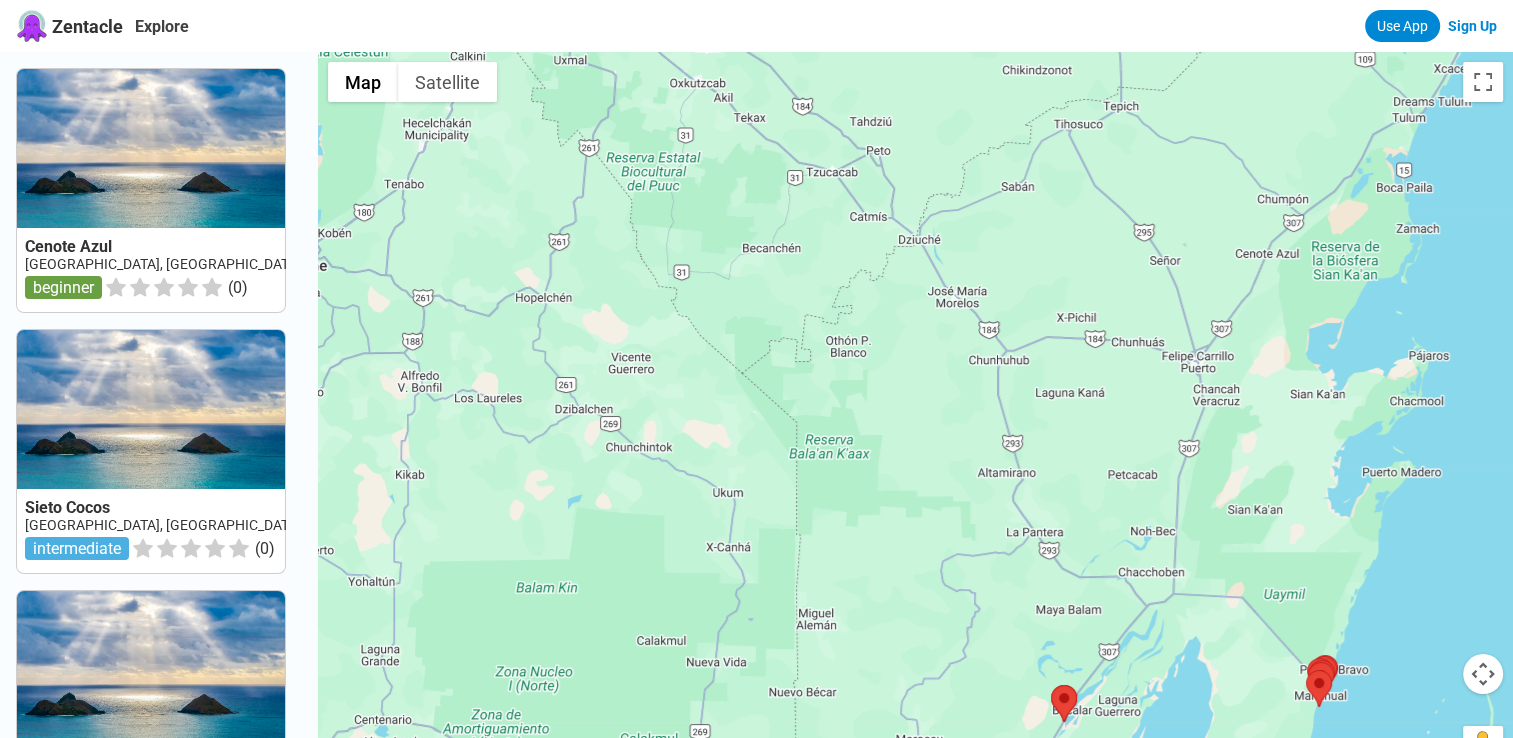 drag, startPoint x: 747, startPoint y: 442, endPoint x: 792, endPoint y: 756, distance: 317.20813 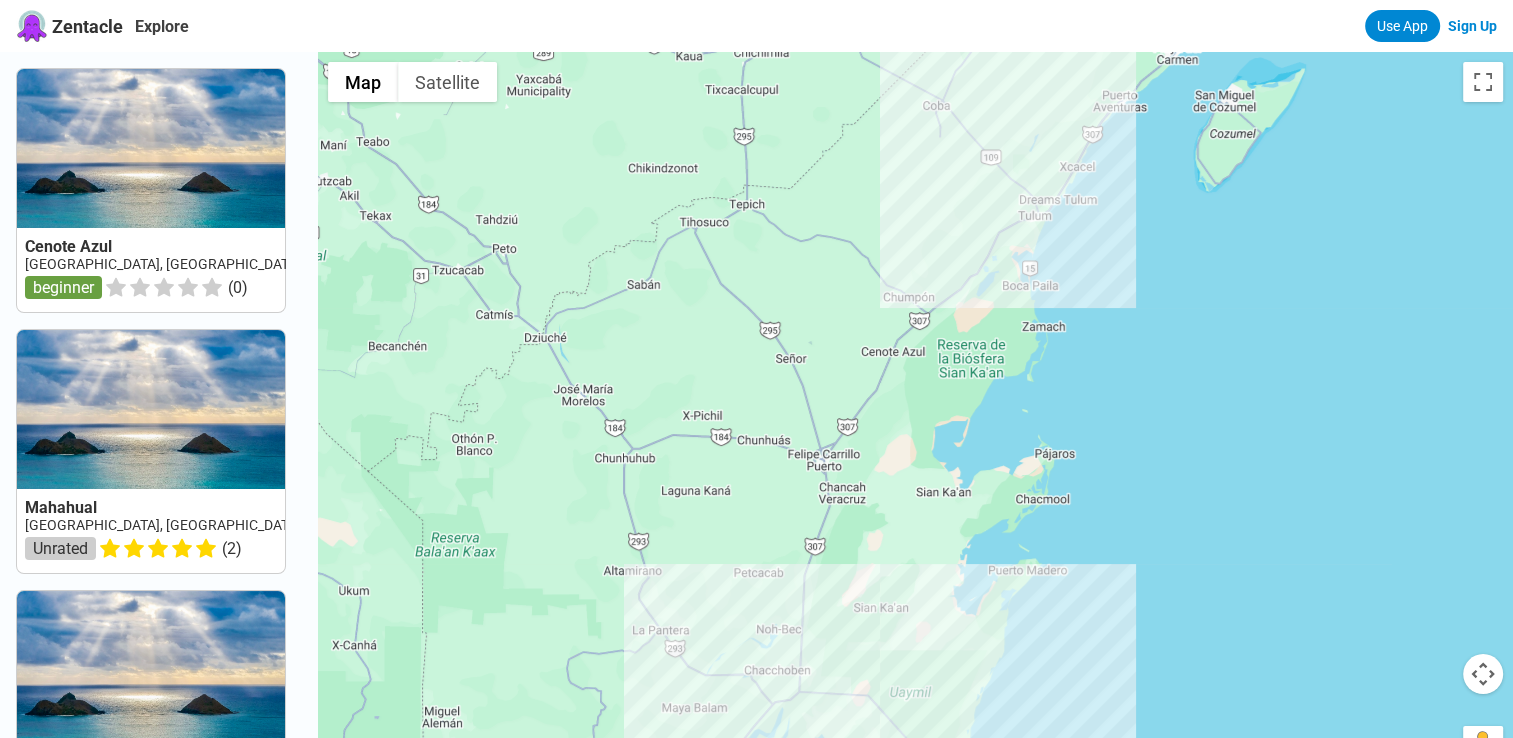 drag, startPoint x: 1060, startPoint y: 686, endPoint x: 680, endPoint y: 789, distance: 393.71182 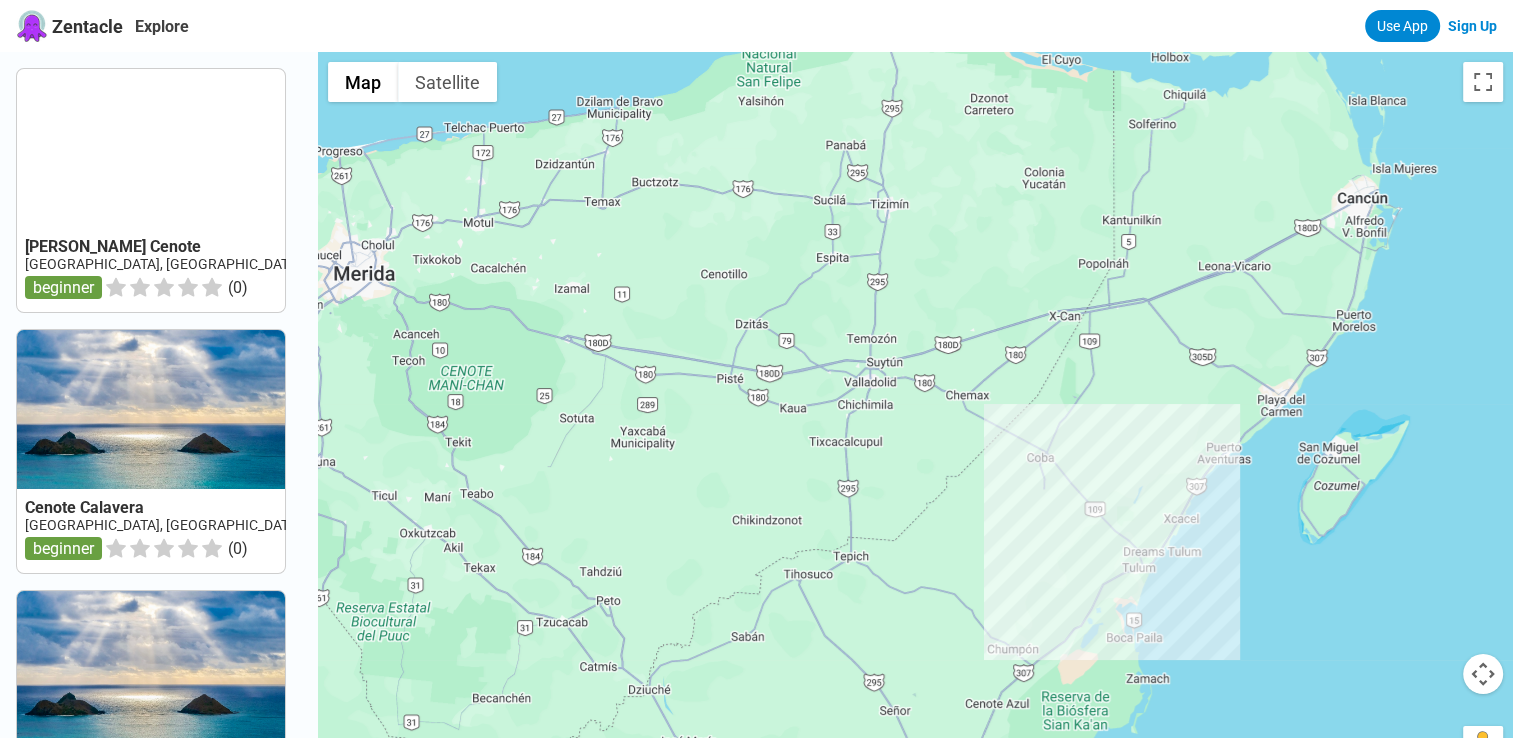 drag, startPoint x: 740, startPoint y: 418, endPoint x: 860, endPoint y: 789, distance: 389.92435 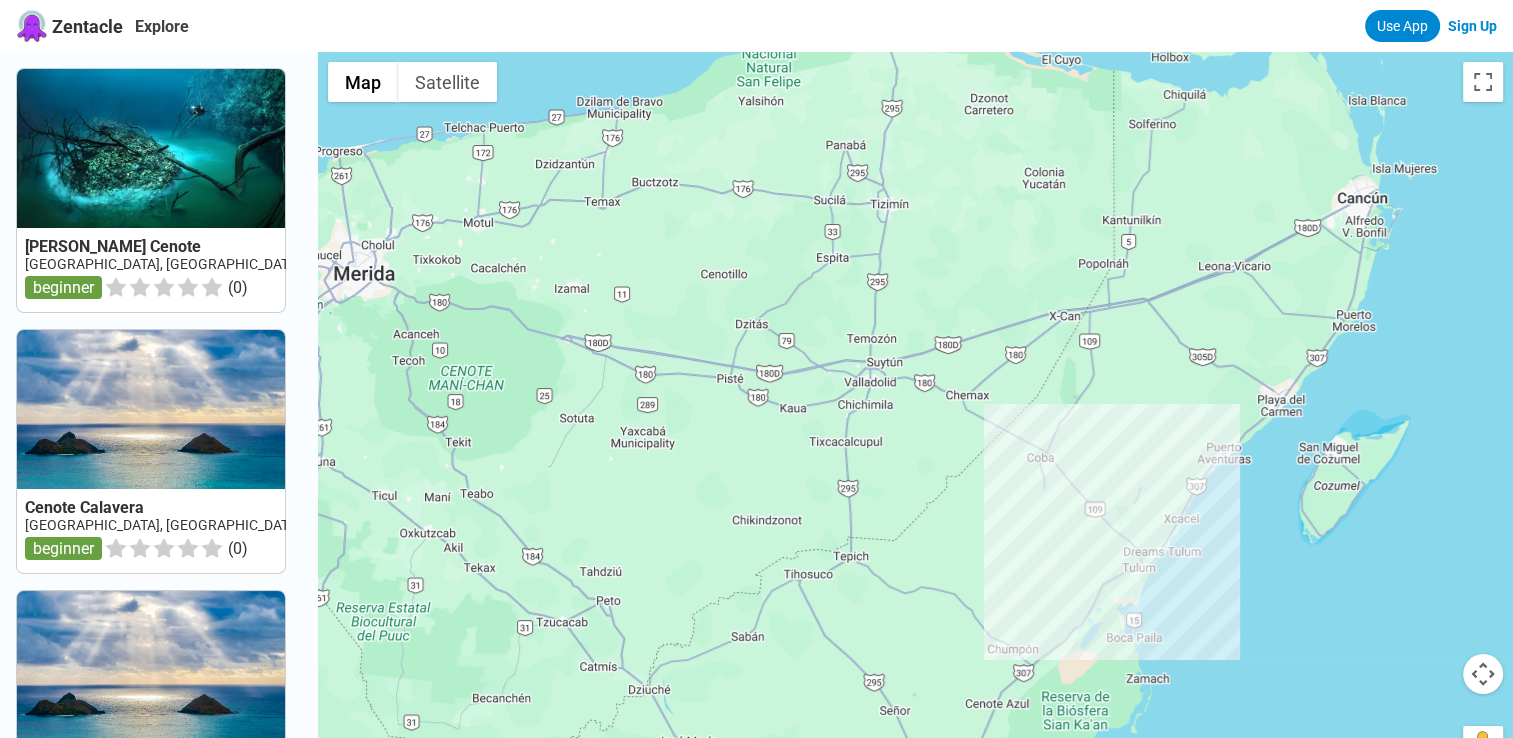 click on "Zentacle Explore Use App Sign Up Angelita Cenote Mexico, Yucatan, Tulum beginner ( 0 ) Cenote Calavera Mexico, Yucatan, Tulum beginner ( 0 ) Gran Cenote Mexico, Yucatan, Tulum beginner ( 0 ) Cenote Carwash Mexico, Yucatan, Tulum beginner ( 2 ) Cenote Dos Ojos Mexico, Yucatan, Tulum beginner ( 1 ) The Pit (El Pit) Cenote Mexico, Yucatan, Tulum intermediate ( 0 ) La Inglacia Mexico, Yucatan, Akumal beginner ( 0 ) Grouper Reef Mexico, Yucatan, Akumal beginner ( 0 ) Herradura Mexico, Yucatan, Cancun beginner ( 0 ) Tortuga Reef Mexico, Yucatan, Akumal beginner ( 0 ) ← Move left → Move right ↑ Move up ↓ Move down + Zoom in - Zoom out Home Jump left by 75% End Jump right by 75% Page Up Jump up by 75% Page Down Jump down by 75% Map Terrain Satellite Labels Keyboard shortcuts Map Data Map data ©2025 Google, INEGI Map data ©2025 Google, INEGI 20 km  Click to toggle between metric and imperial units Terms Report a map error Get the Zentacle app! Full dive log with 15k+ locations, reviews, and photos 5.0 ." at bounding box center (756, 688) 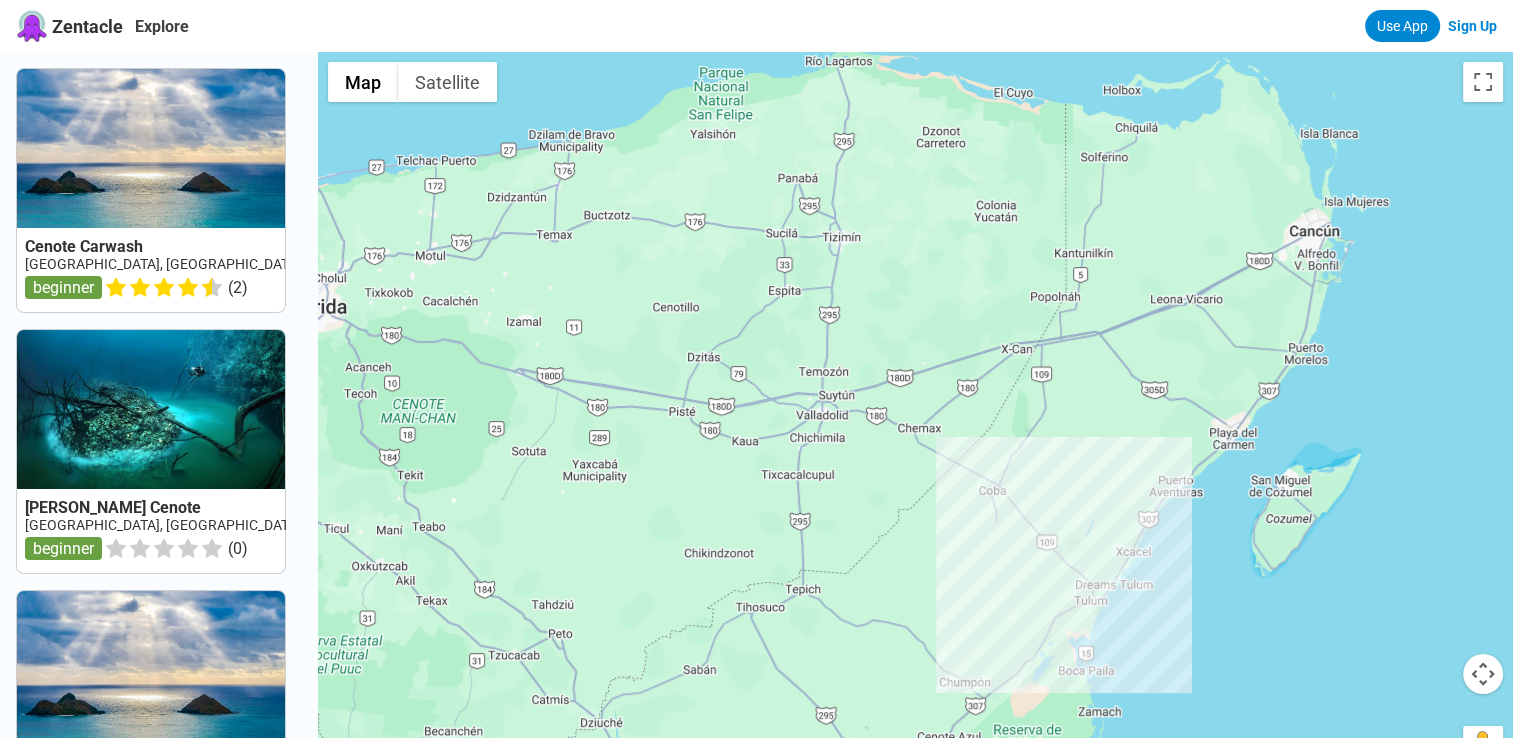 drag, startPoint x: 1029, startPoint y: 446, endPoint x: 978, endPoint y: 487, distance: 65.43699 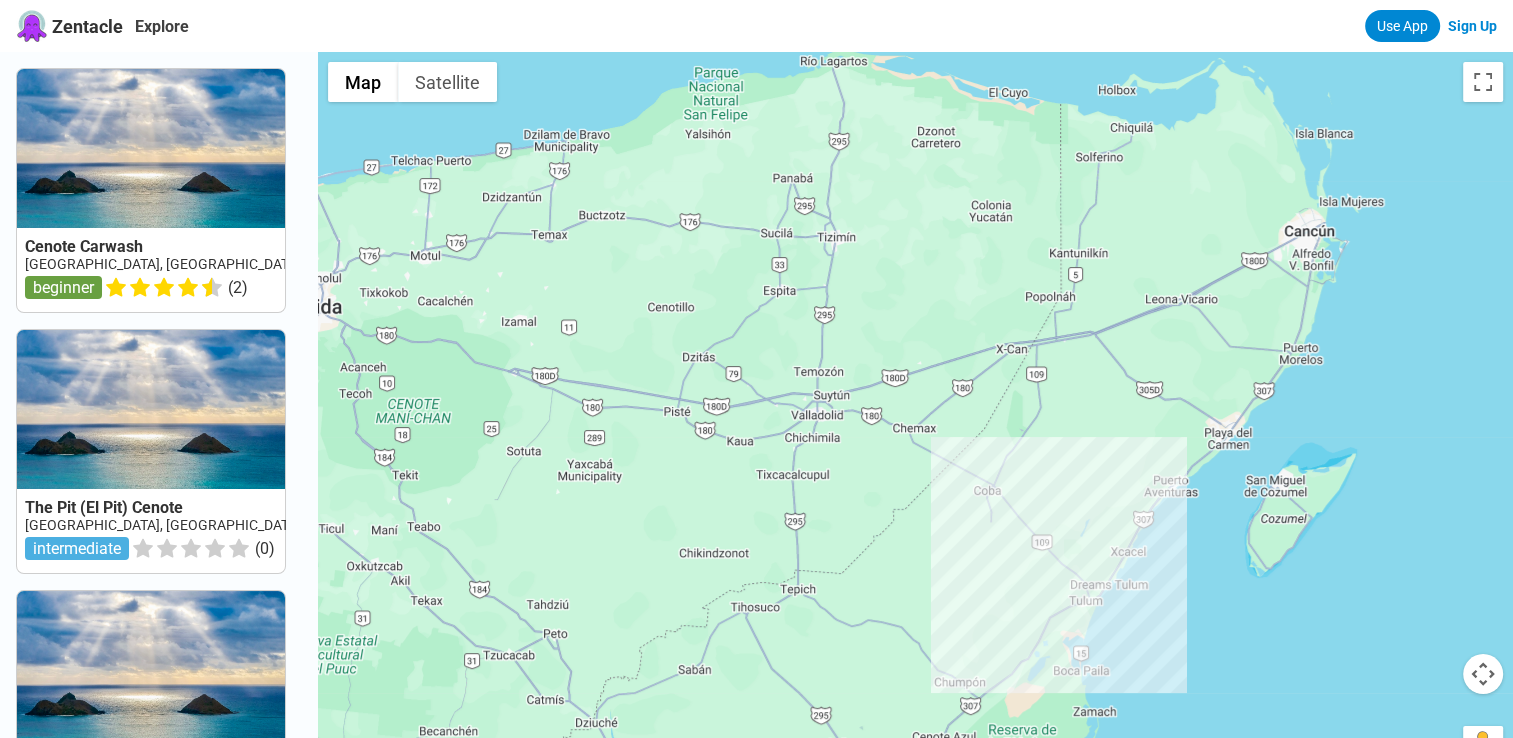click at bounding box center [1483, 674] 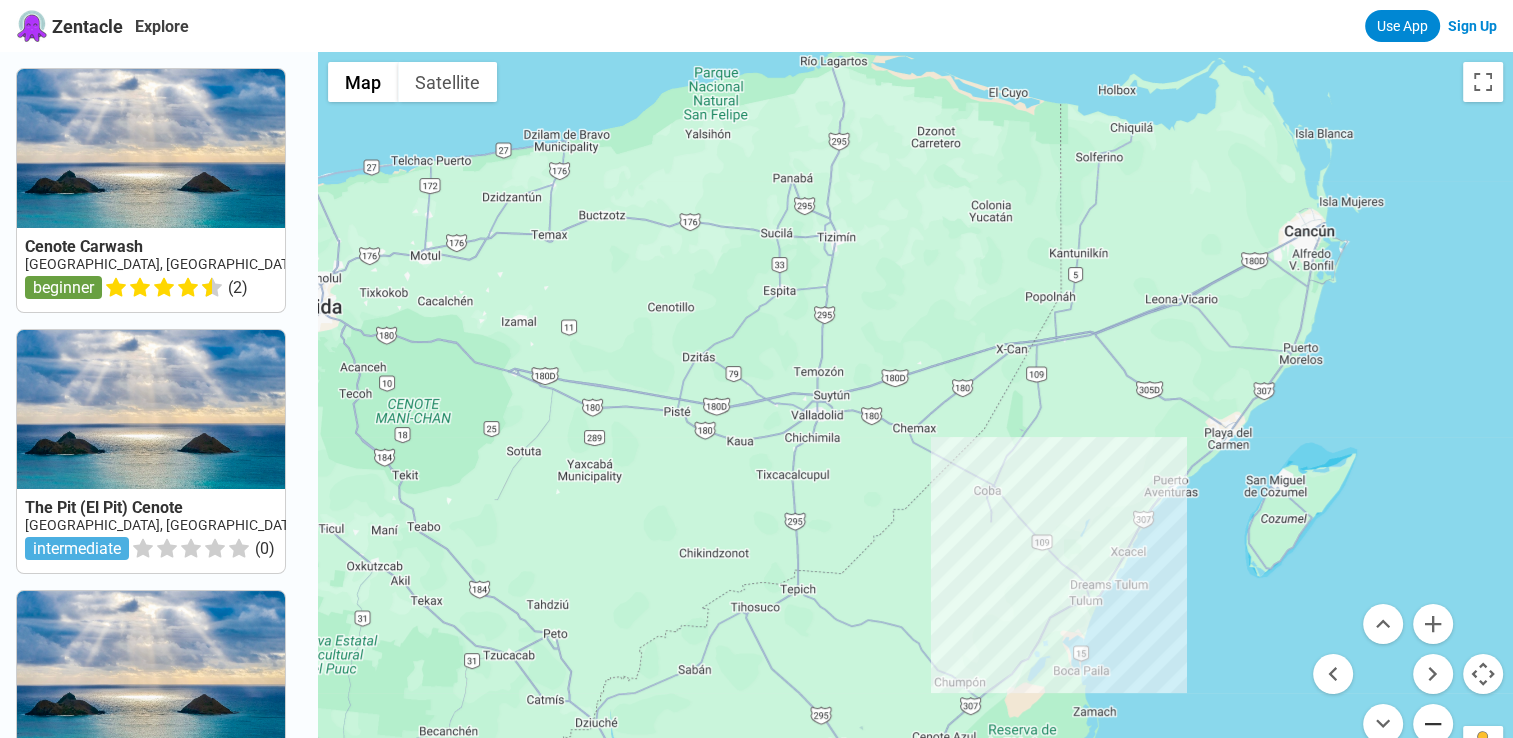 click at bounding box center (1433, 724) 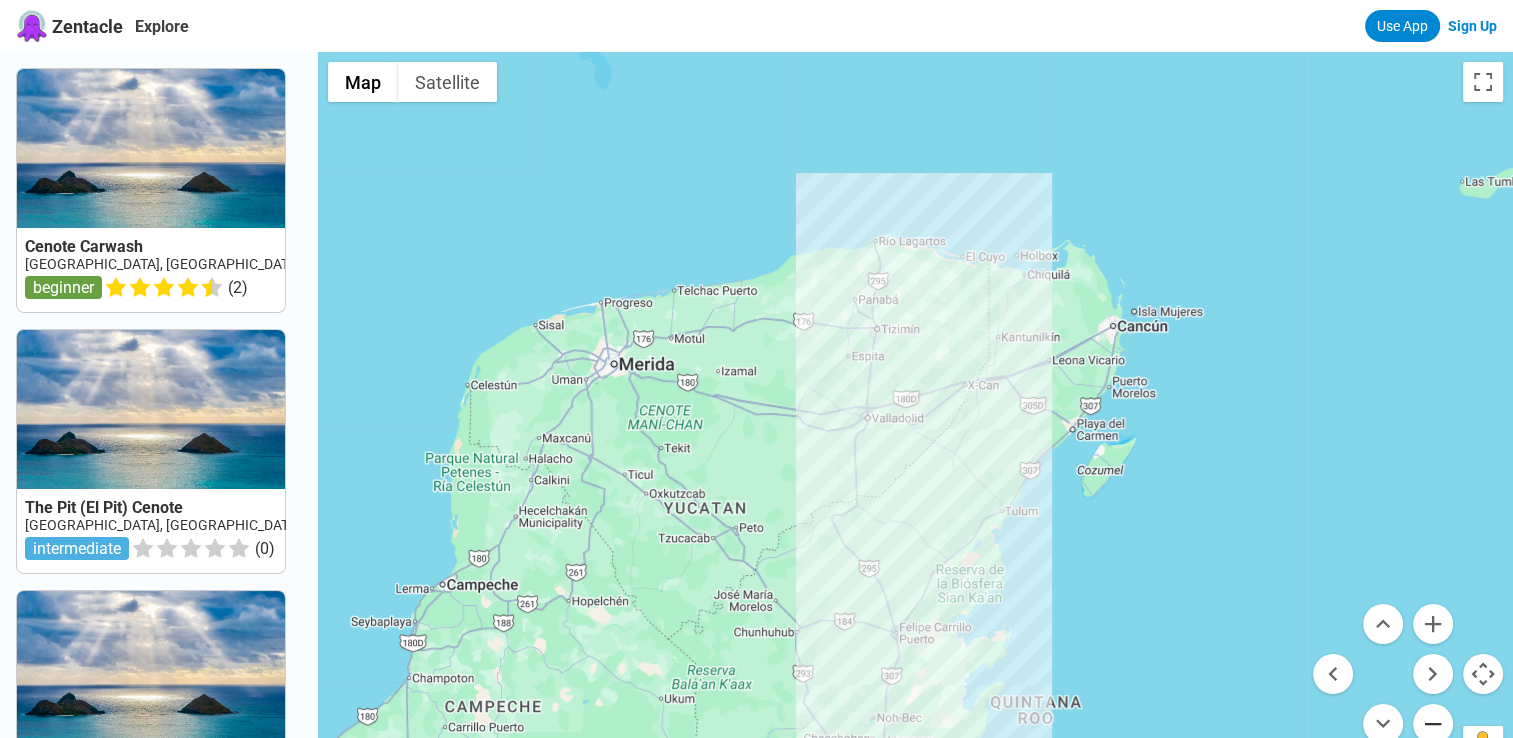 click at bounding box center [1433, 724] 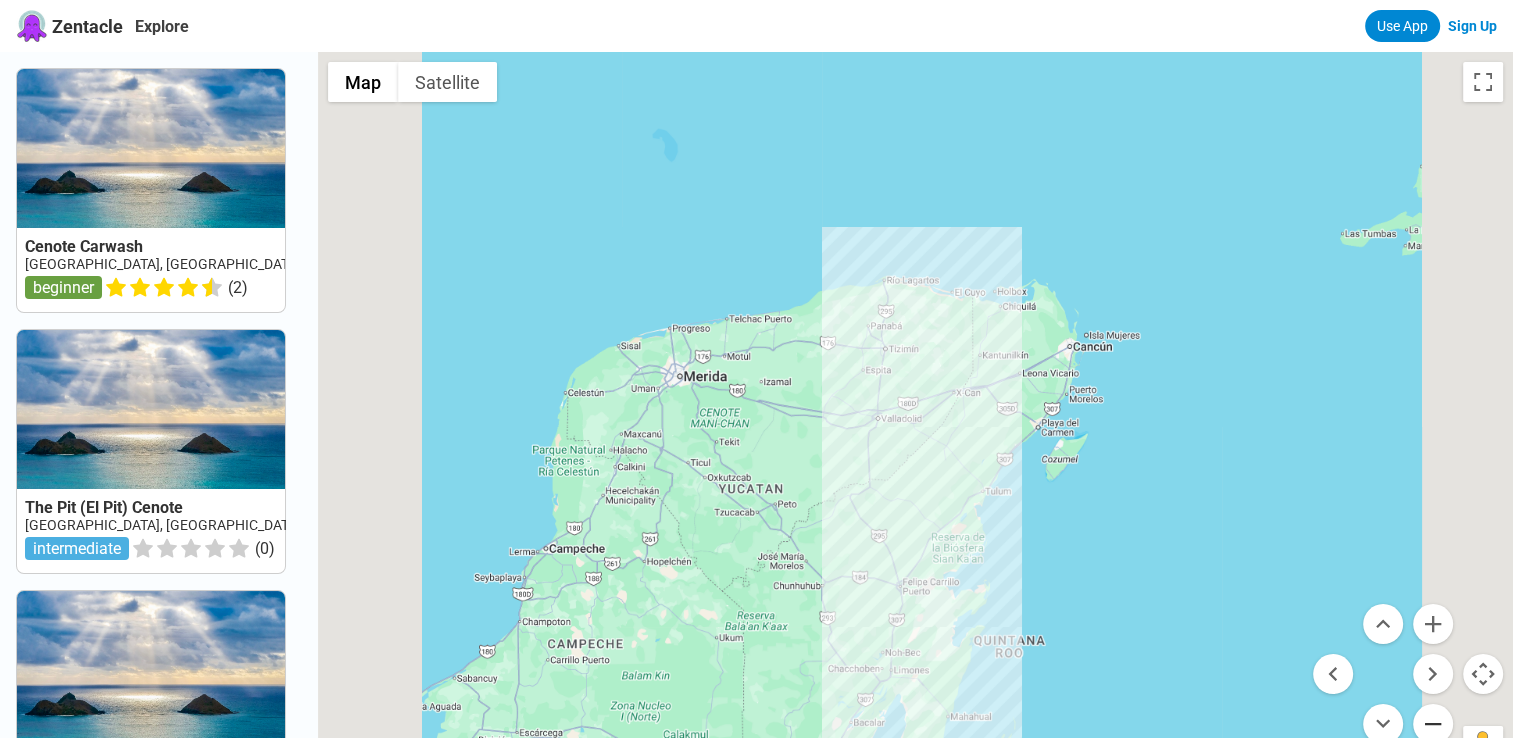 click at bounding box center [1433, 724] 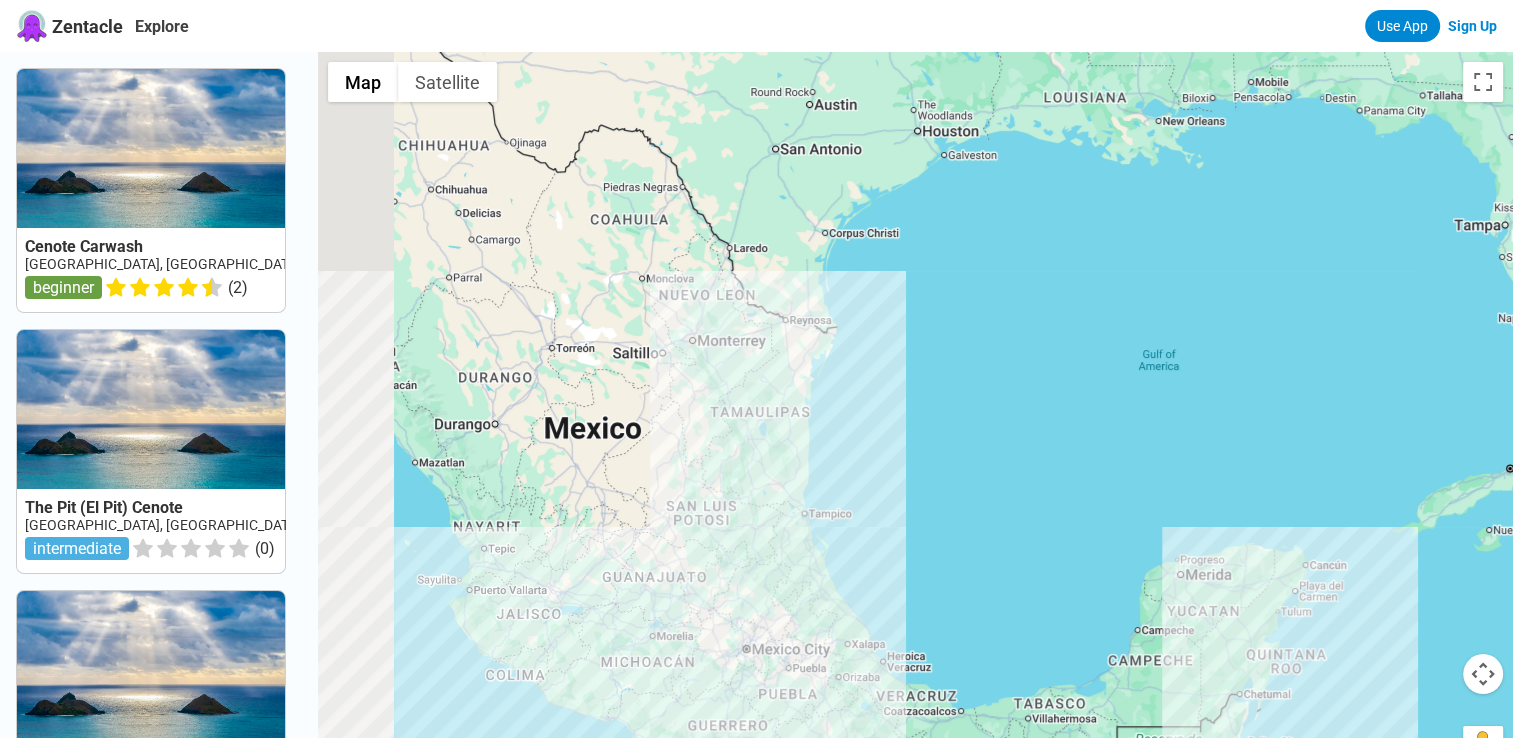 drag, startPoint x: 973, startPoint y: 621, endPoint x: 1318, endPoint y: 789, distance: 383.73038 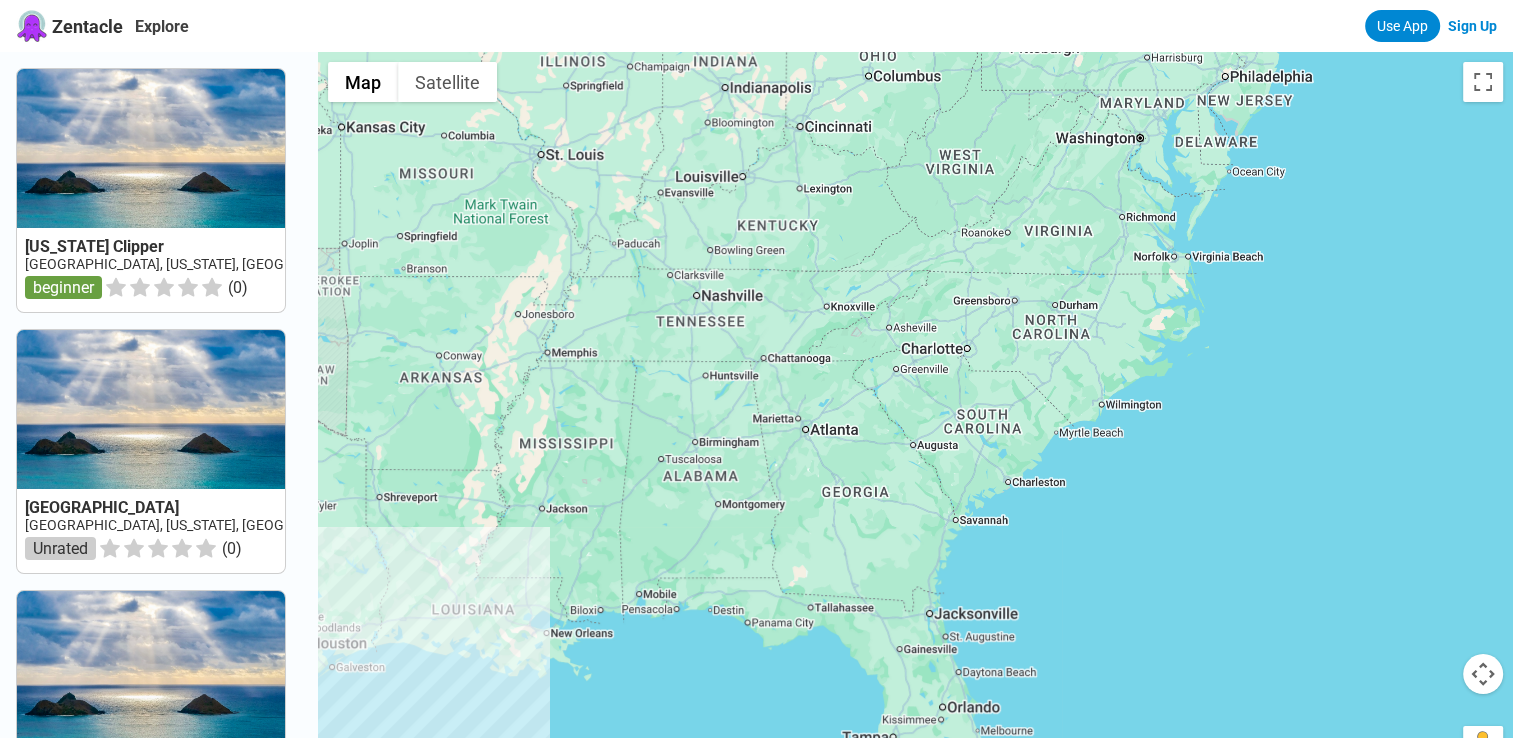 drag, startPoint x: 1062, startPoint y: 273, endPoint x: 413, endPoint y: 750, distance: 805.43774 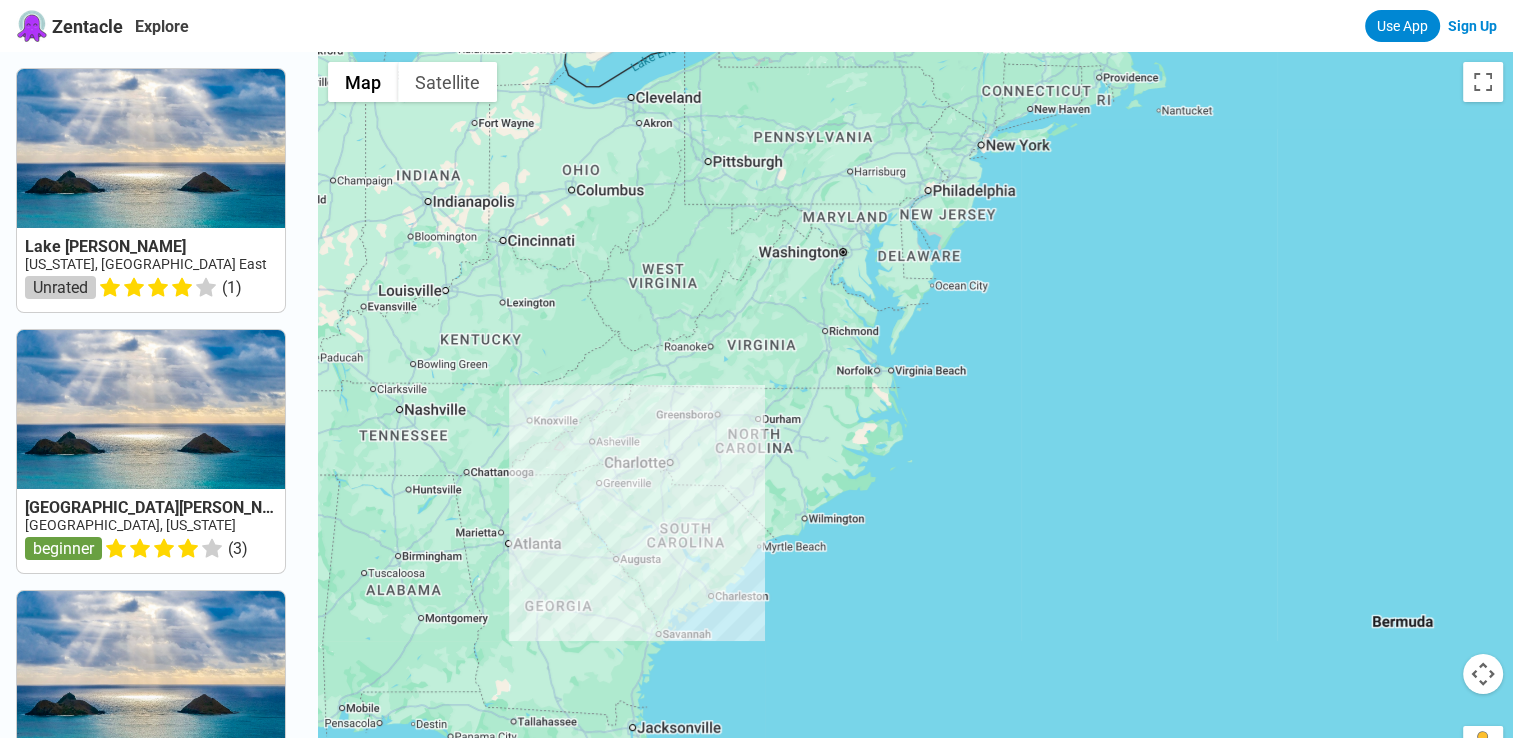 drag, startPoint x: 658, startPoint y: 686, endPoint x: 383, endPoint y: 789, distance: 293.65625 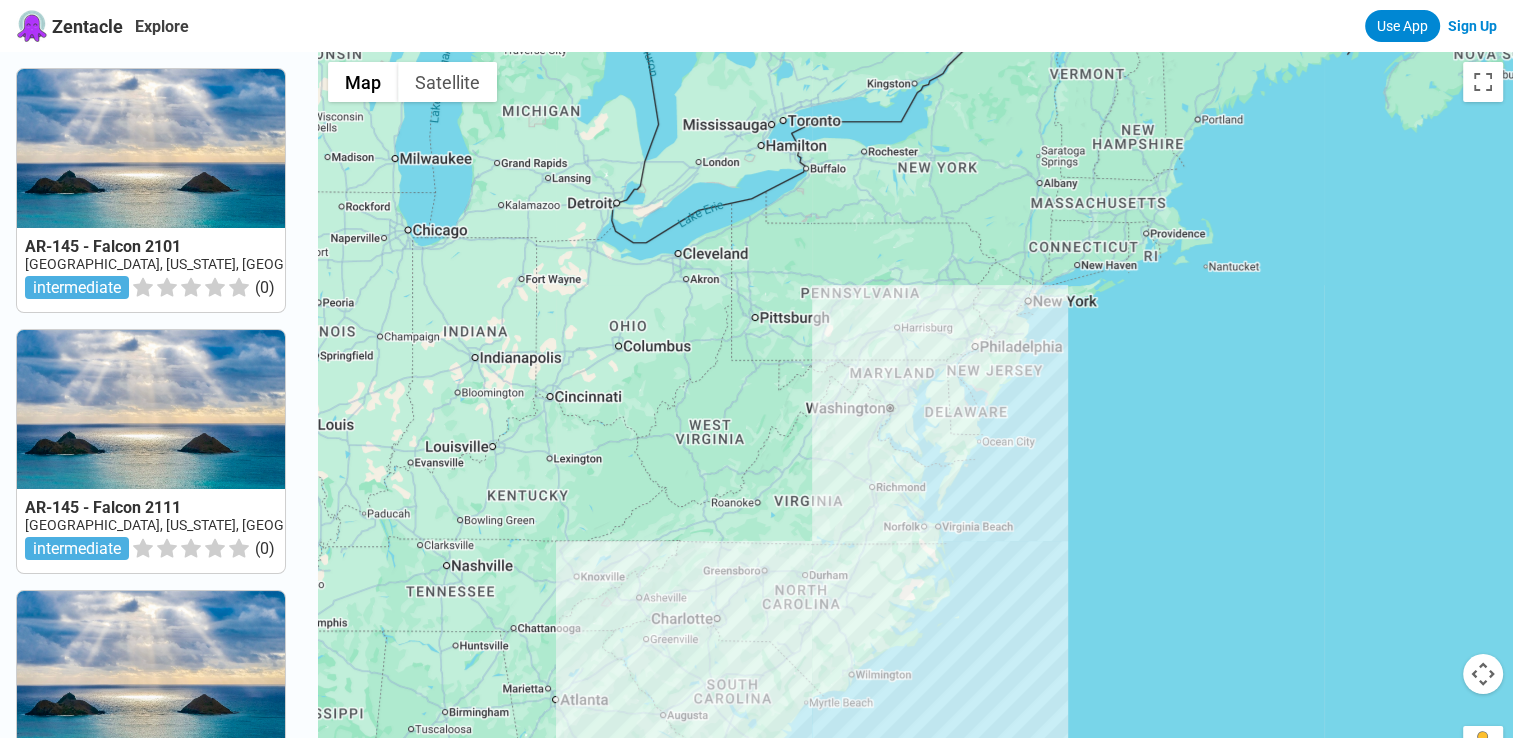drag, startPoint x: 704, startPoint y: 384, endPoint x: 770, endPoint y: 570, distance: 197.36261 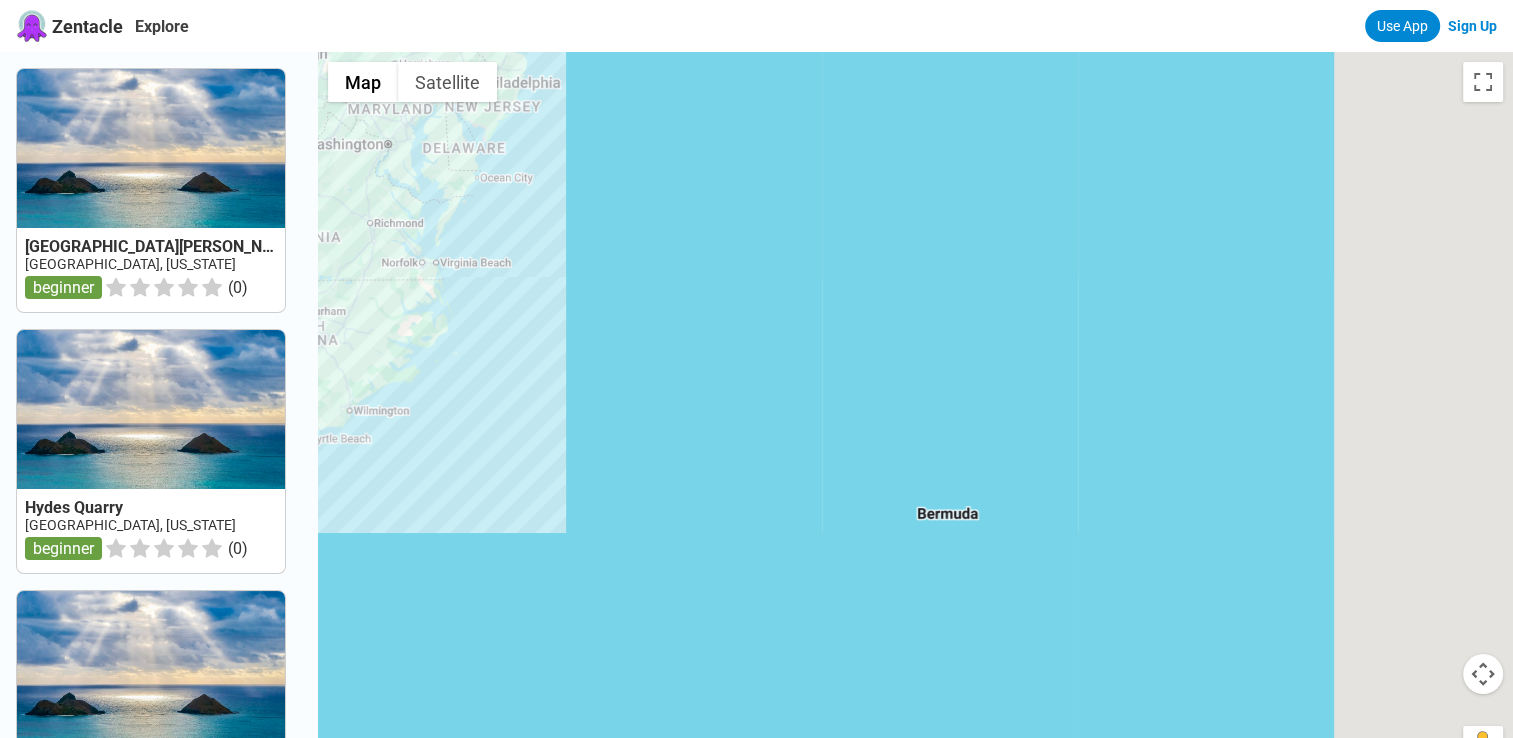 drag, startPoint x: 636, startPoint y: 349, endPoint x: 120, endPoint y: 49, distance: 596.8718 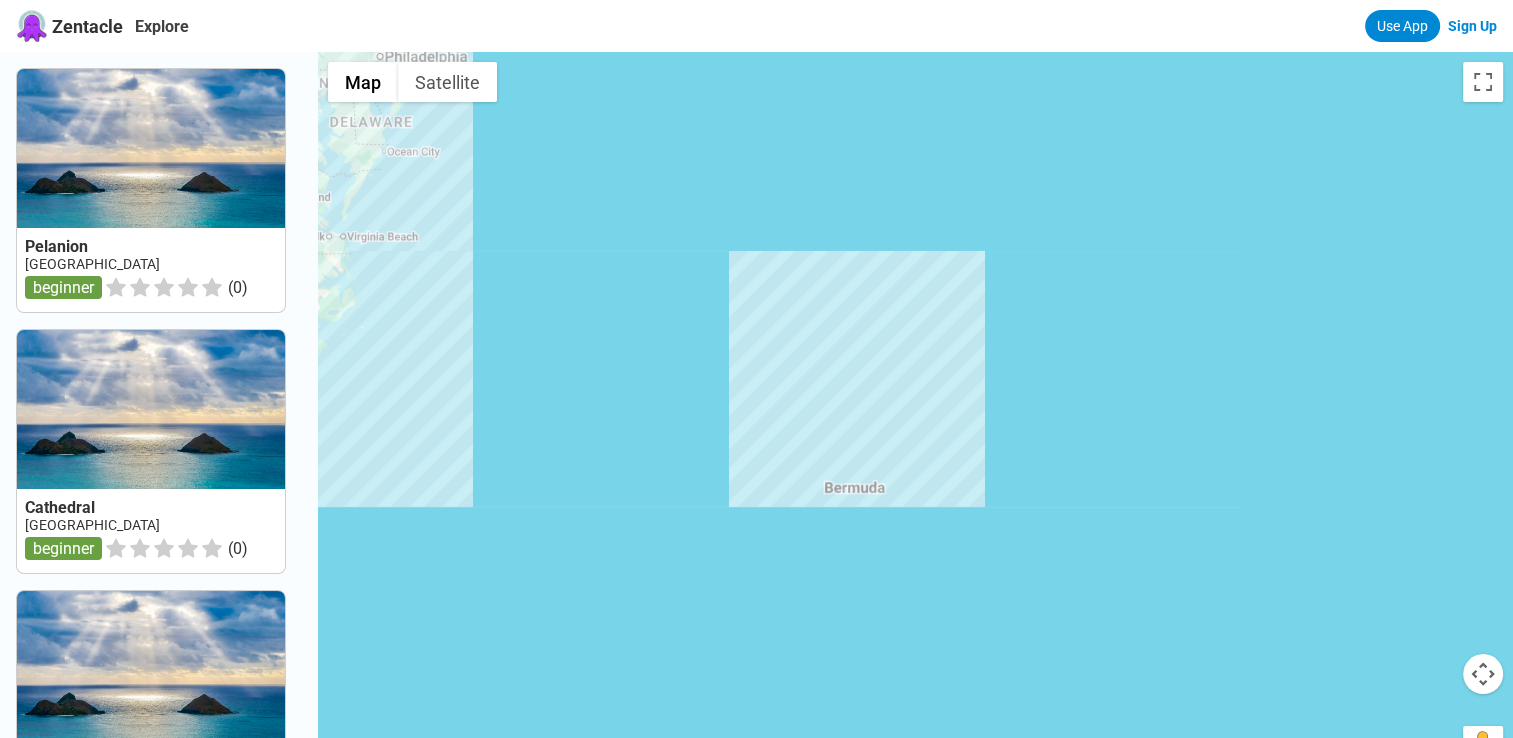drag, startPoint x: 489, startPoint y: 196, endPoint x: 688, endPoint y: 310, distance: 229.34036 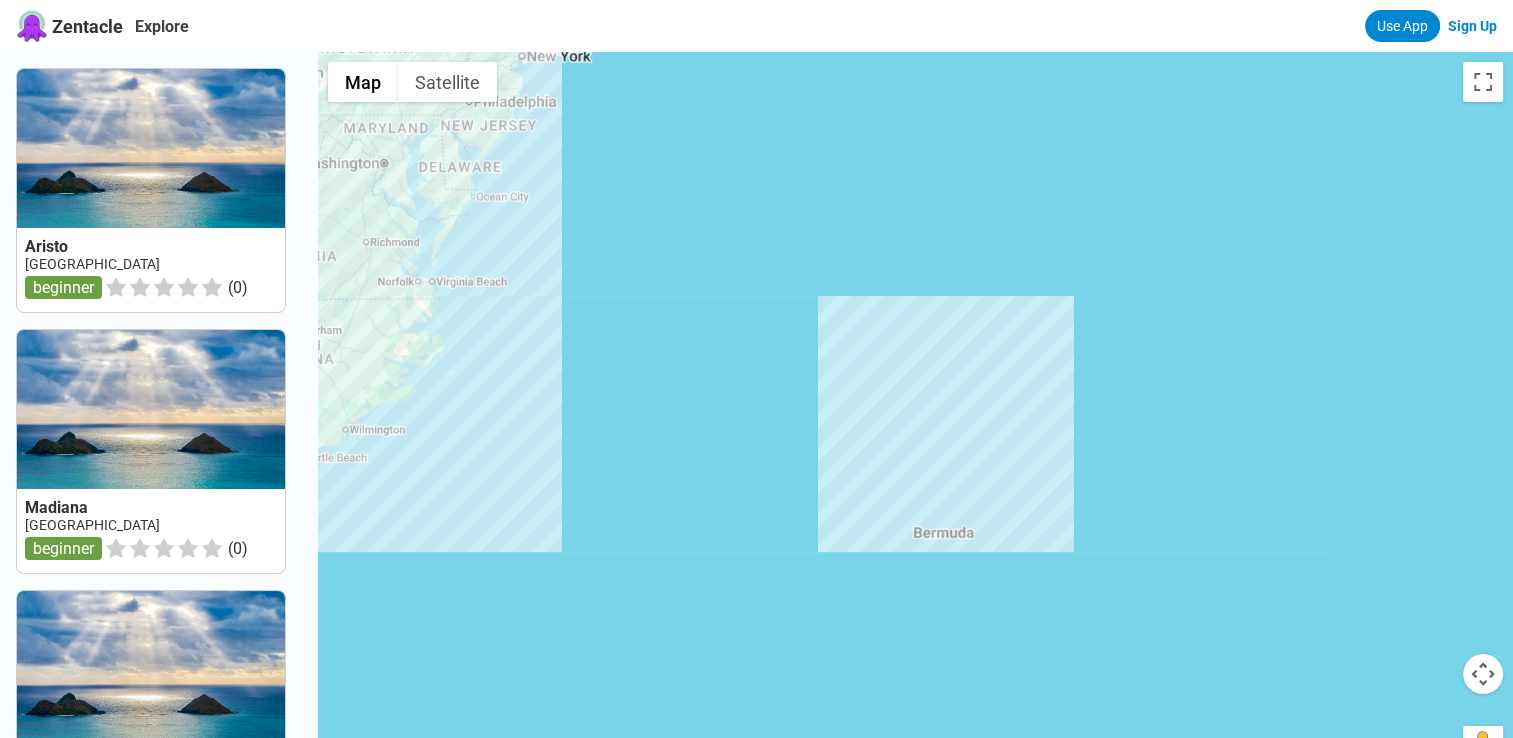 click at bounding box center (1483, 674) 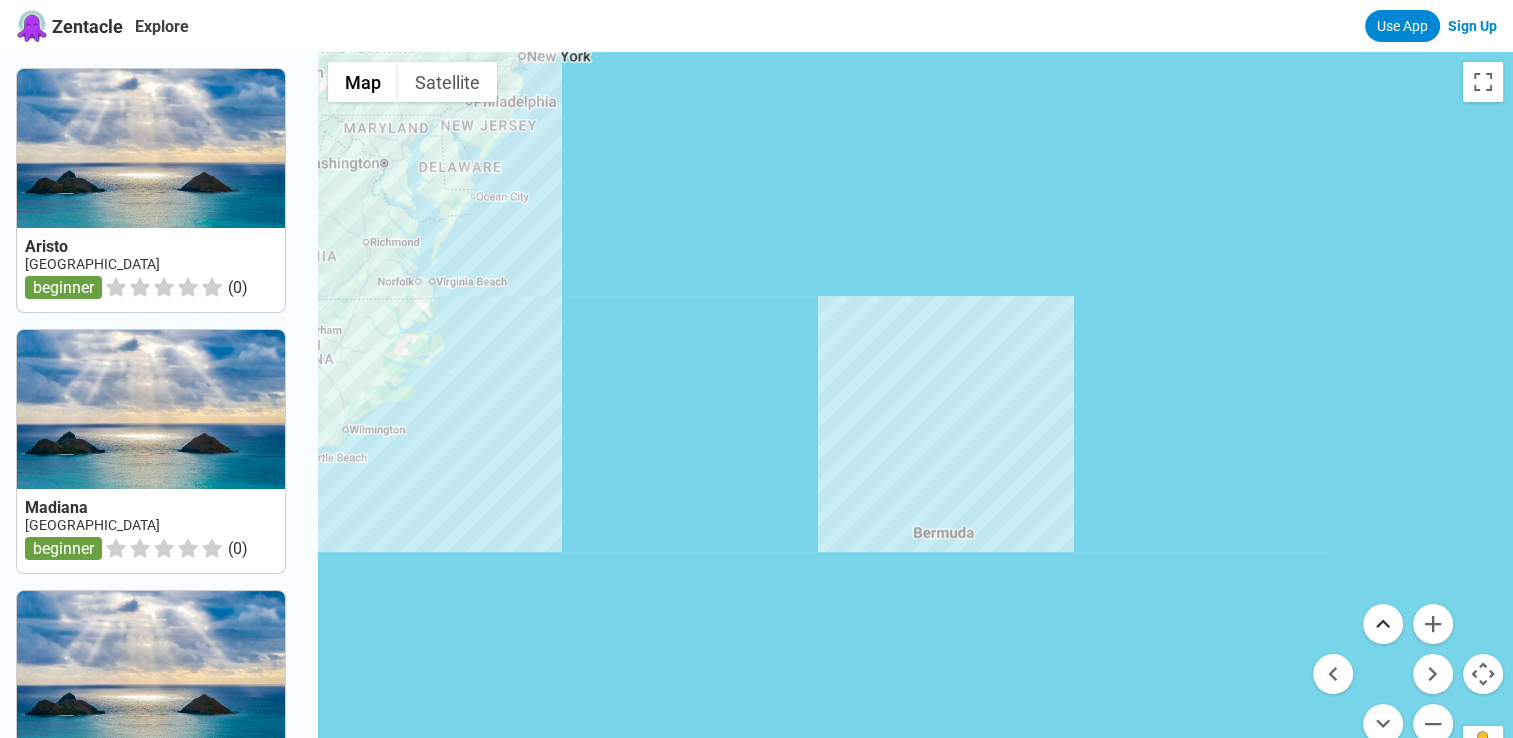 click at bounding box center (1383, 624) 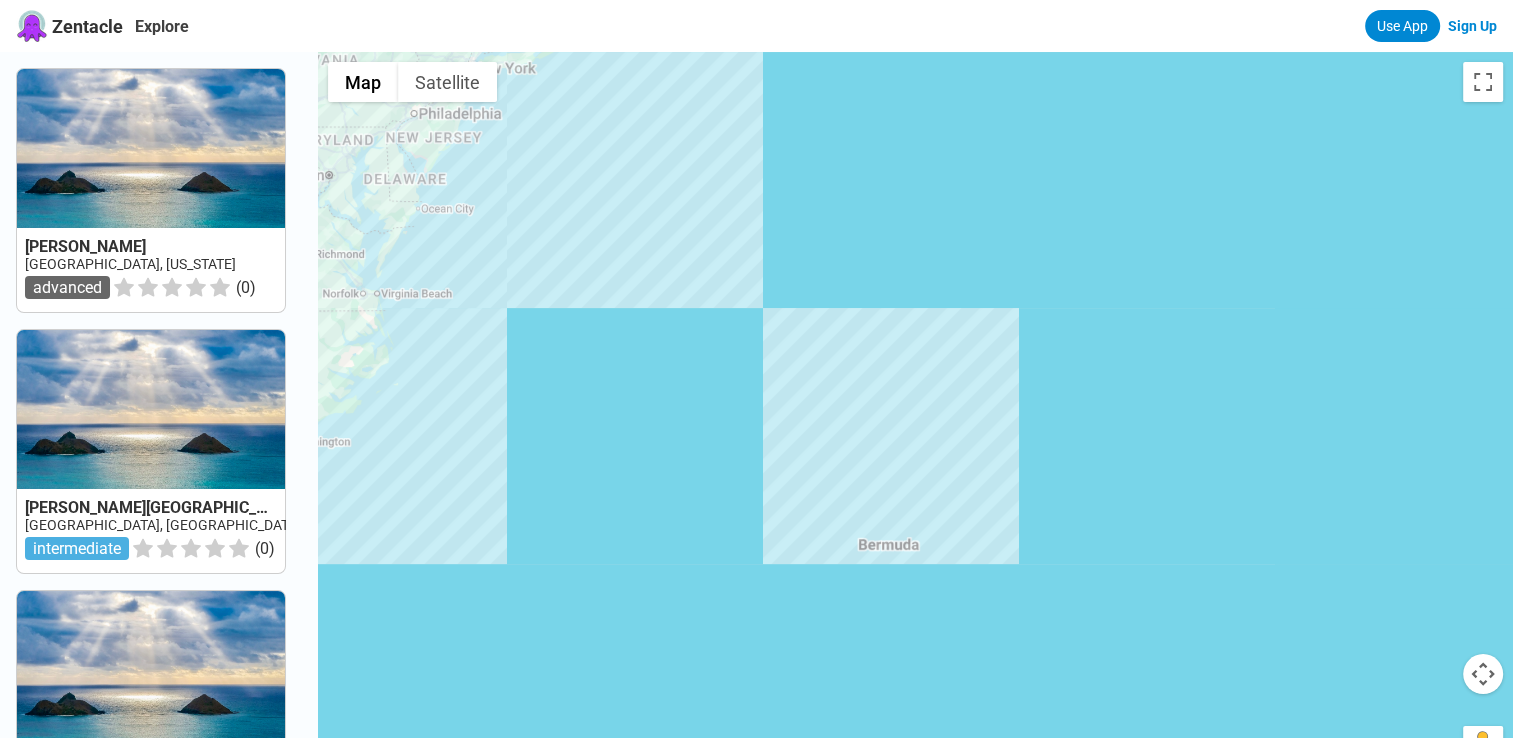 drag, startPoint x: 1003, startPoint y: 600, endPoint x: 991, endPoint y: 202, distance: 398.18088 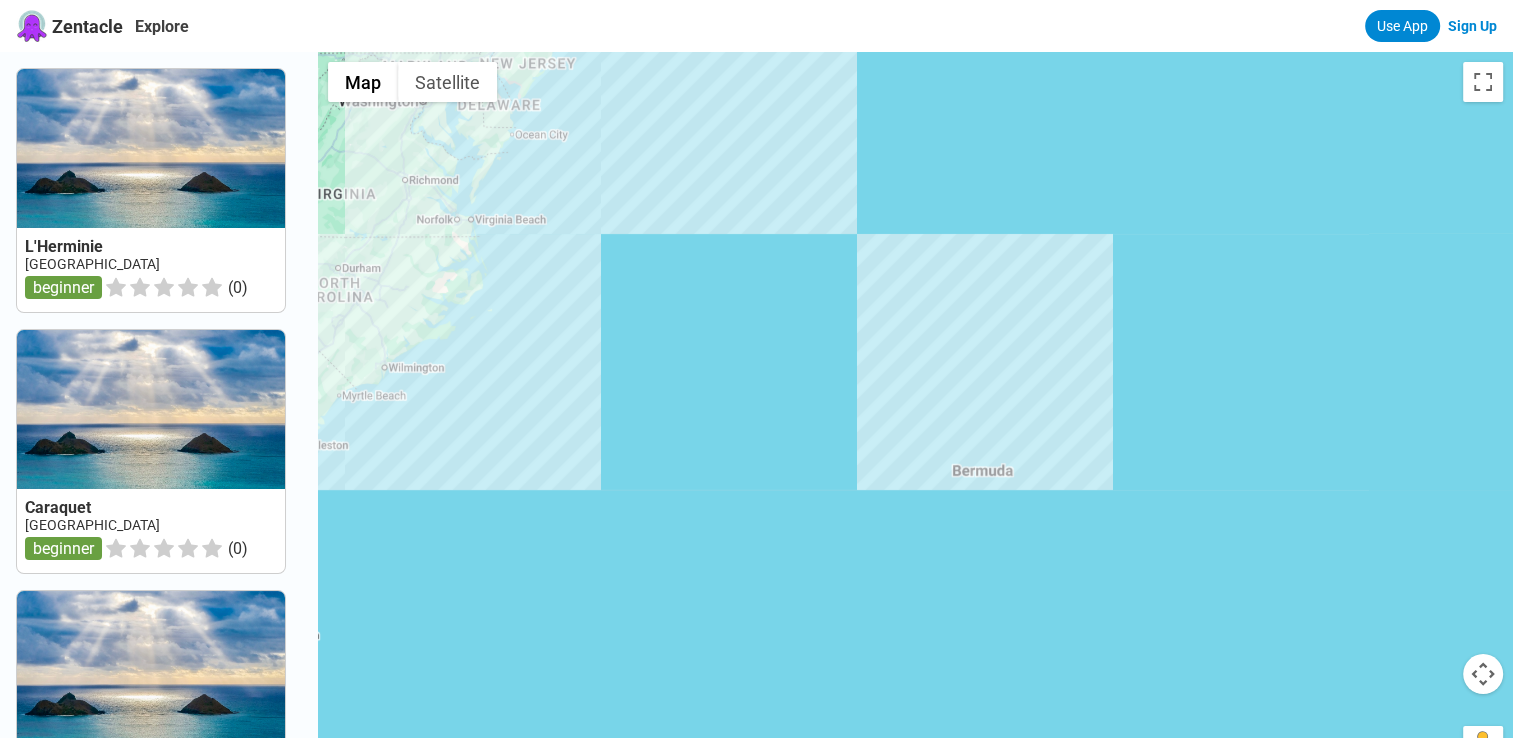 click at bounding box center [1483, 674] 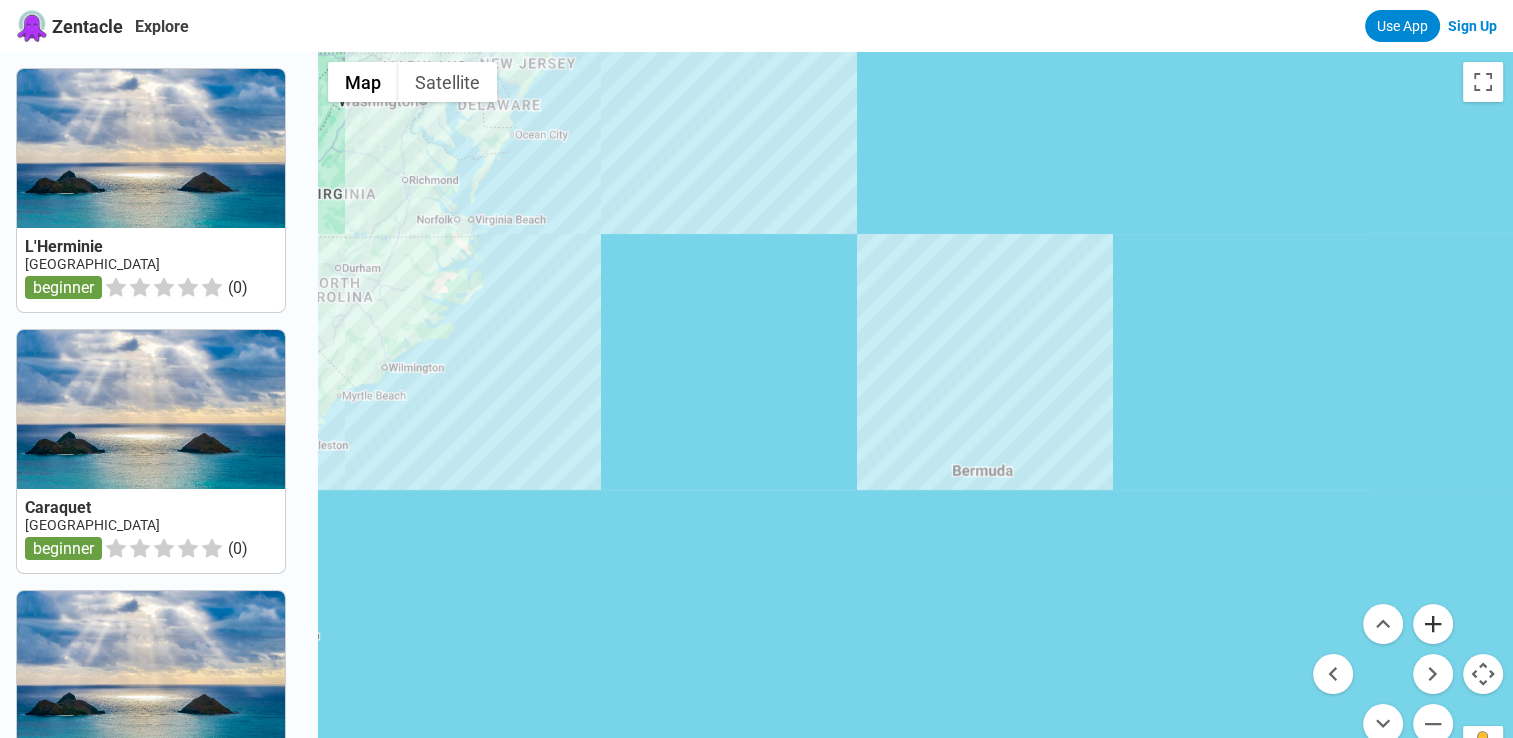 click at bounding box center (1433, 624) 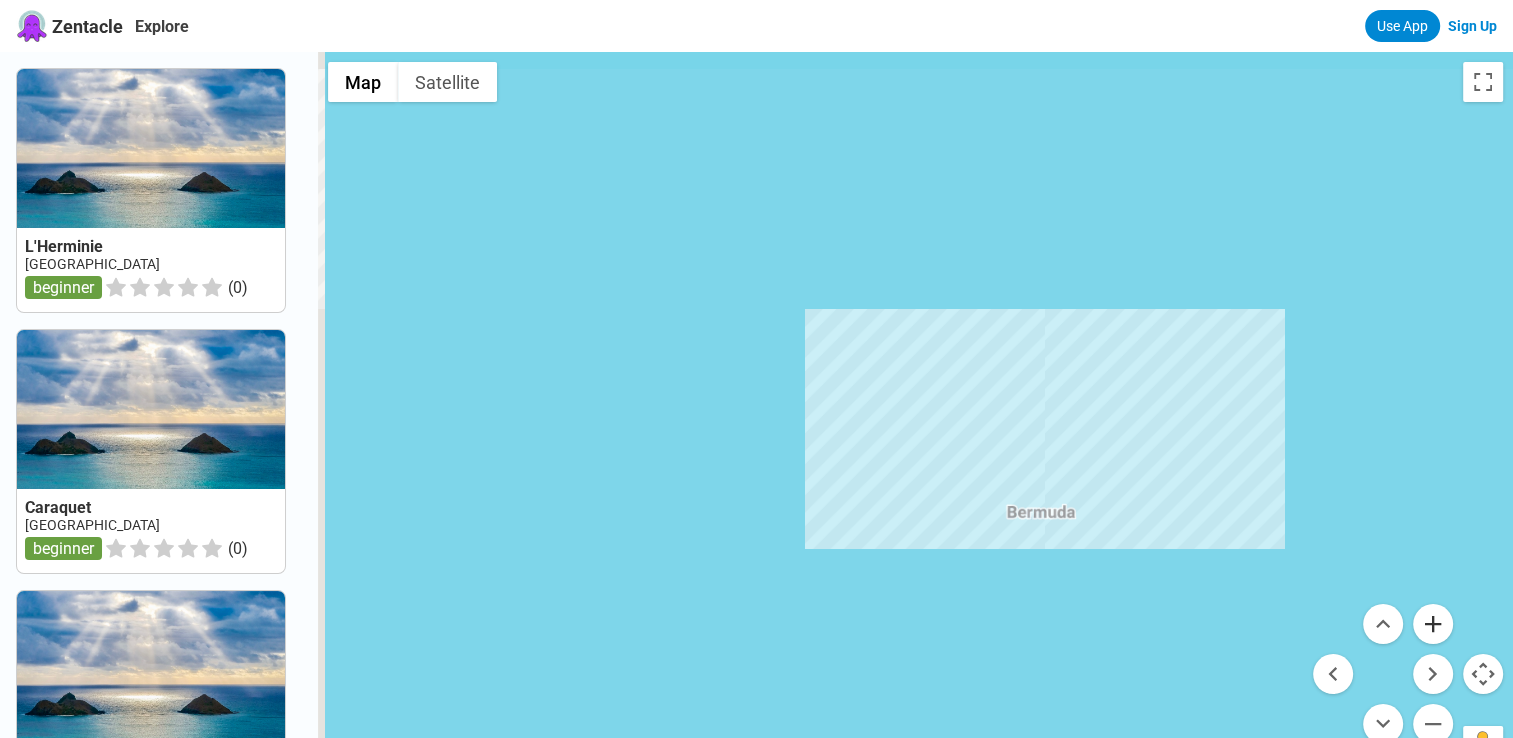 click at bounding box center (1433, 624) 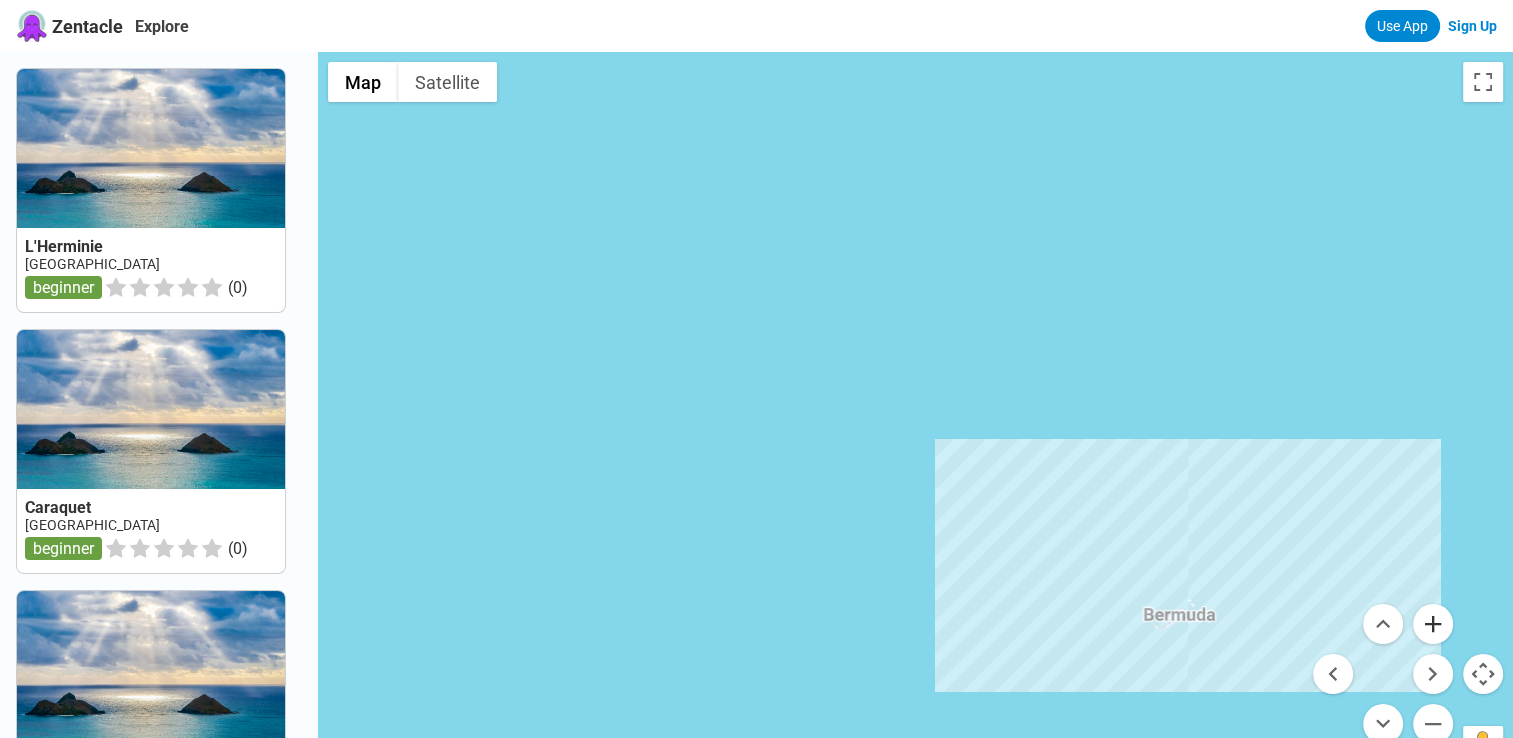 click at bounding box center [1433, 624] 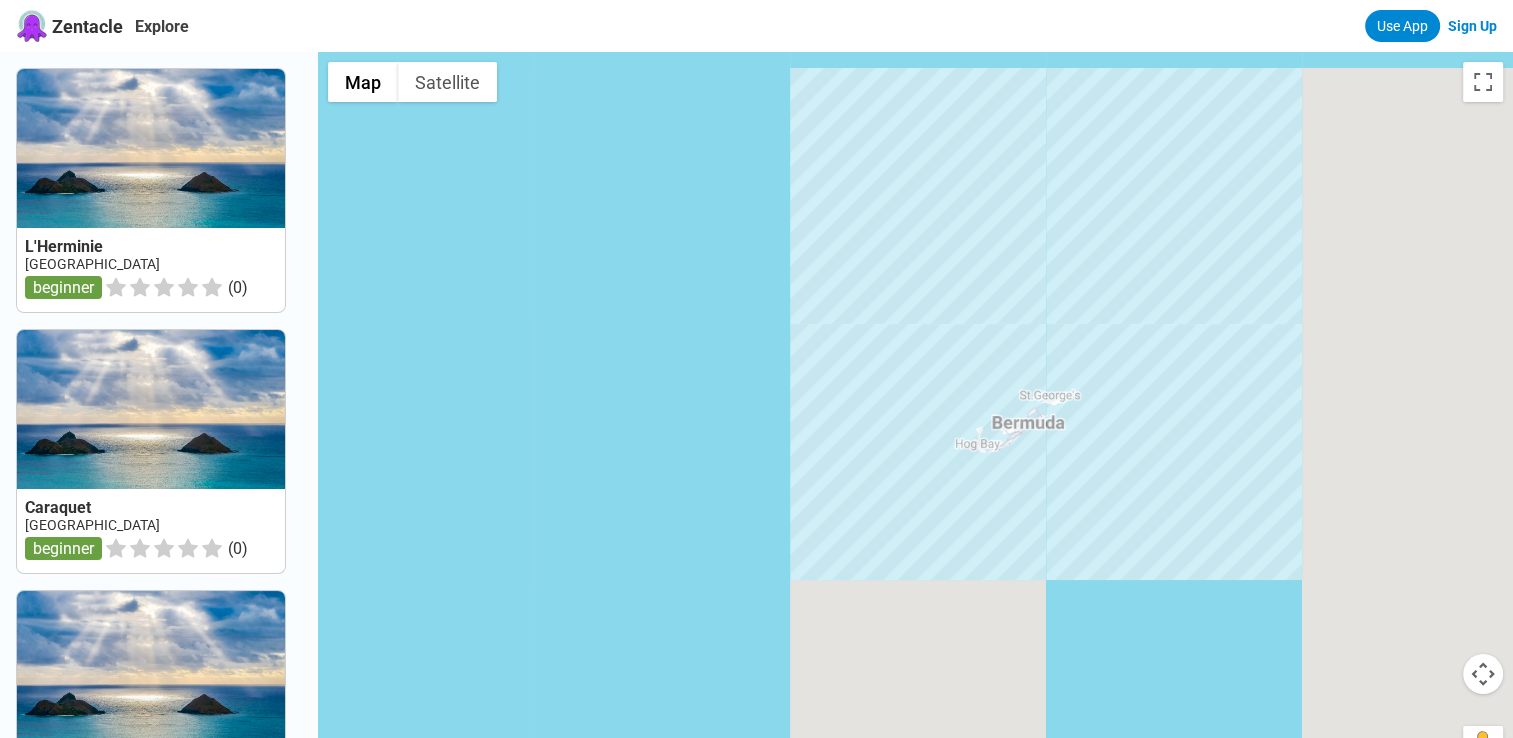 drag, startPoint x: 999, startPoint y: 498, endPoint x: 489, endPoint y: 71, distance: 665.1534 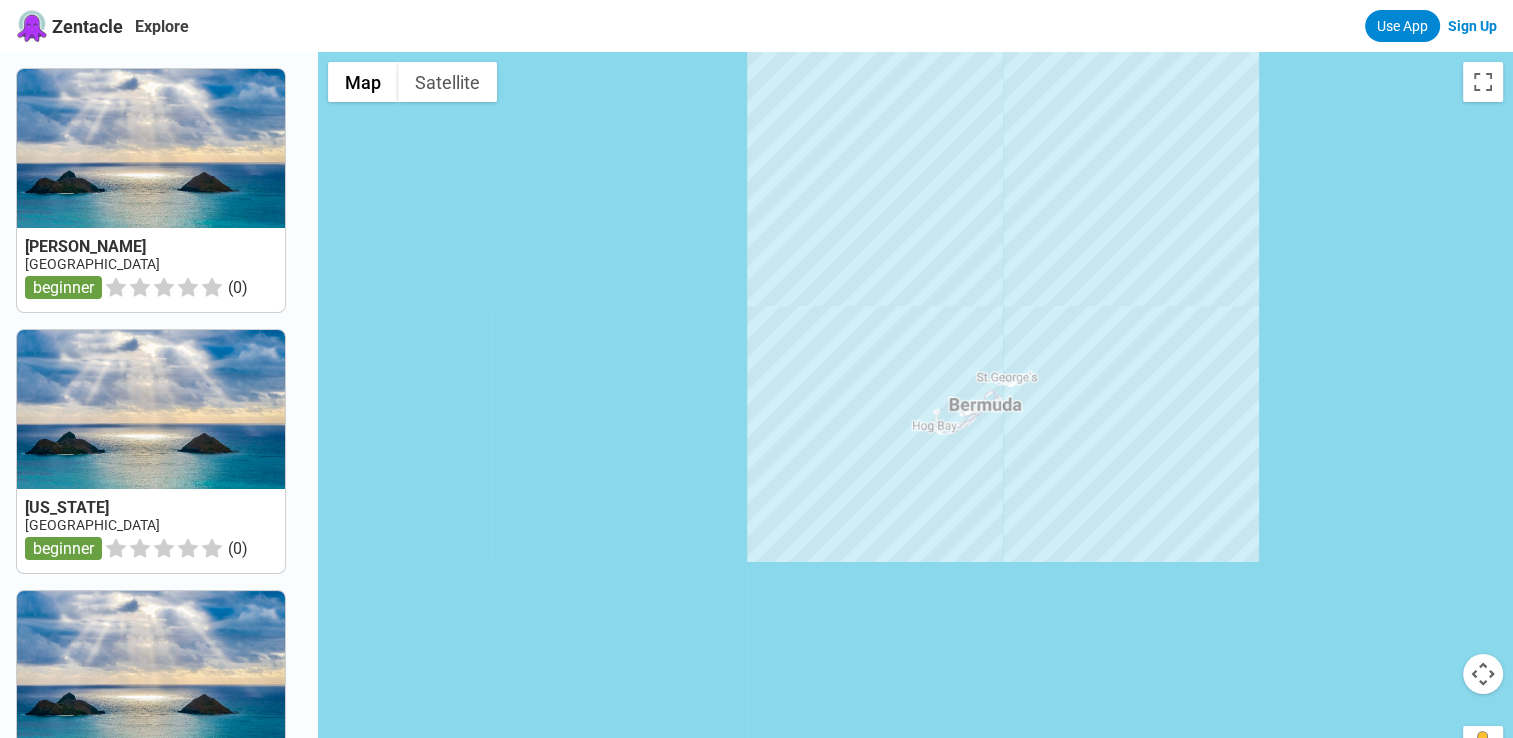 click at bounding box center [1483, 674] 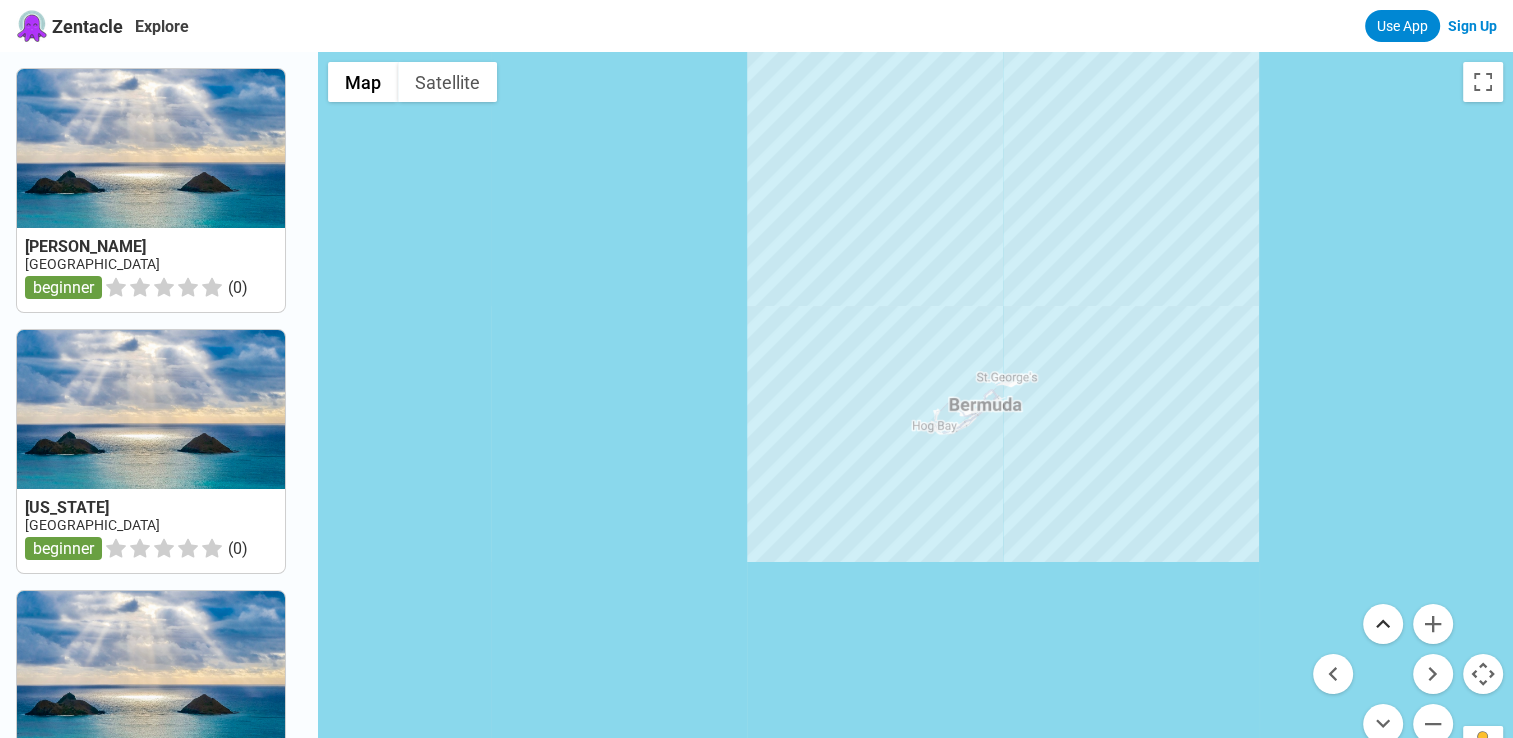 click at bounding box center (1383, 624) 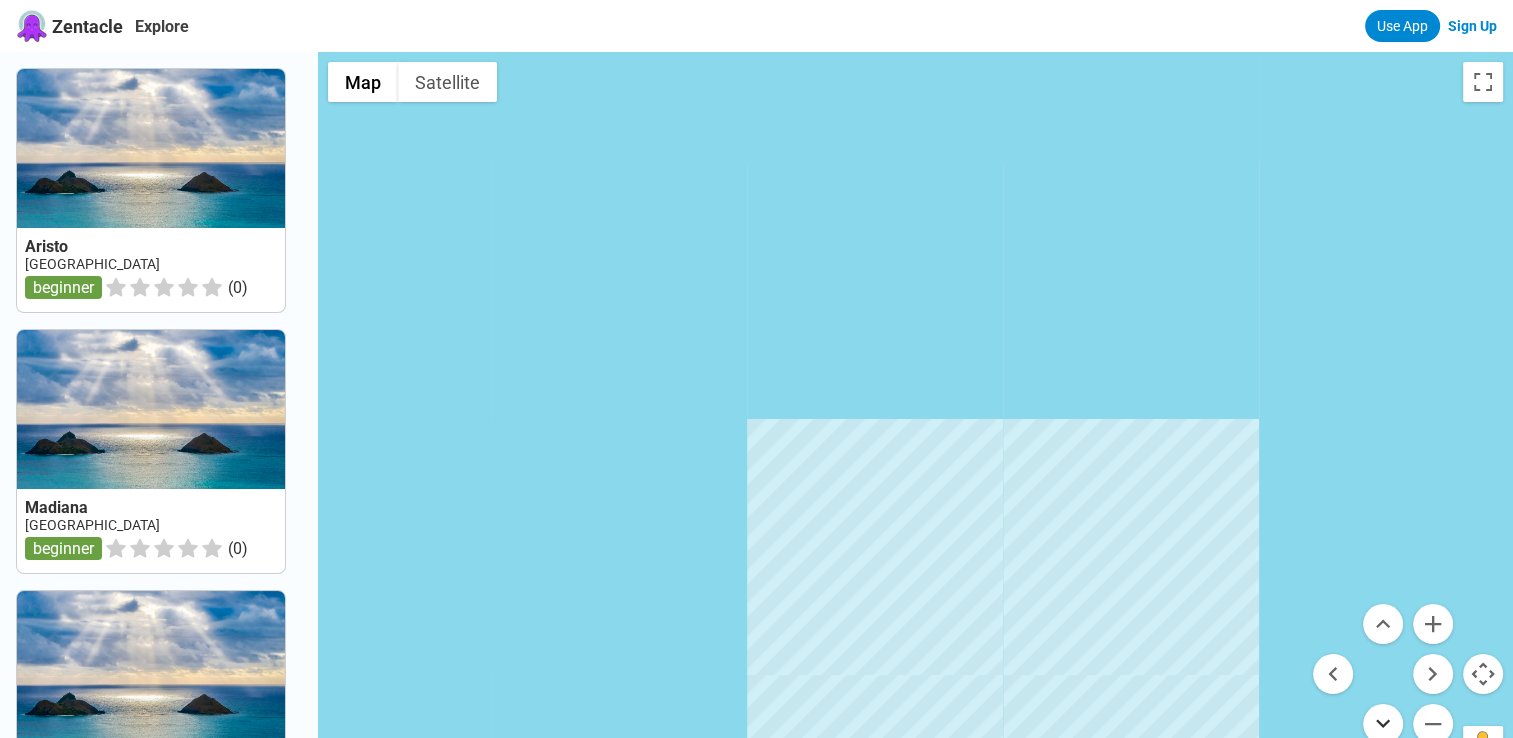 click at bounding box center [1383, 724] 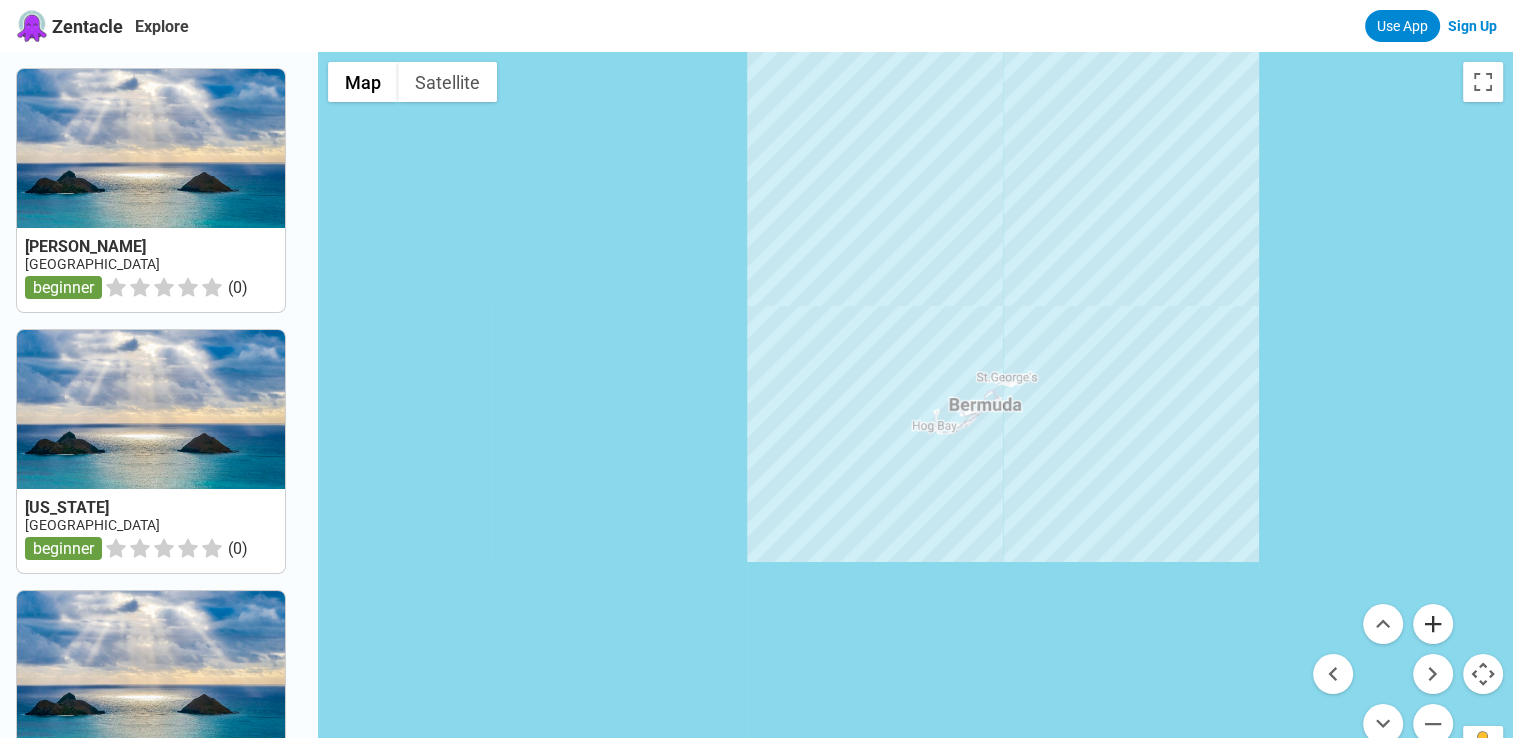 click at bounding box center [1433, 624] 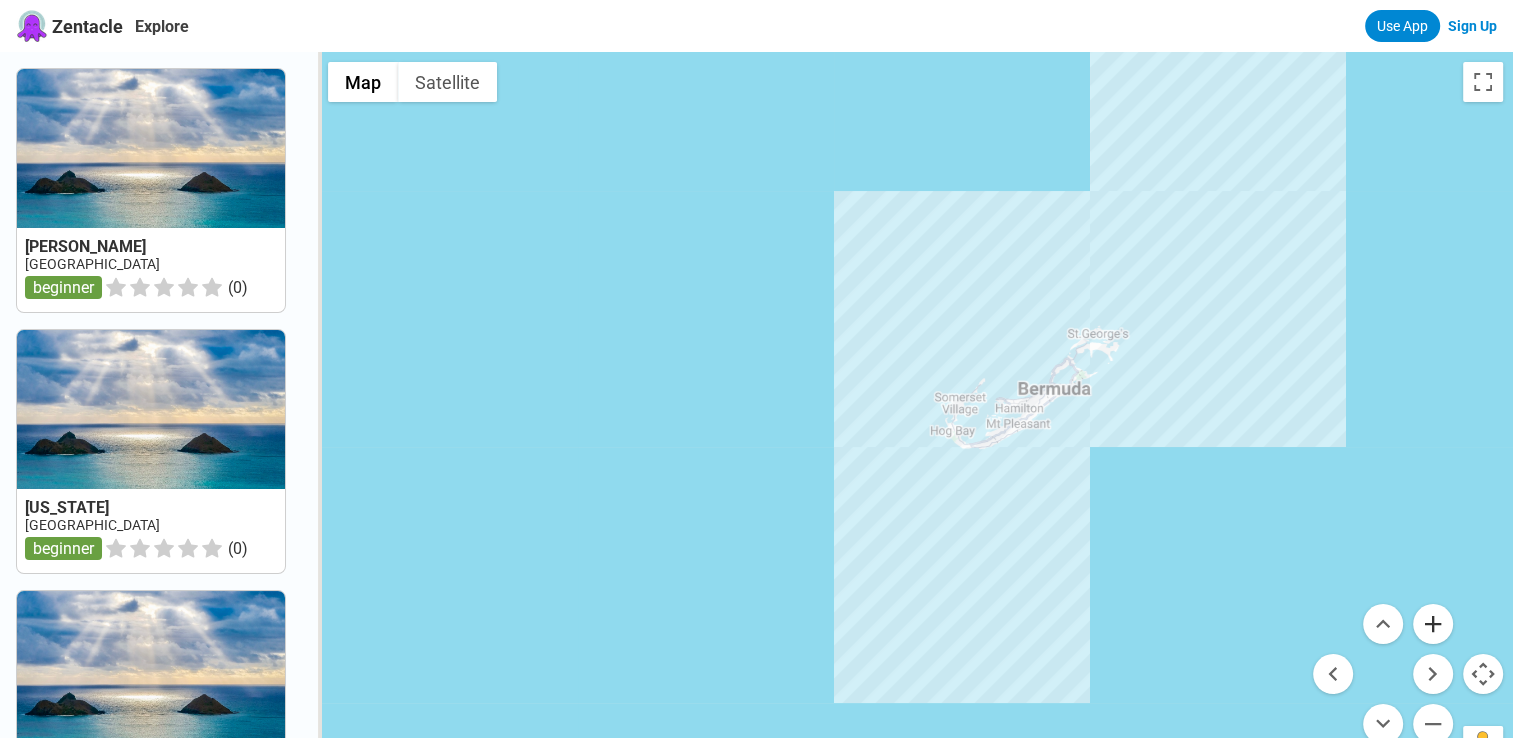 click at bounding box center [1433, 624] 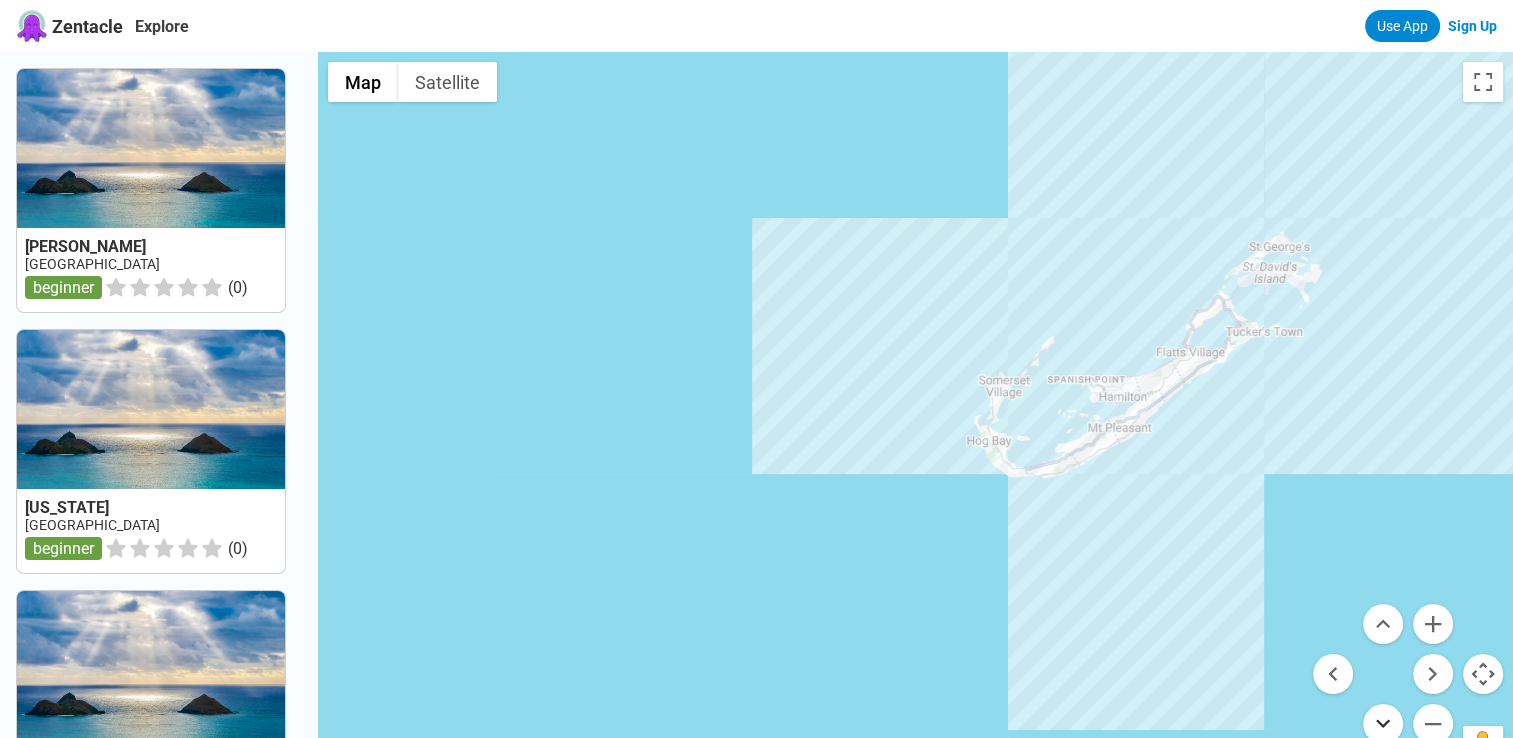 click at bounding box center [1383, 724] 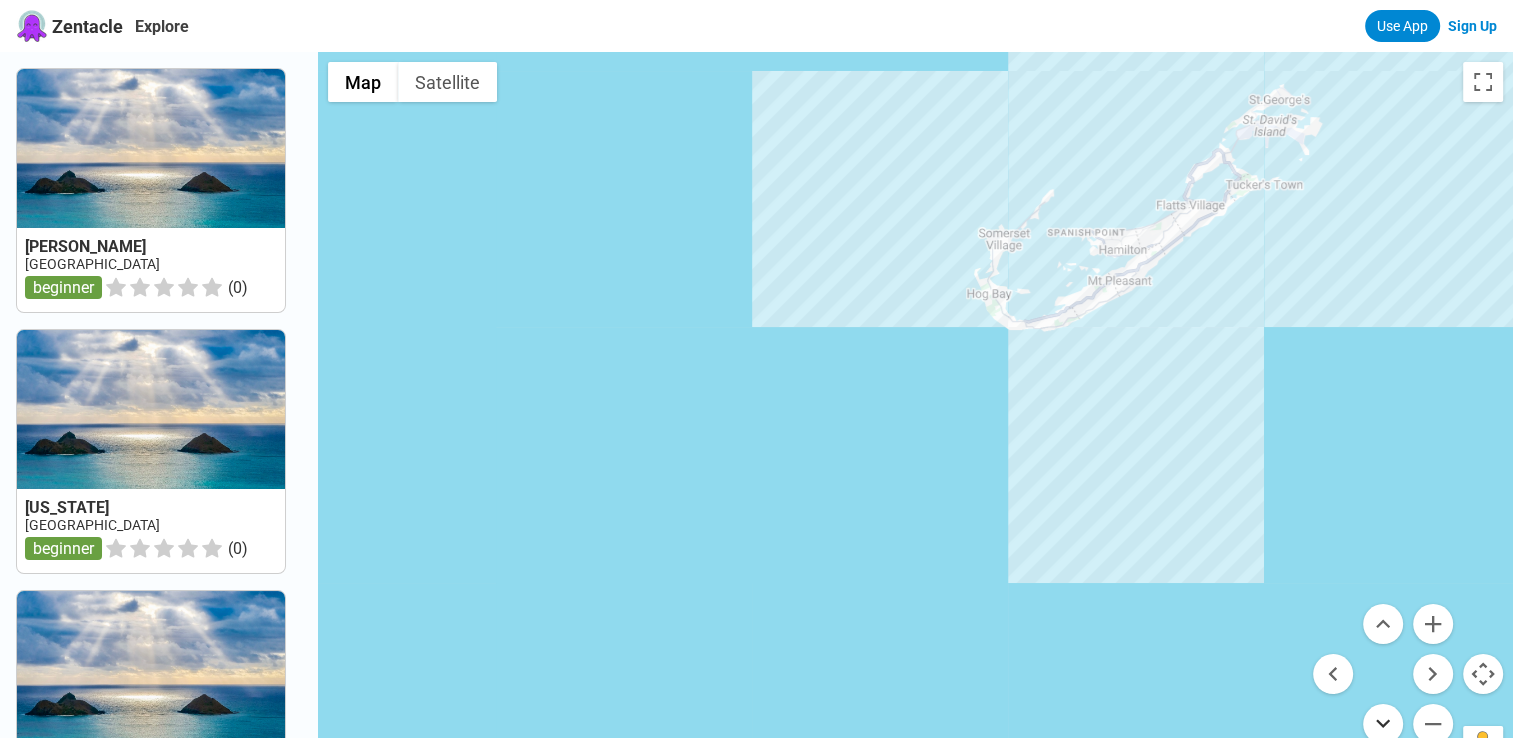 click at bounding box center (1383, 724) 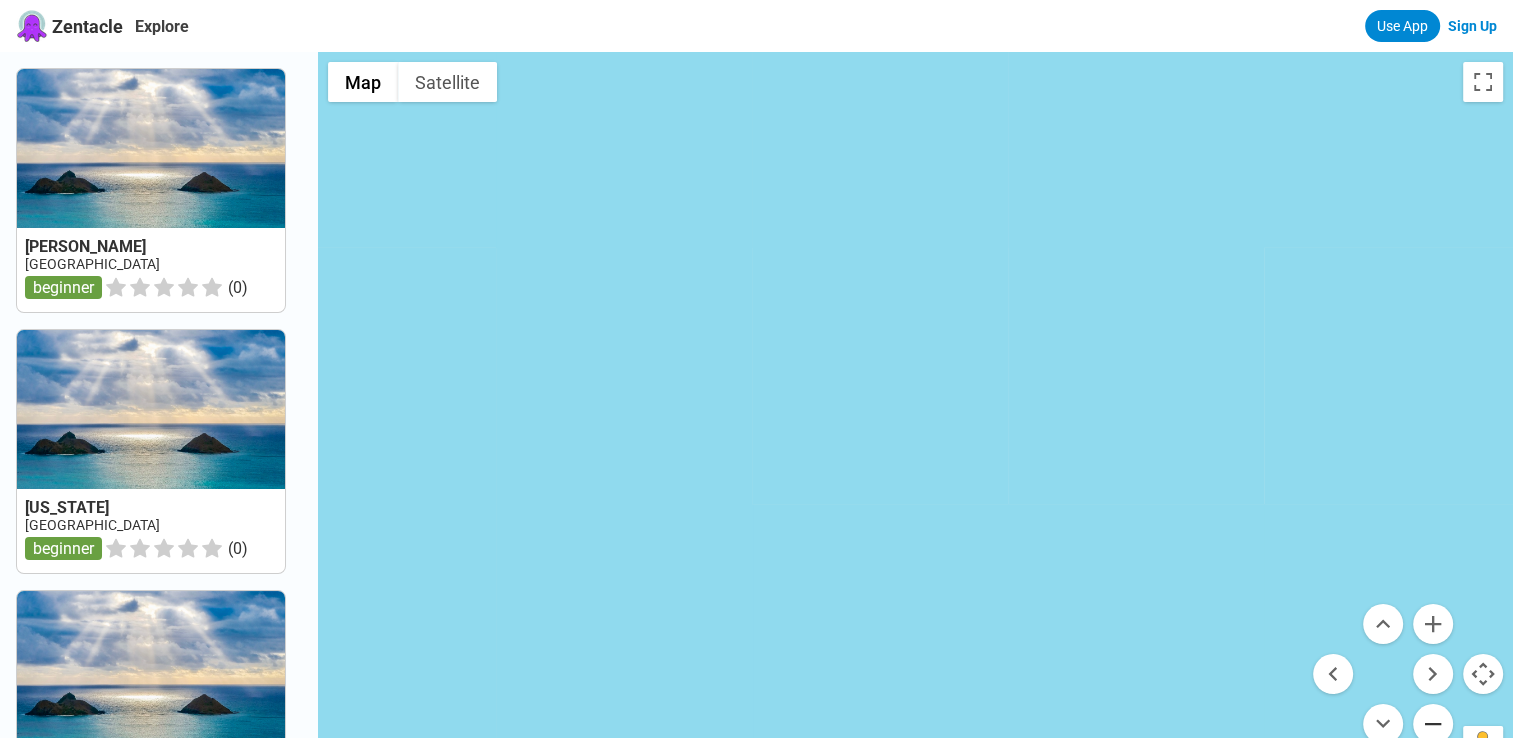 click at bounding box center (1433, 724) 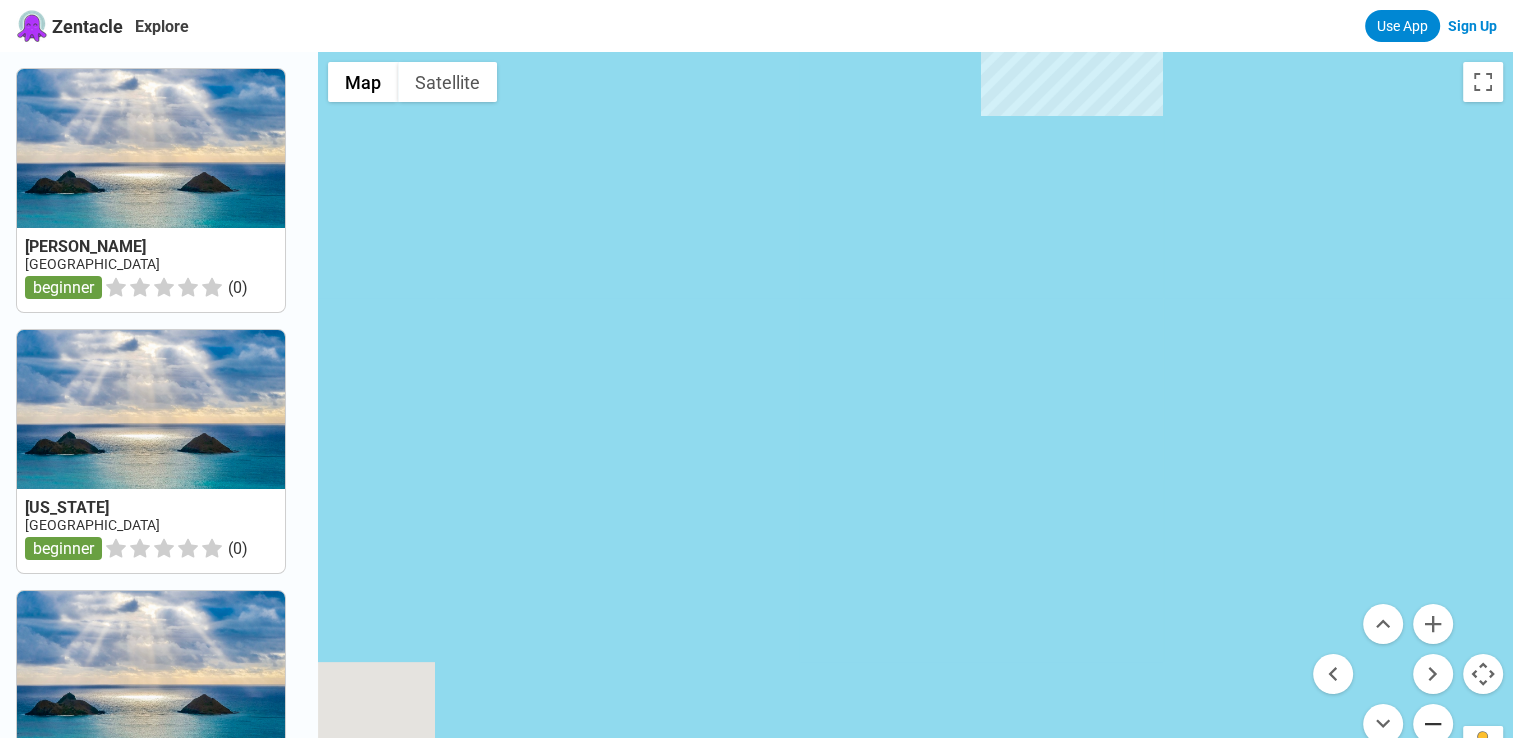 click at bounding box center (1433, 724) 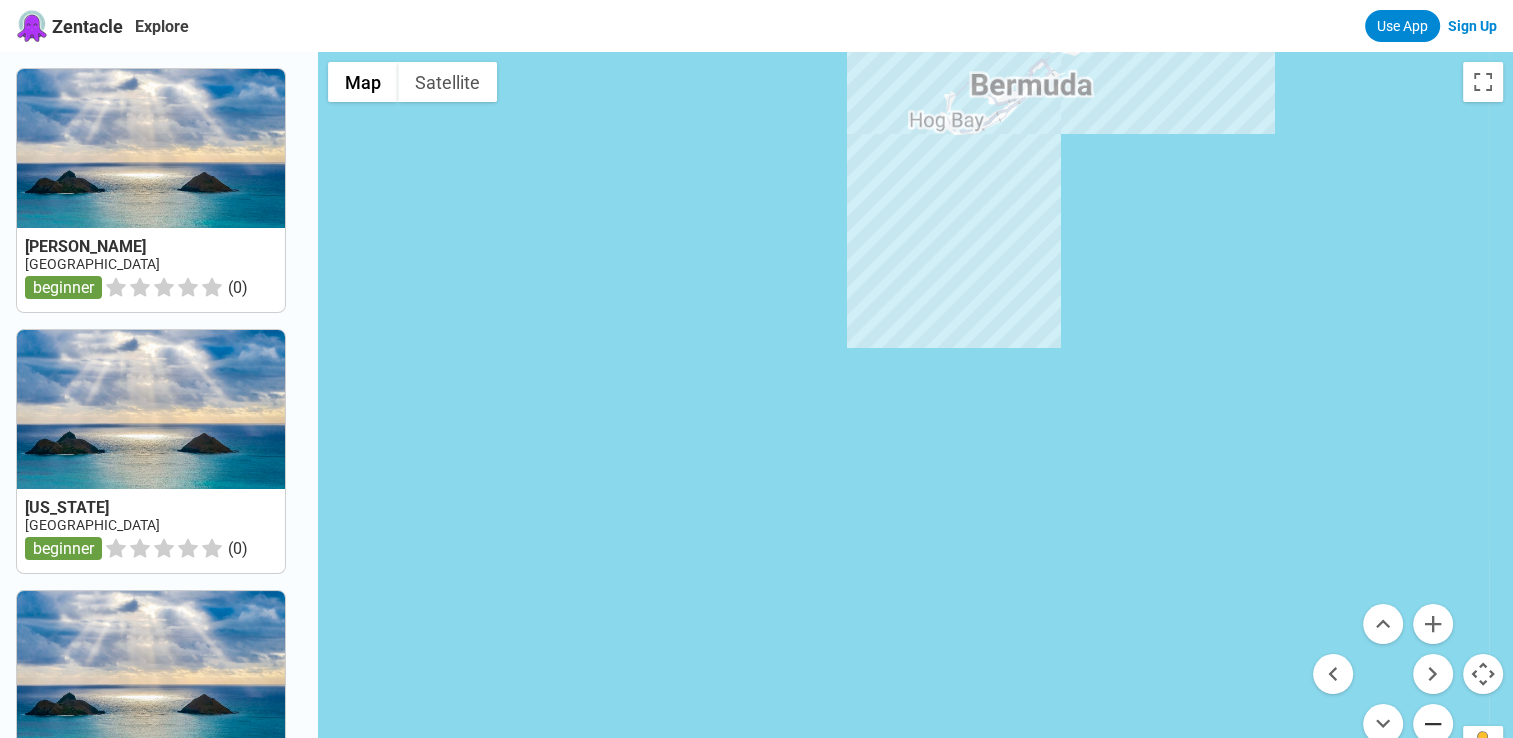 click at bounding box center [1433, 724] 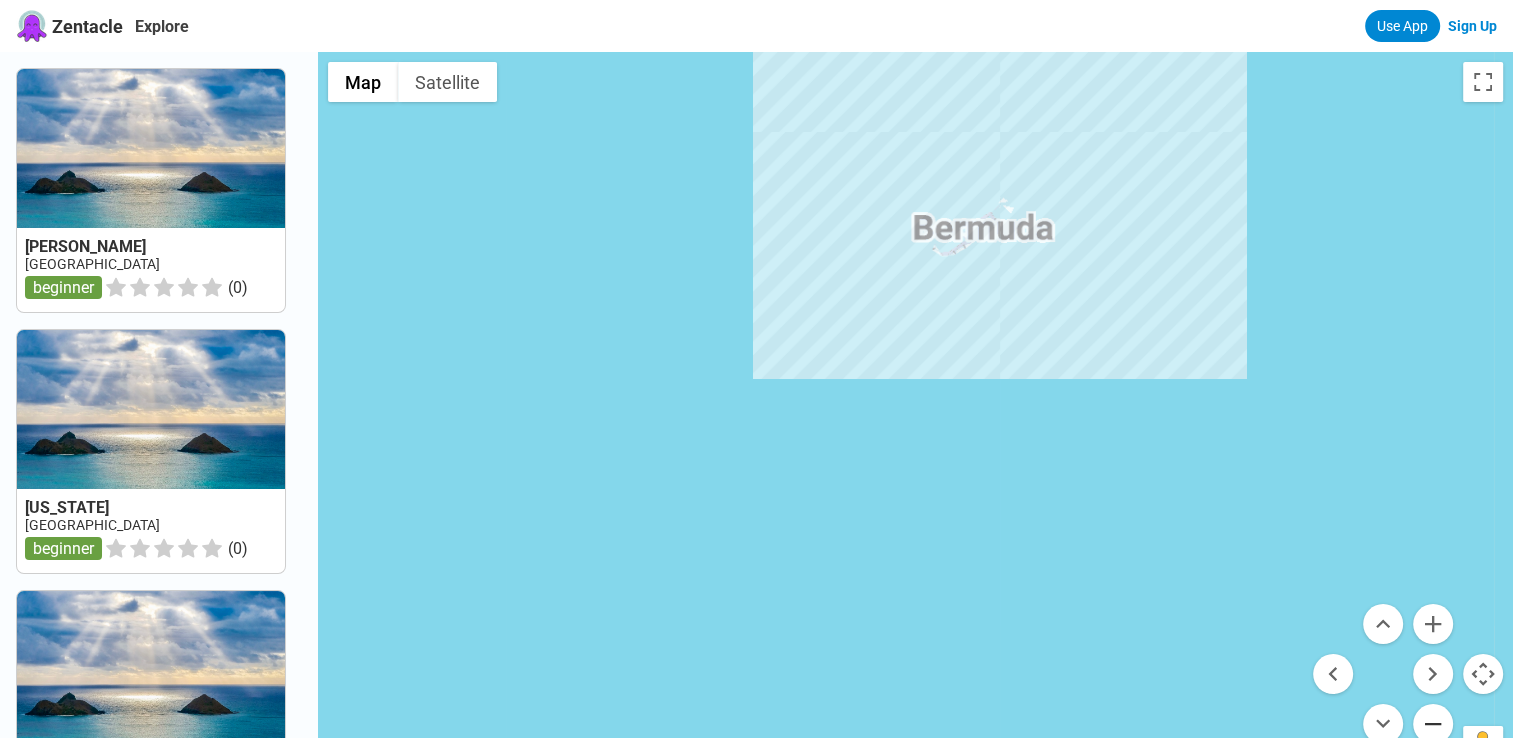 click at bounding box center [1433, 724] 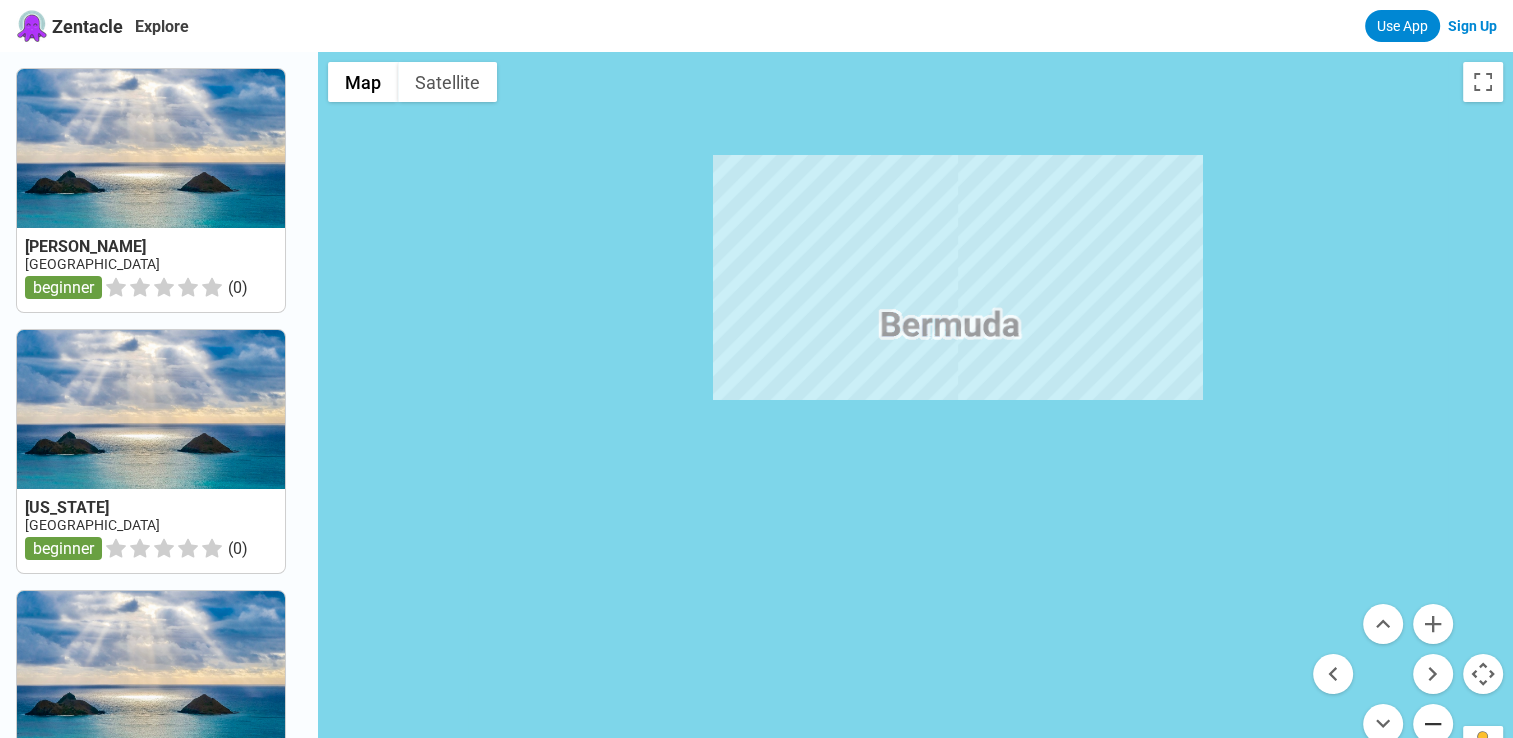 click at bounding box center (1433, 724) 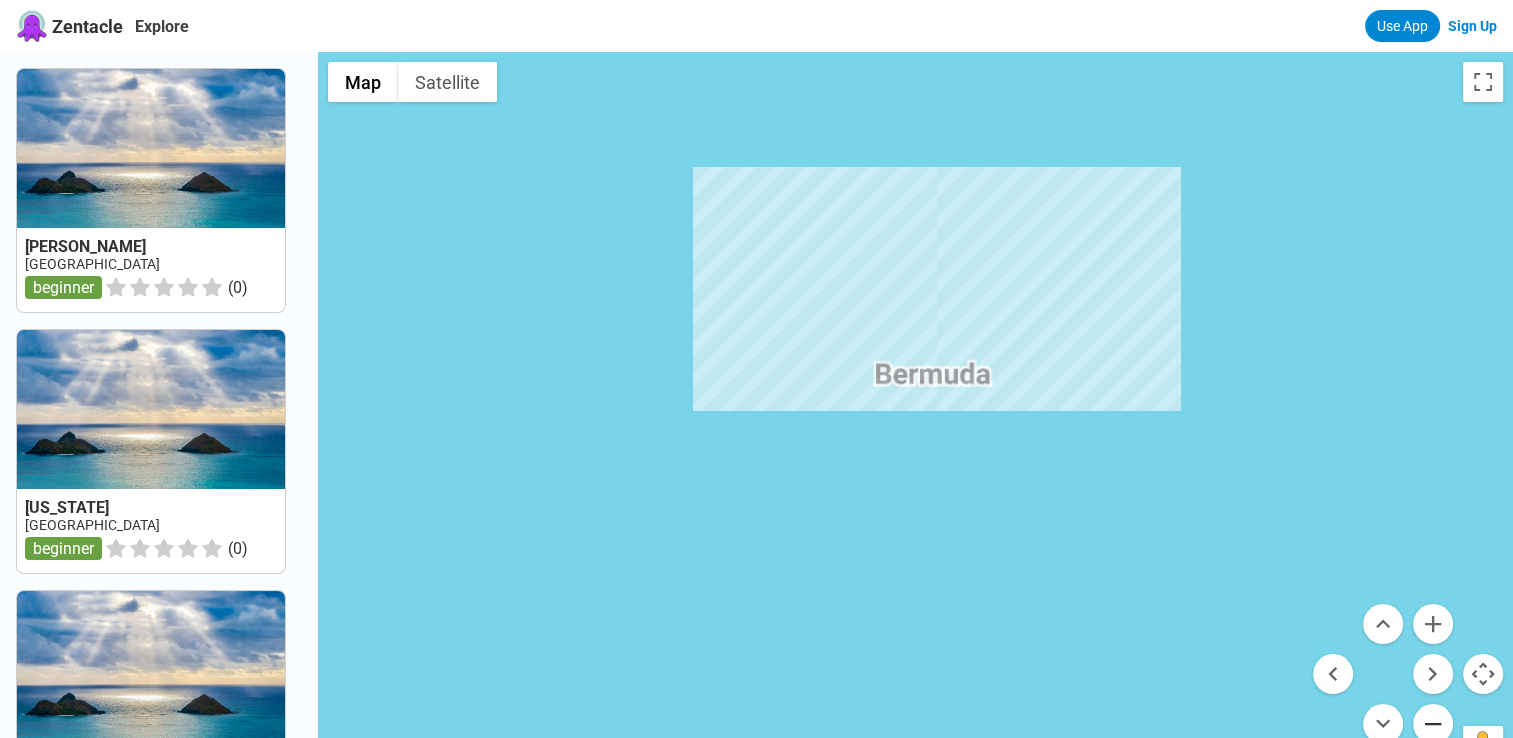click at bounding box center (1433, 724) 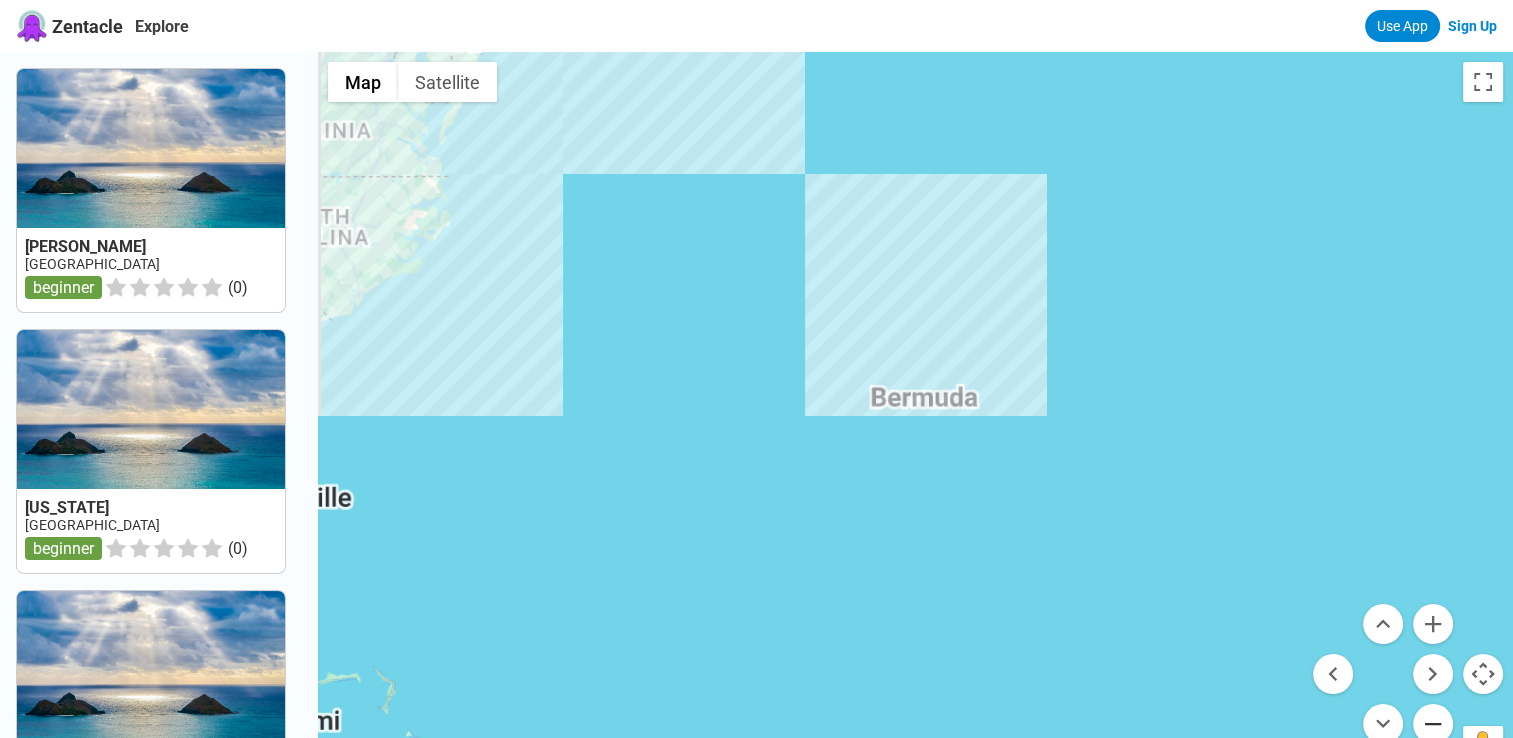 click at bounding box center [1433, 724] 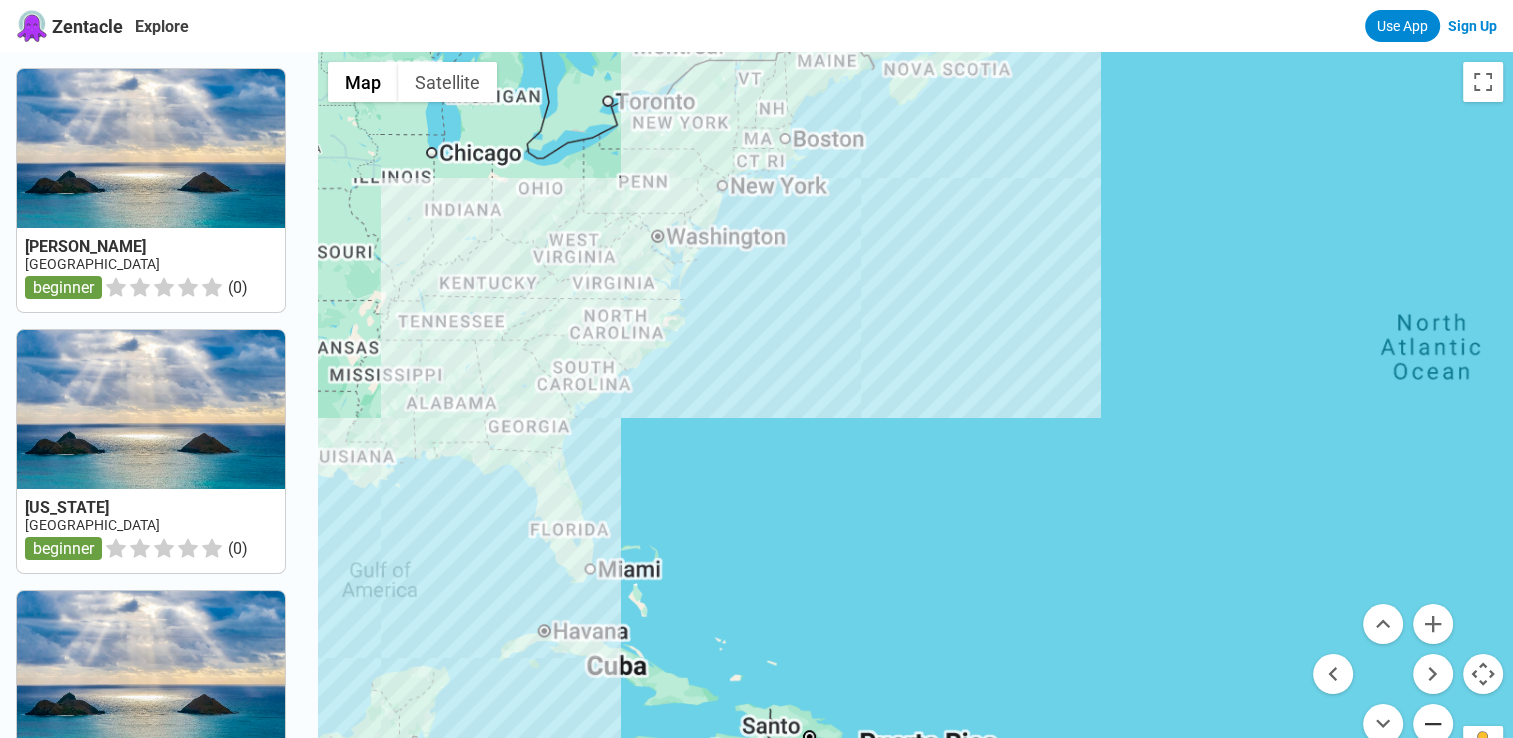 click at bounding box center (1433, 724) 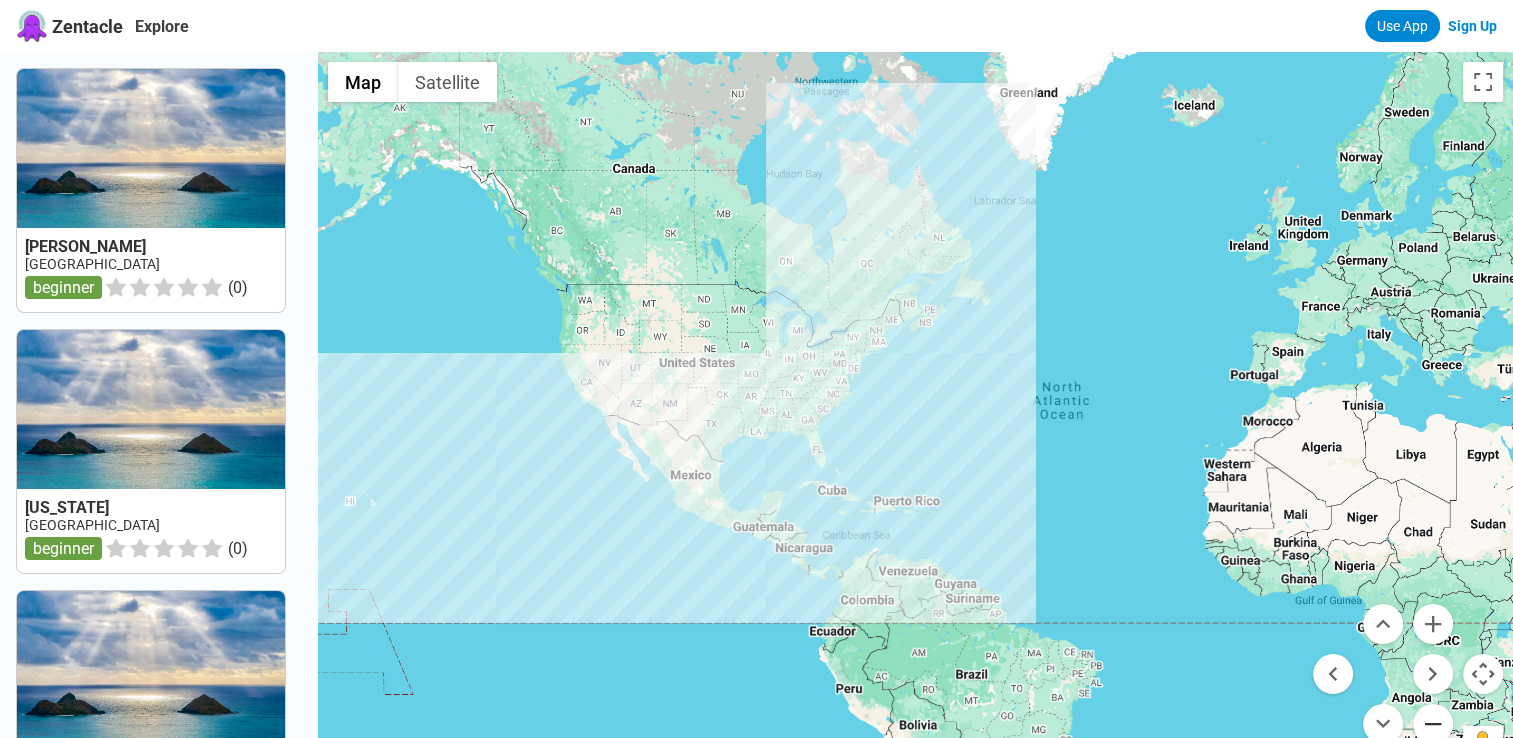click at bounding box center [1433, 724] 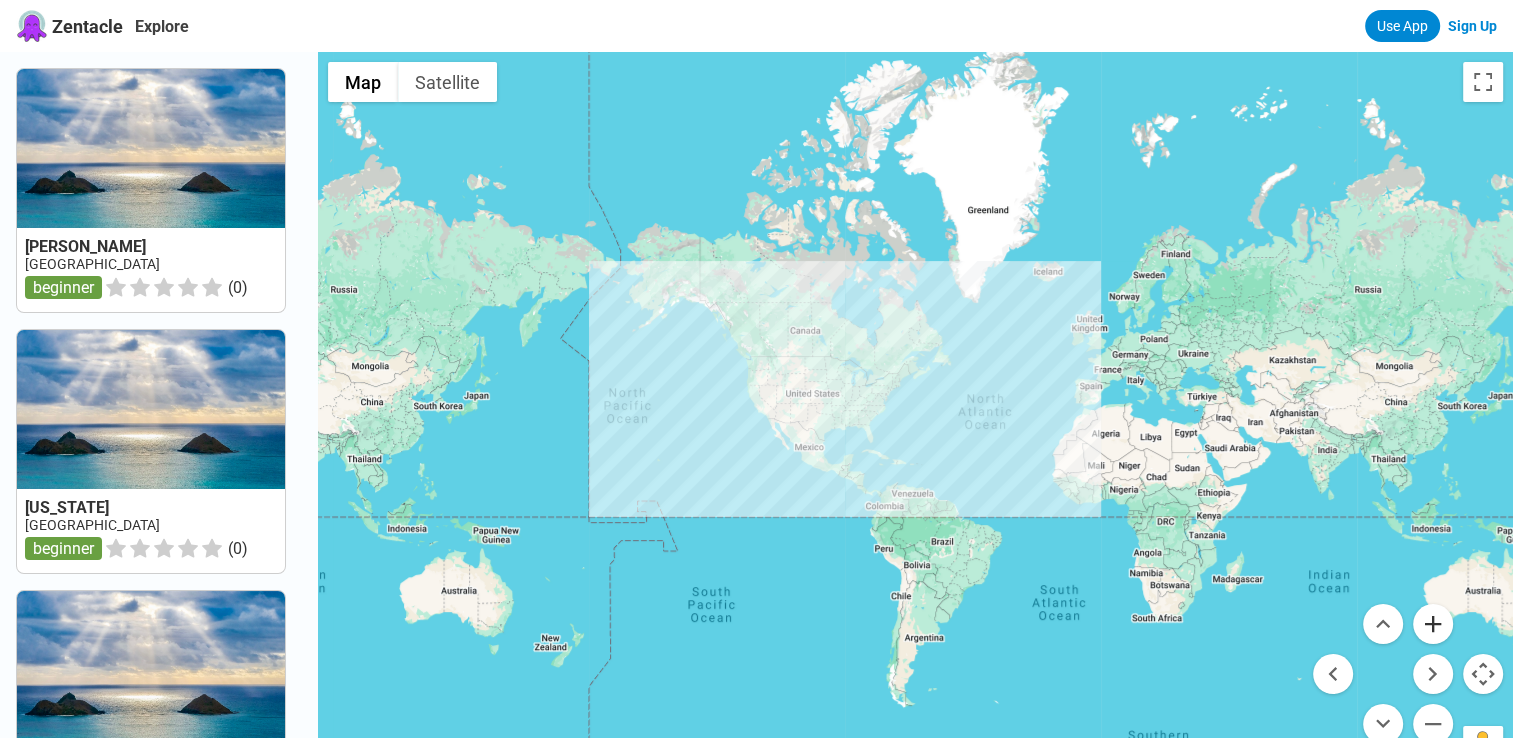 click at bounding box center [1433, 624] 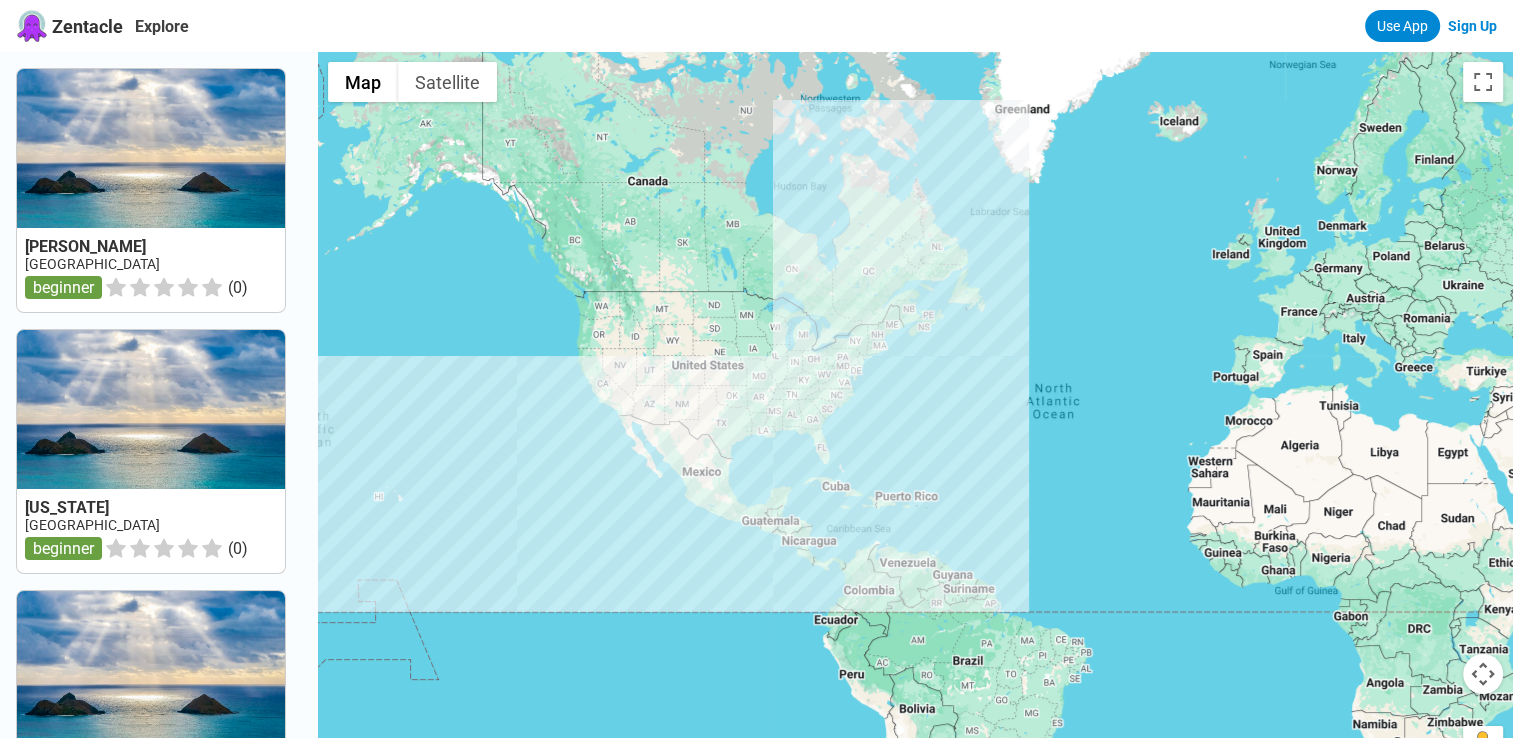 drag, startPoint x: 756, startPoint y: 324, endPoint x: 842, endPoint y: 408, distance: 120.21647 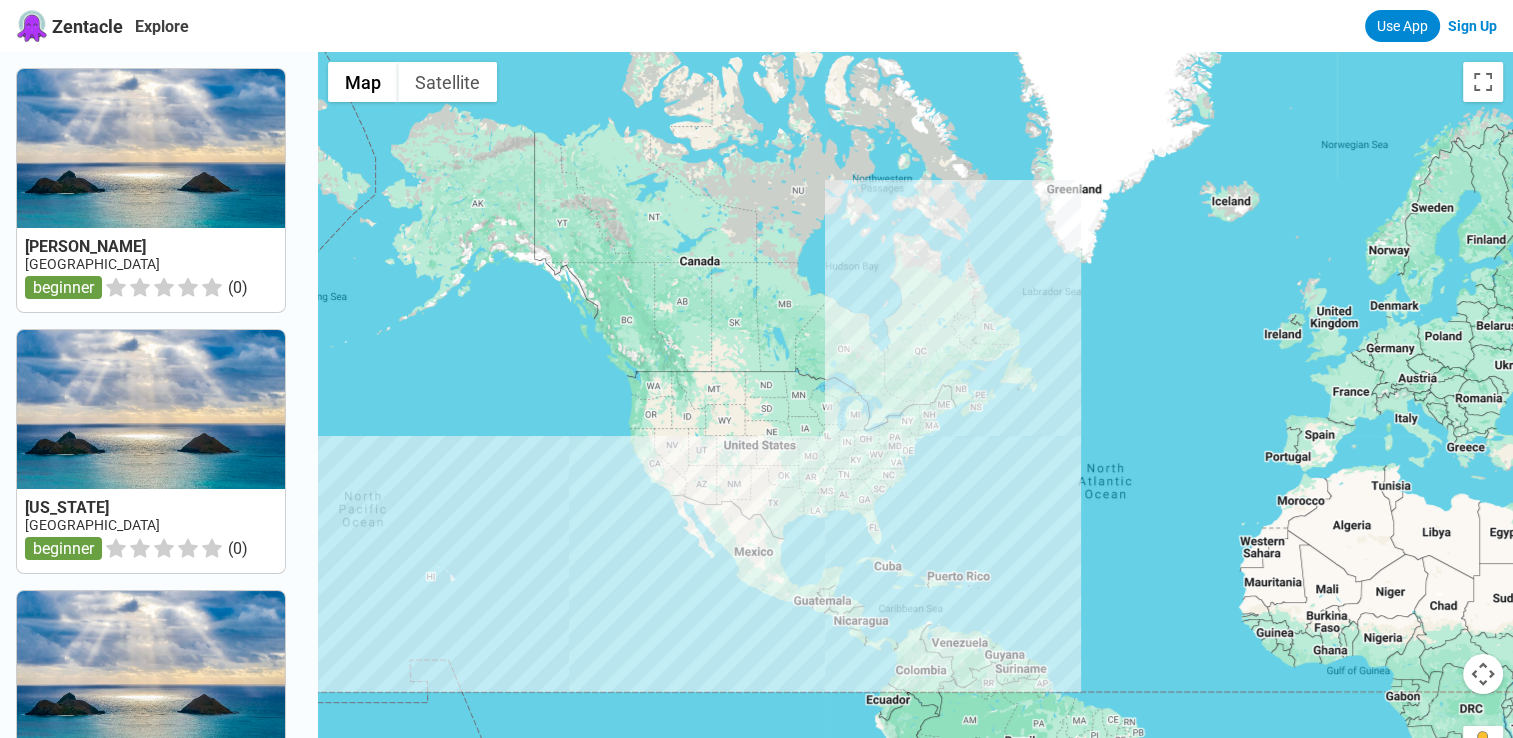 drag, startPoint x: 853, startPoint y: 412, endPoint x: 904, endPoint y: 501, distance: 102.5768 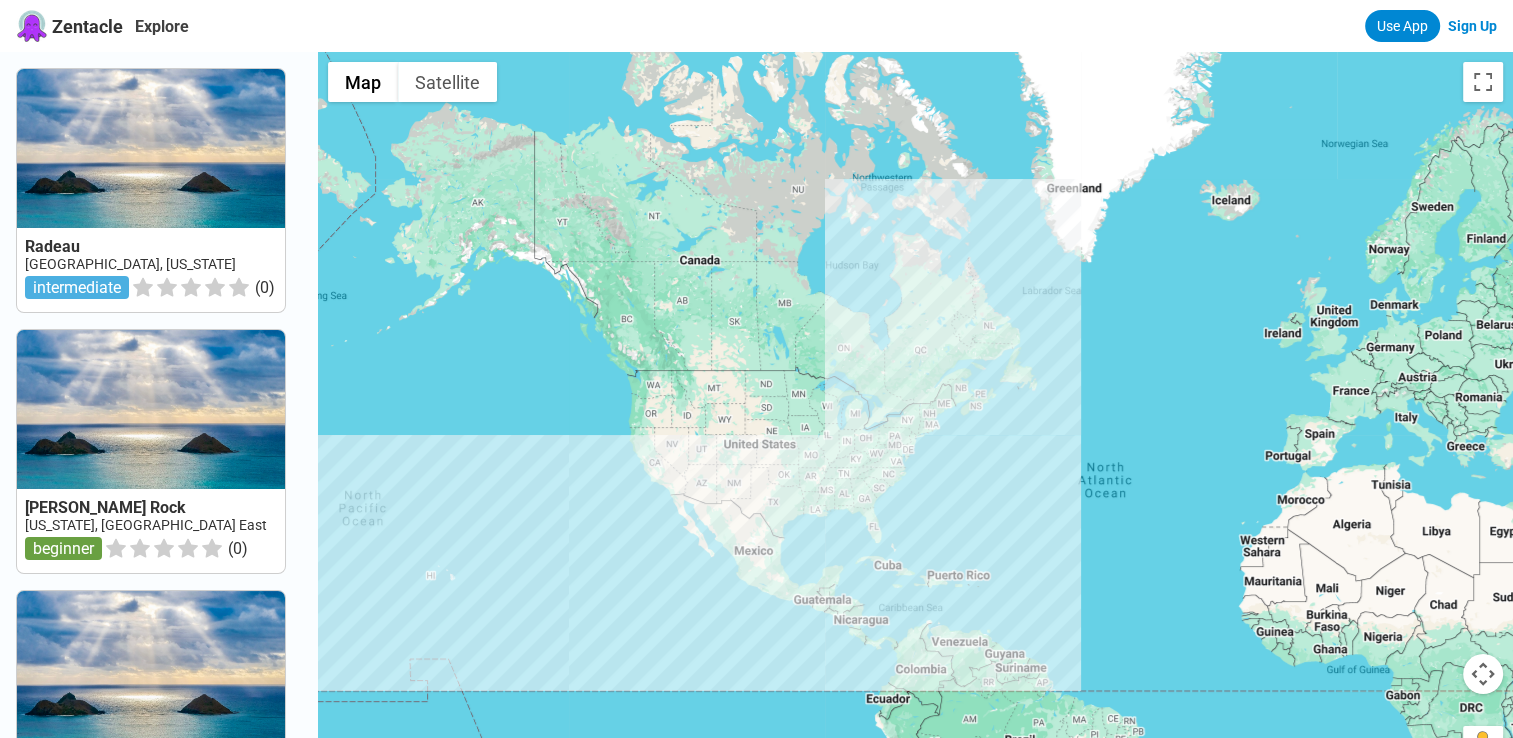 click at bounding box center [1483, 674] 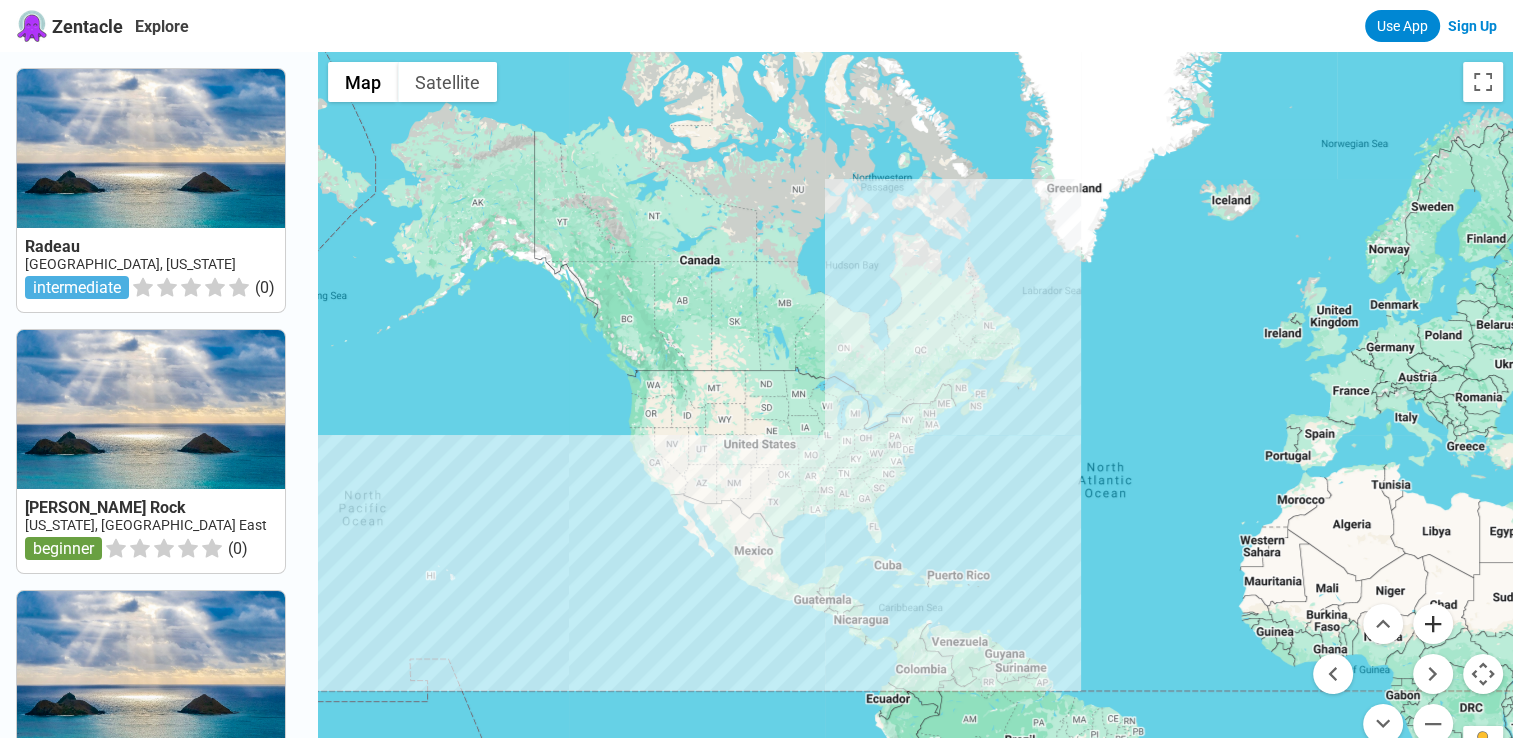 click at bounding box center [1433, 624] 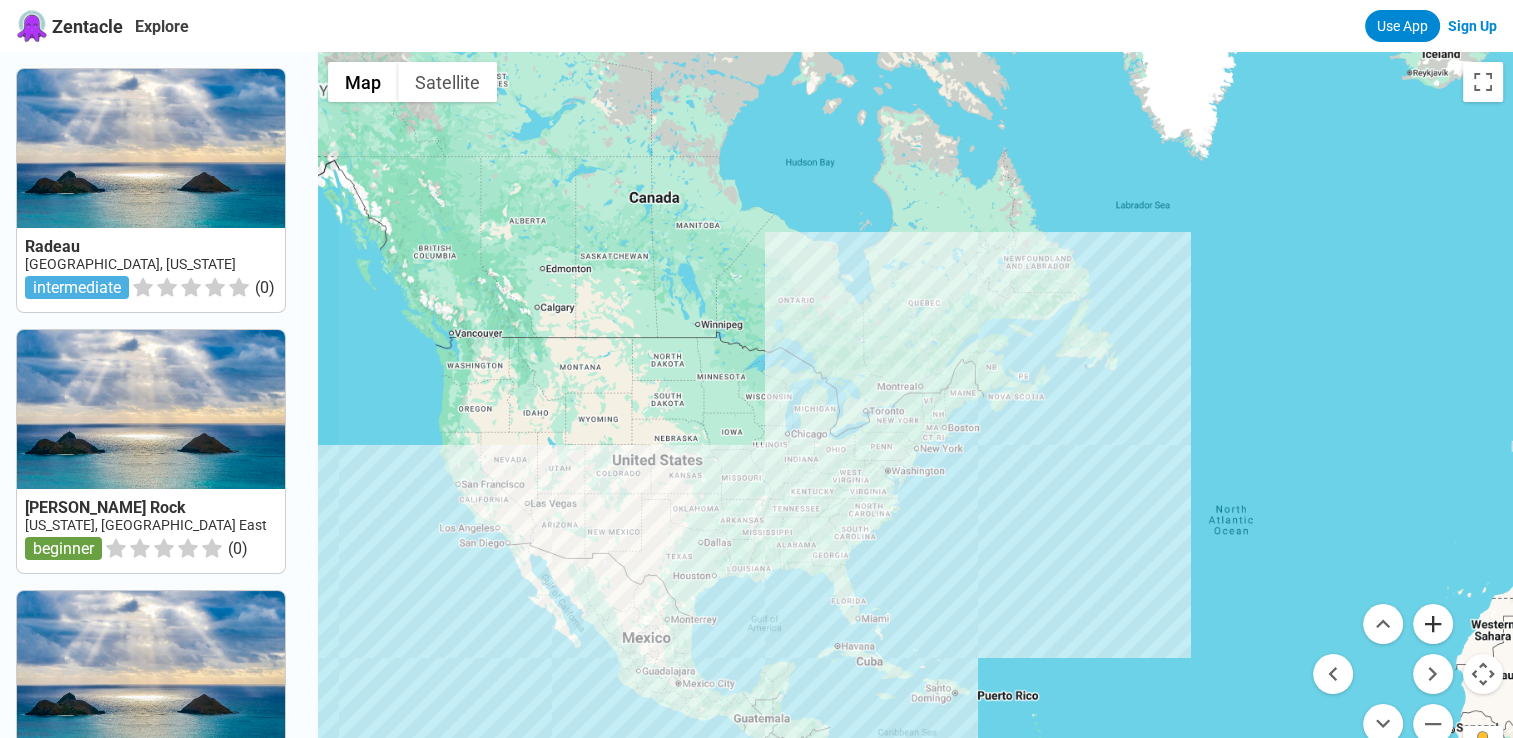 click at bounding box center (1433, 624) 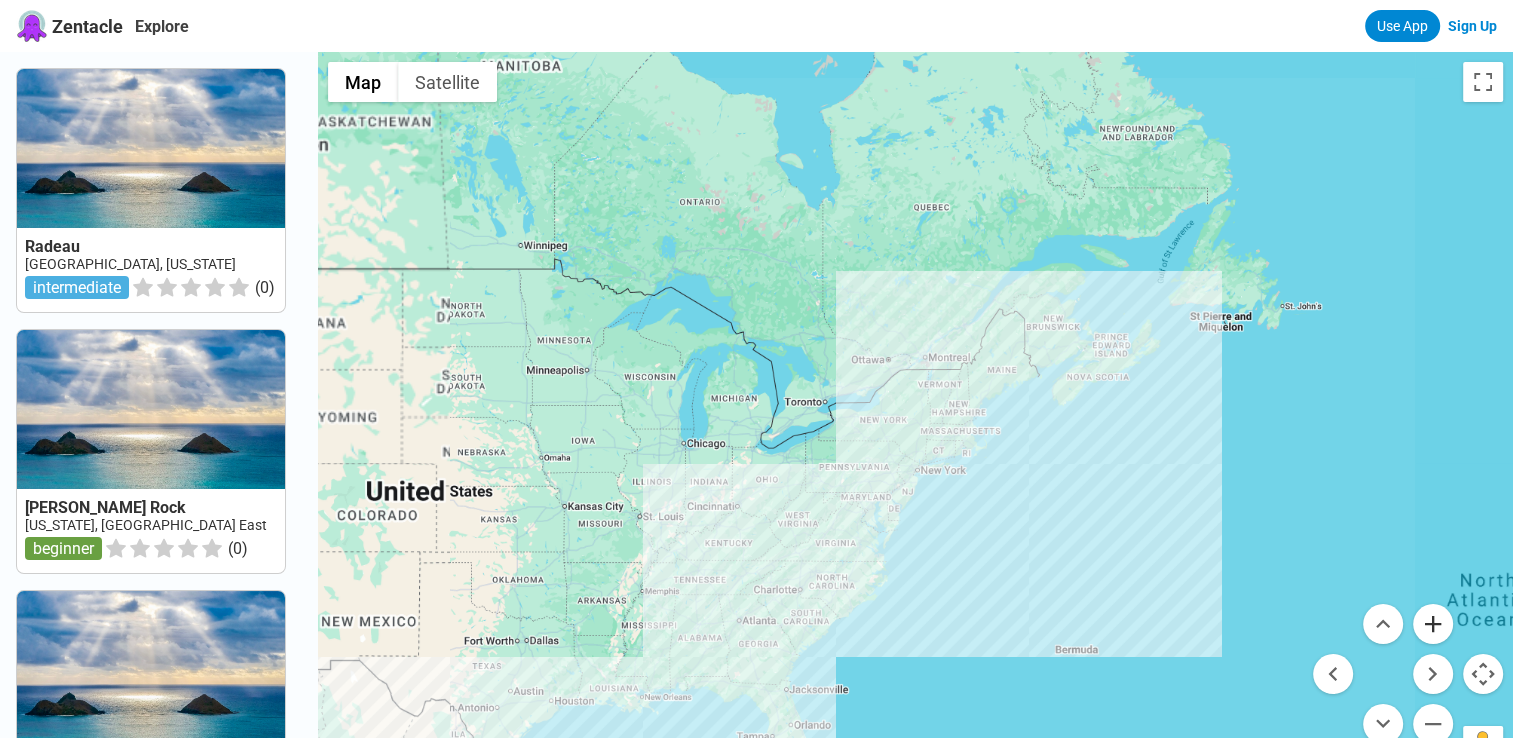 click at bounding box center [1433, 624] 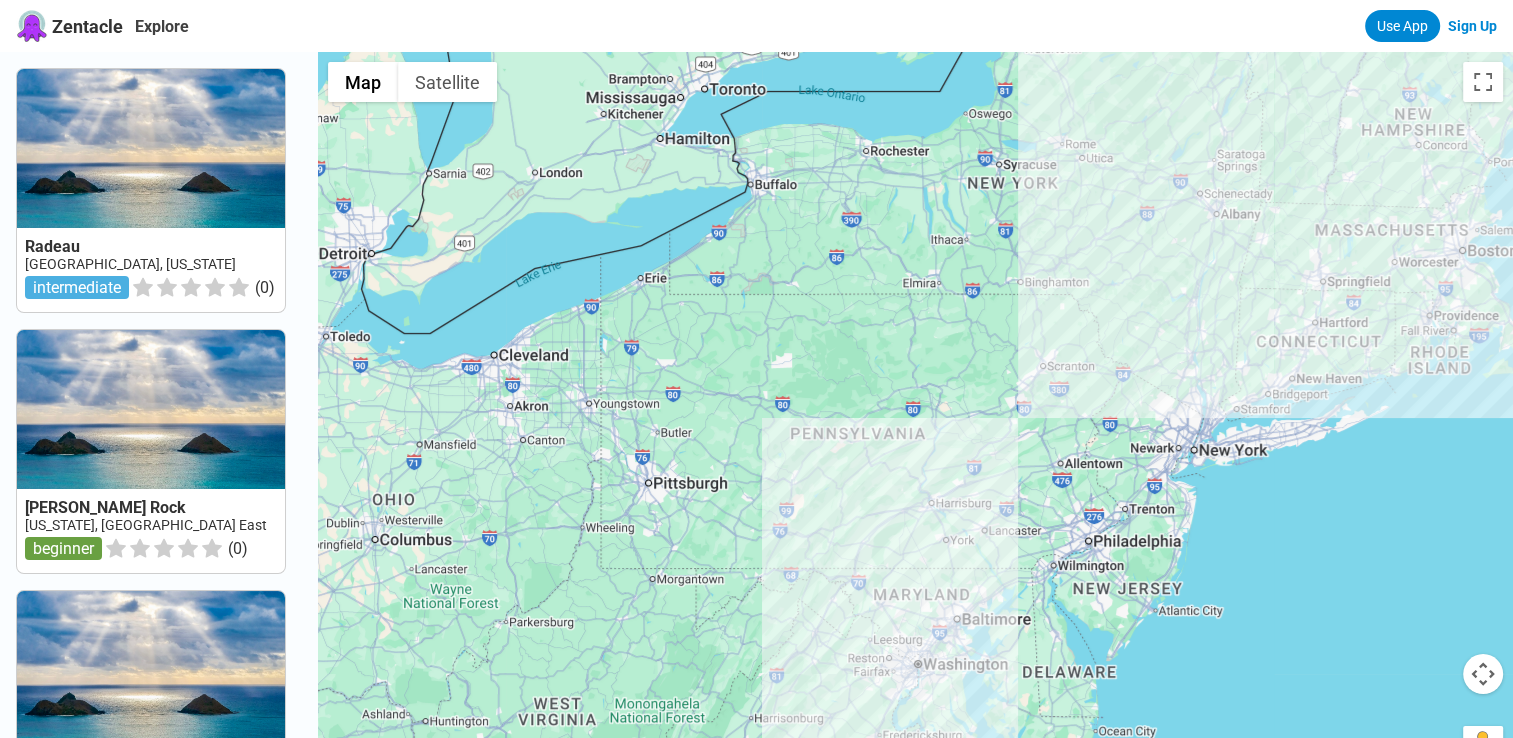 drag, startPoint x: 1160, startPoint y: 448, endPoint x: 1442, endPoint y: 216, distance: 365.16846 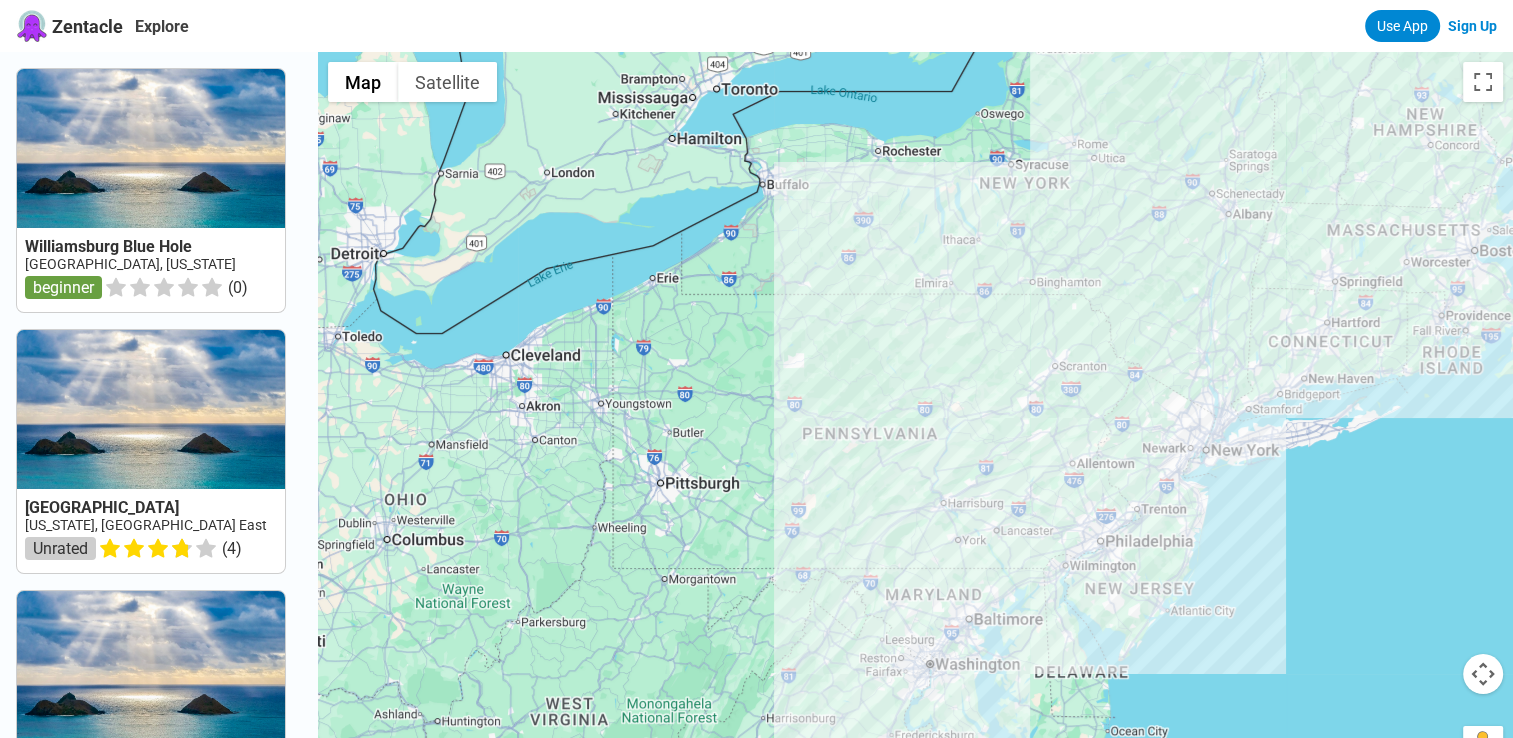 click at bounding box center (1483, 674) 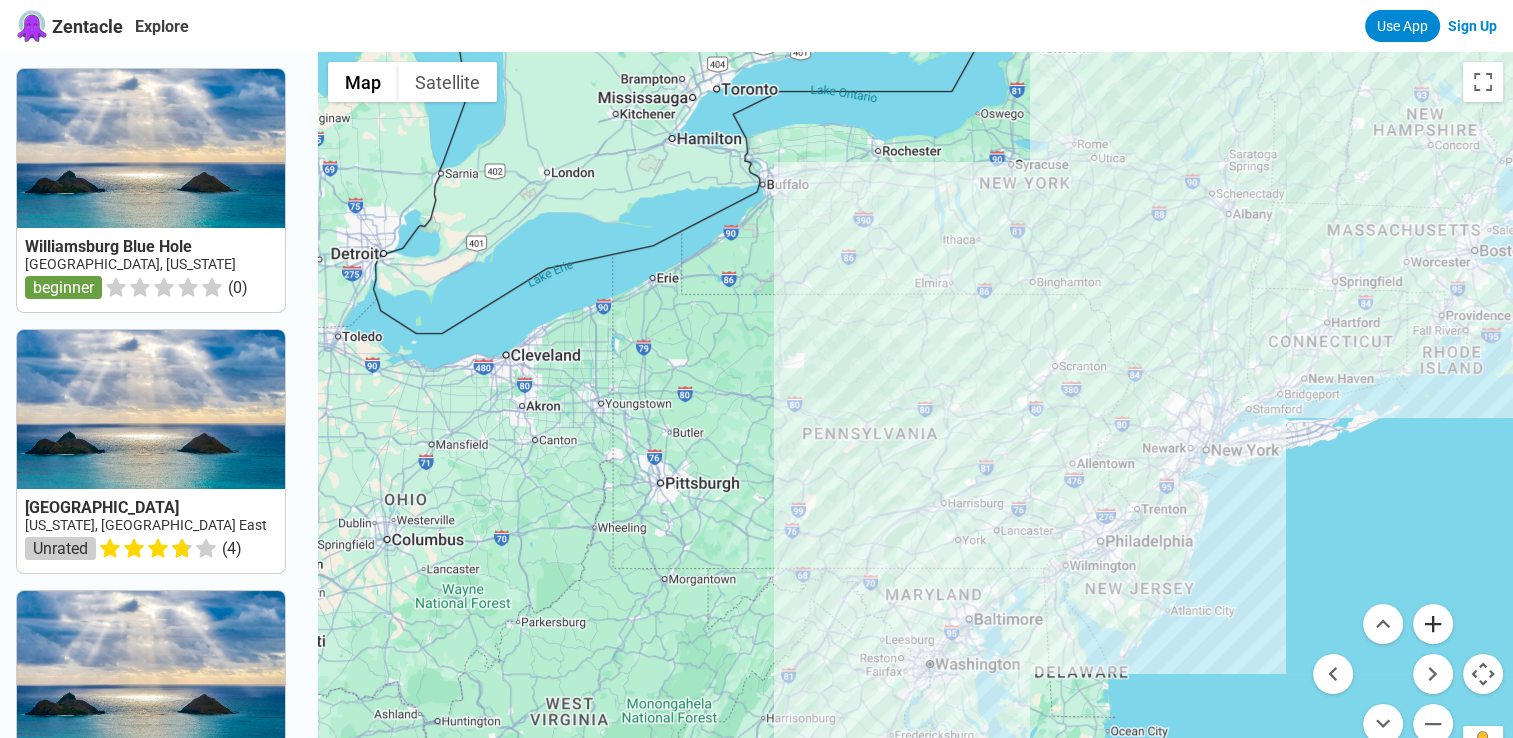 click at bounding box center (1433, 624) 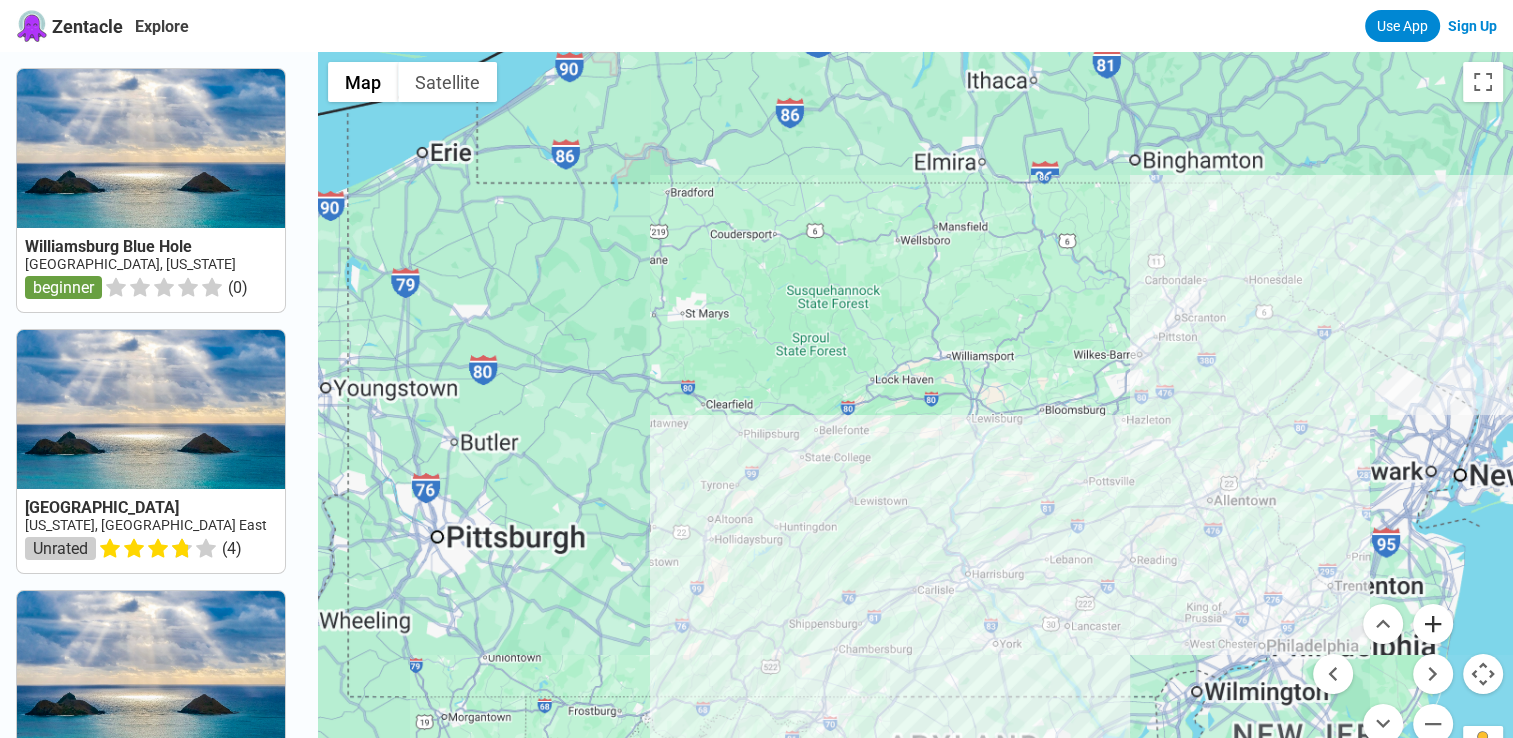click at bounding box center [1433, 624] 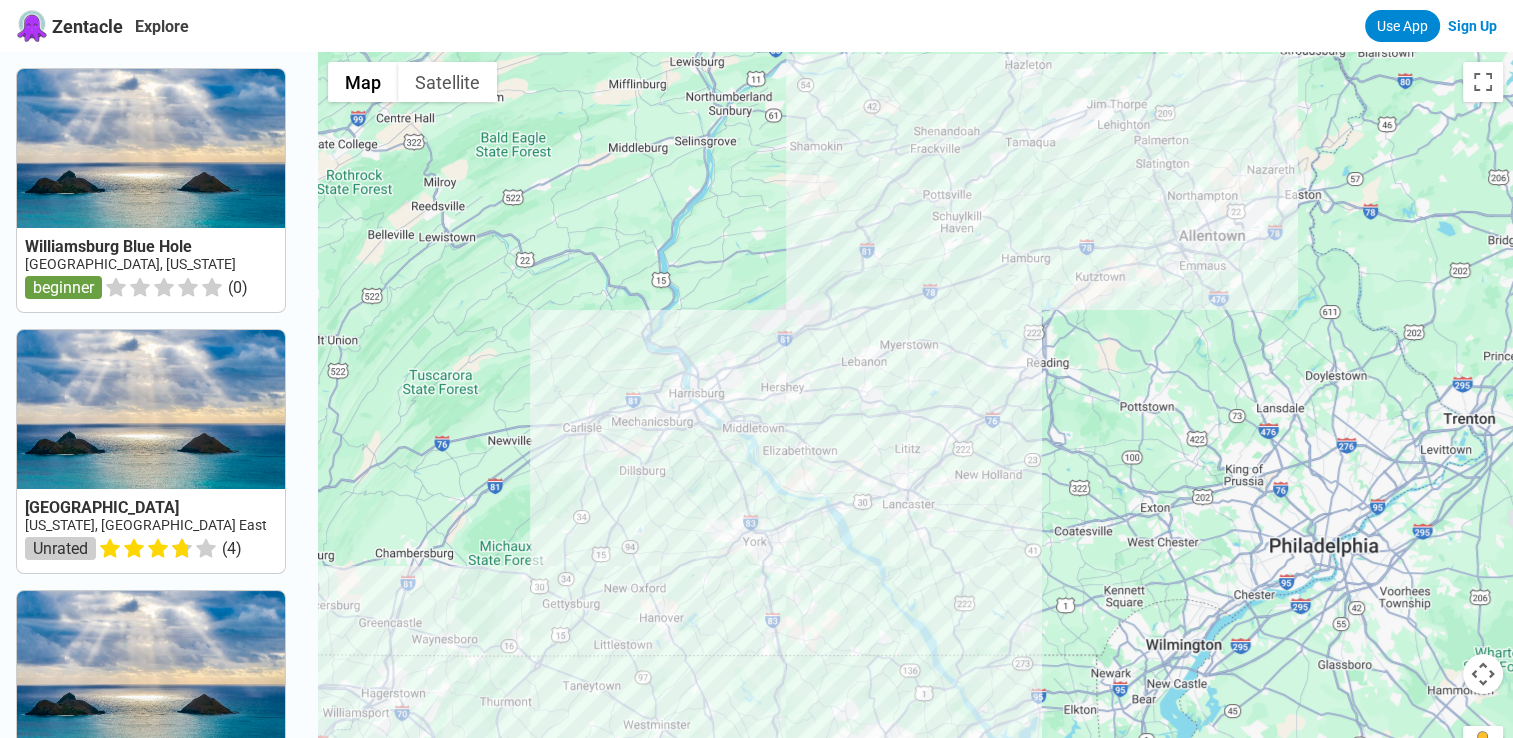 drag, startPoint x: 1151, startPoint y: 572, endPoint x: 804, endPoint y: 200, distance: 508.717 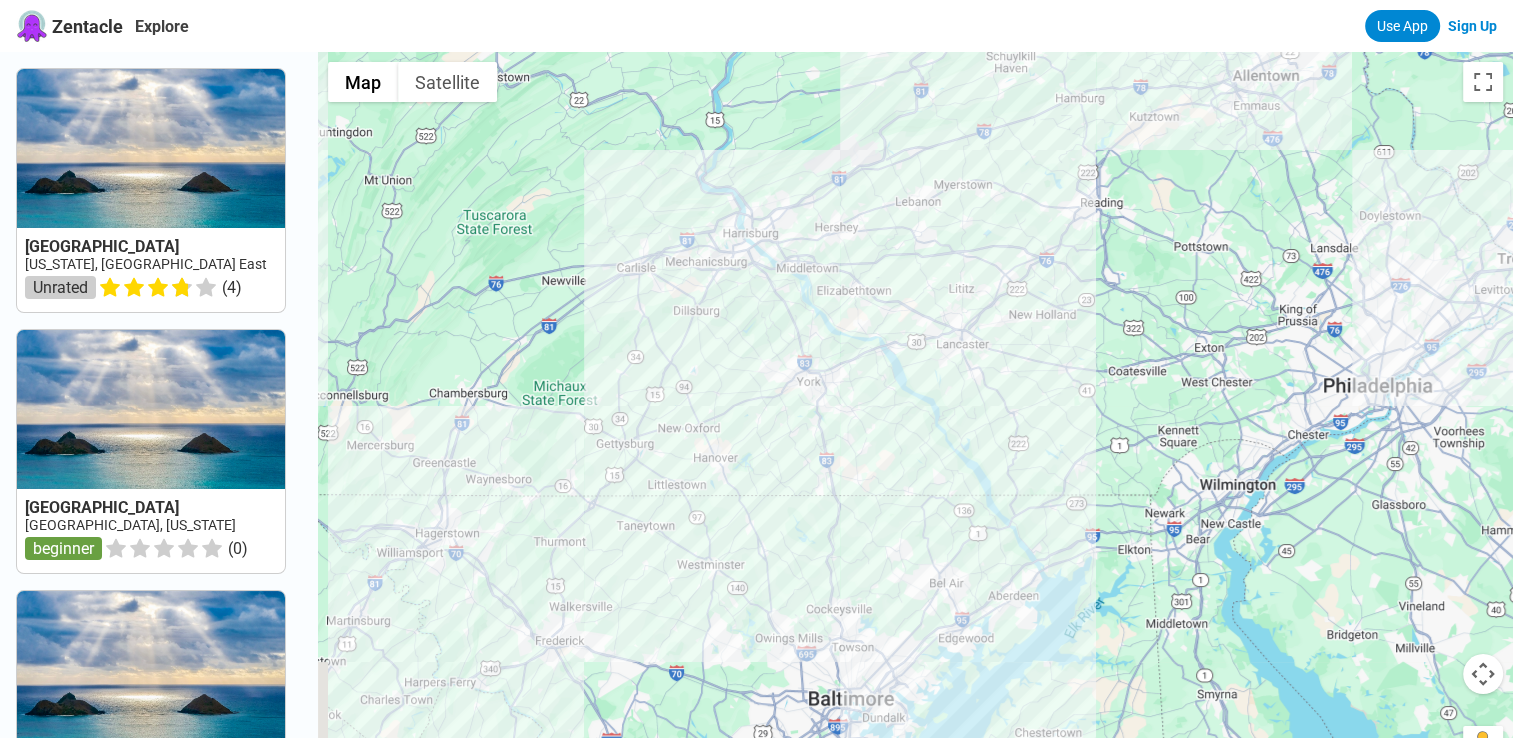 drag, startPoint x: 843, startPoint y: 506, endPoint x: 909, endPoint y: 352, distance: 167.54701 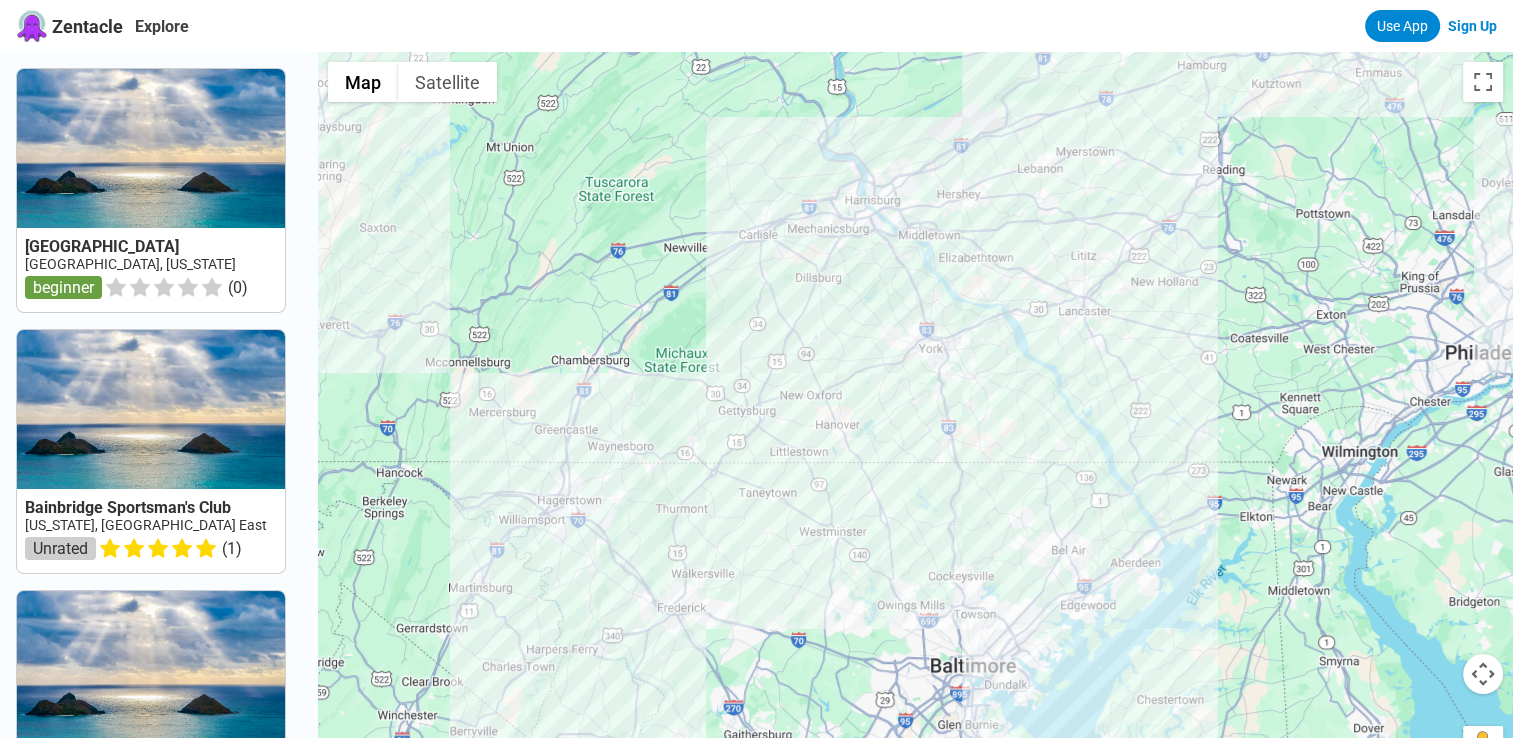 drag, startPoint x: 583, startPoint y: 618, endPoint x: 715, endPoint y: 589, distance: 135.14807 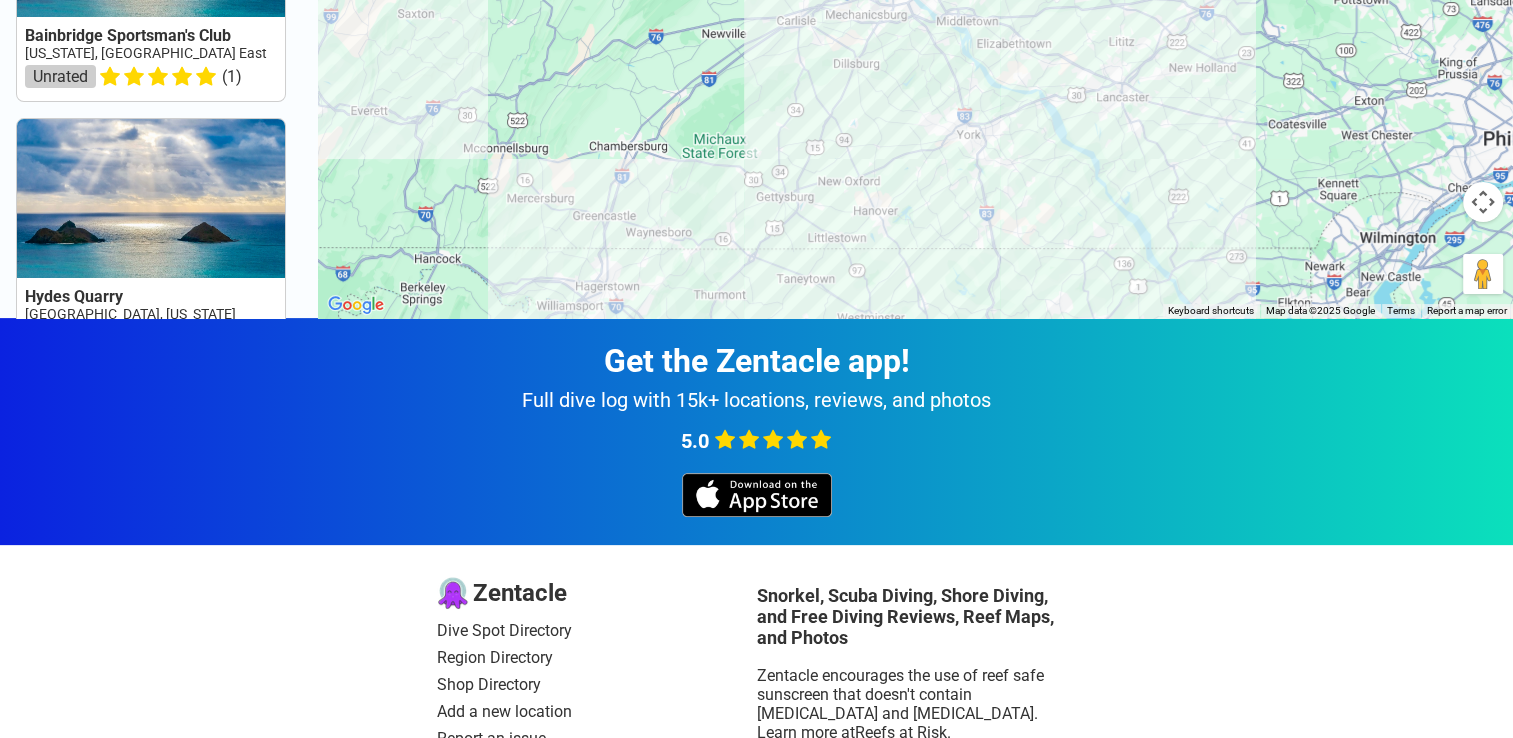 scroll, scrollTop: 657, scrollLeft: 0, axis: vertical 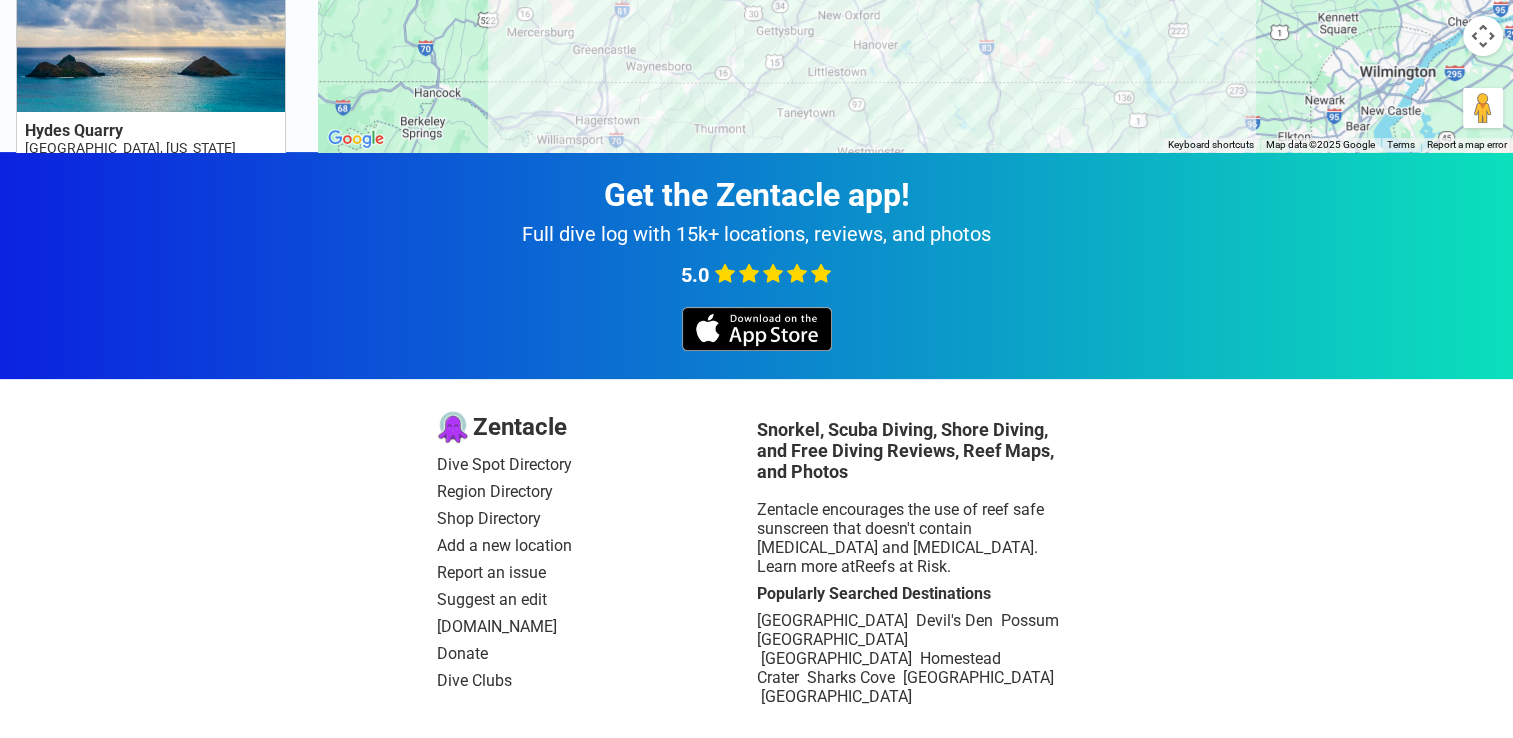 drag, startPoint x: 715, startPoint y: 589, endPoint x: 749, endPoint y: 744, distance: 158.68523 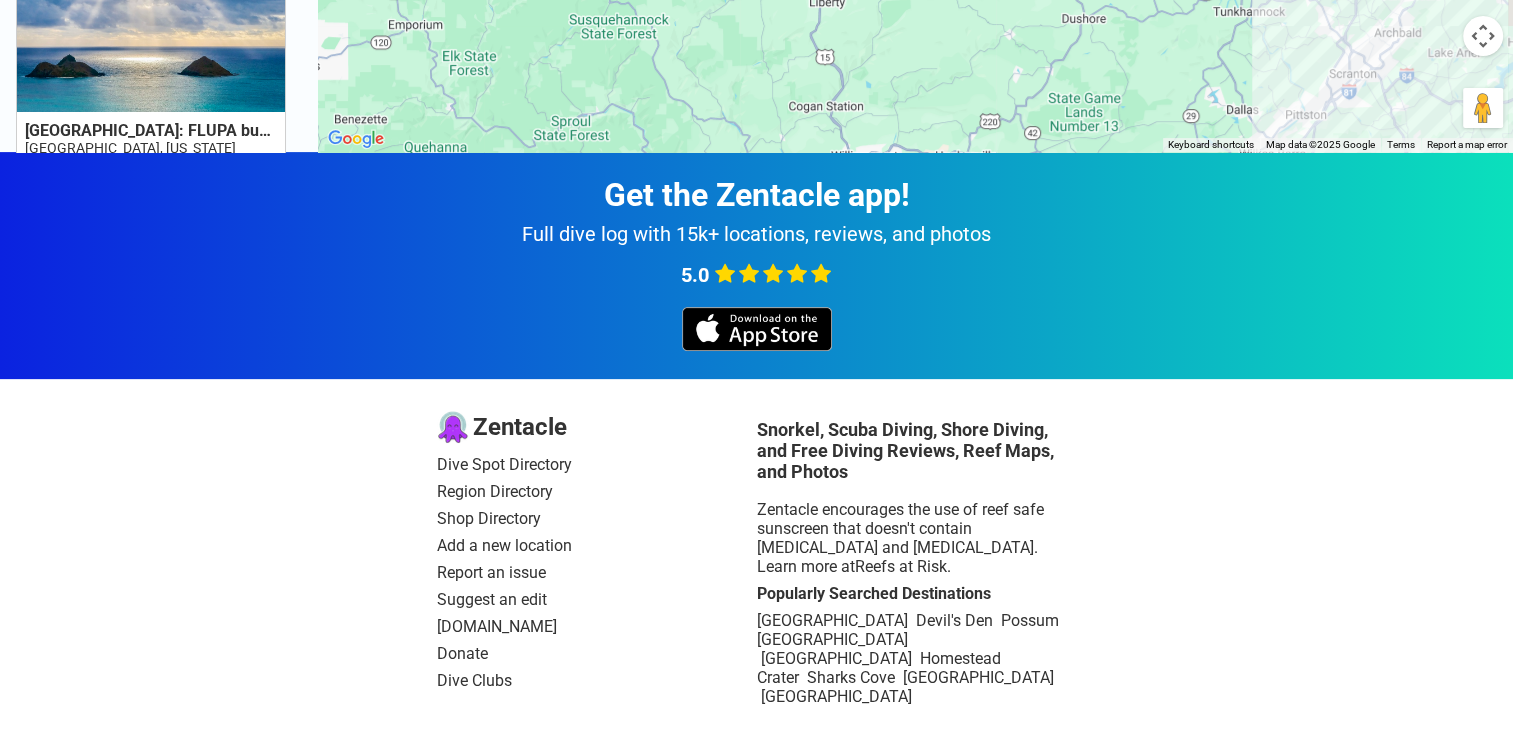 click on "Get the Zentacle app! Full dive log with 15k+ locations, reviews, and photos 5.0" at bounding box center (756, 265) 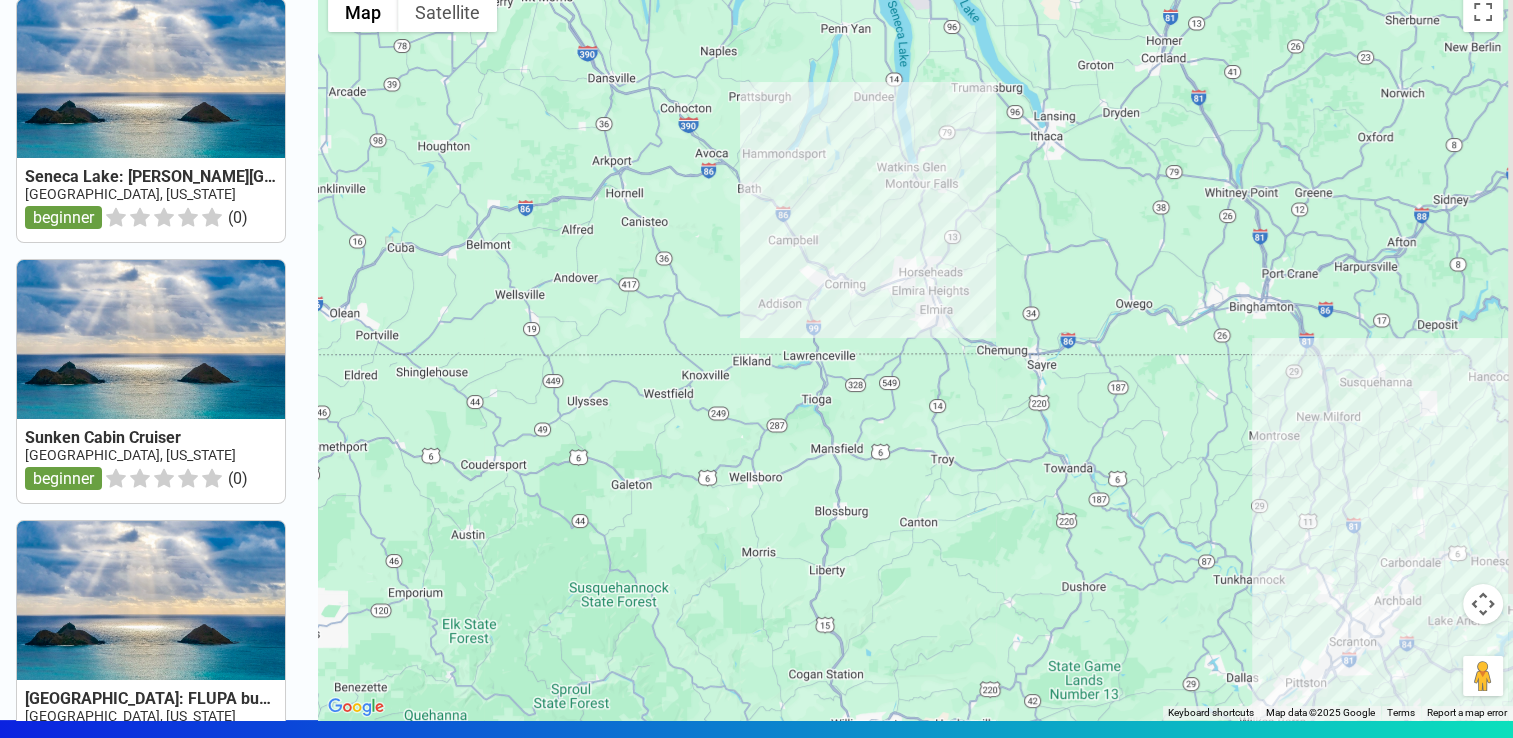 scroll, scrollTop: 68, scrollLeft: 0, axis: vertical 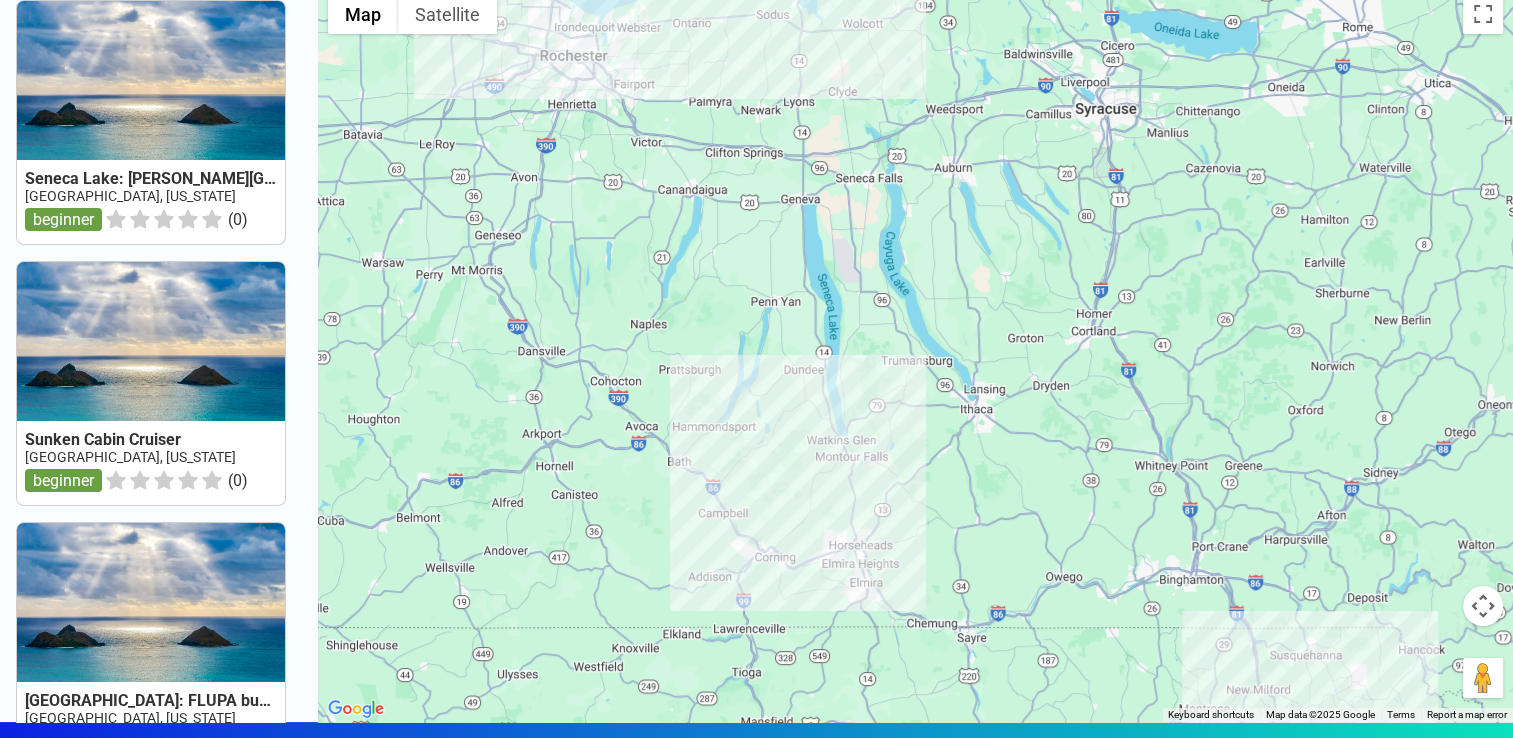 drag, startPoint x: 1000, startPoint y: 409, endPoint x: 928, endPoint y: 682, distance: 282.3349 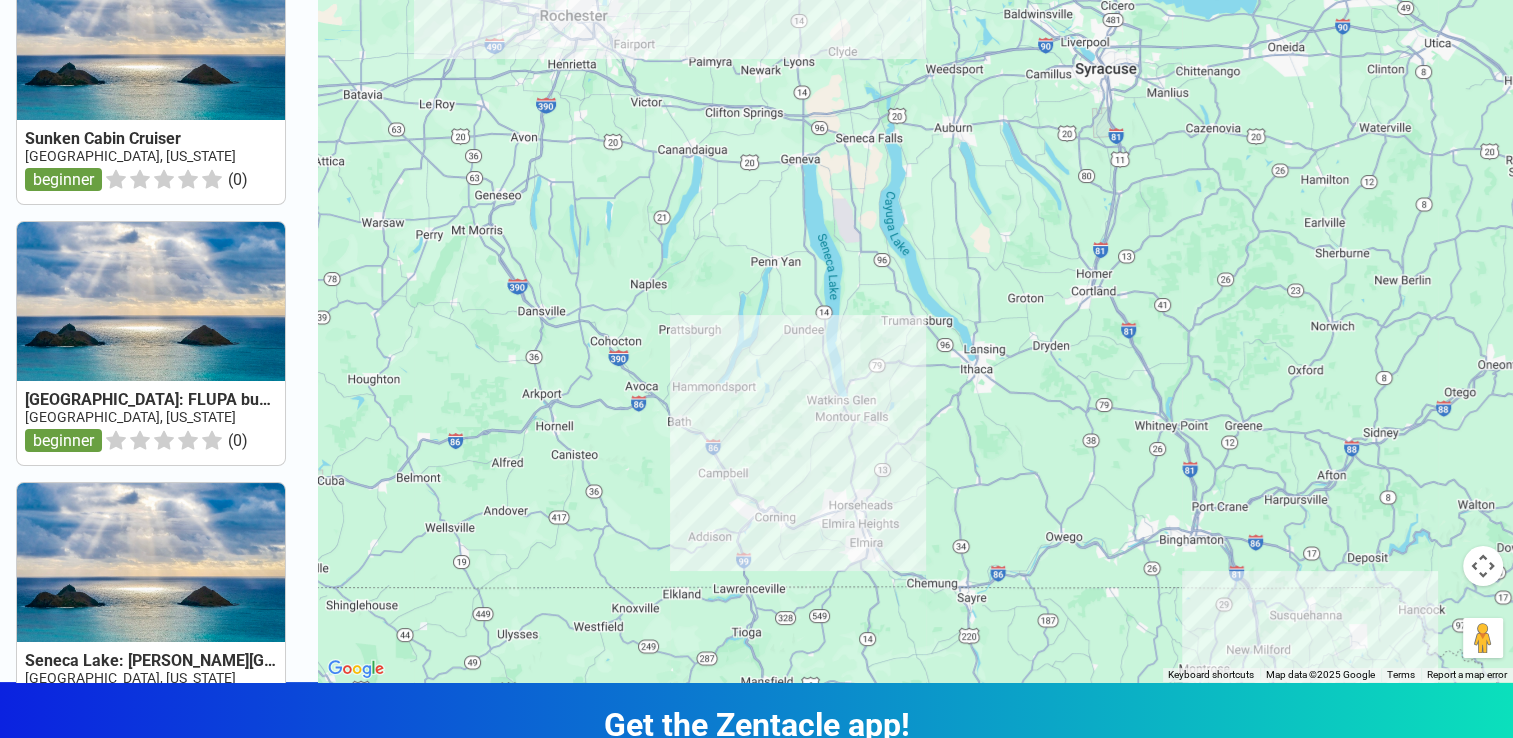 scroll, scrollTop: 107, scrollLeft: 0, axis: vertical 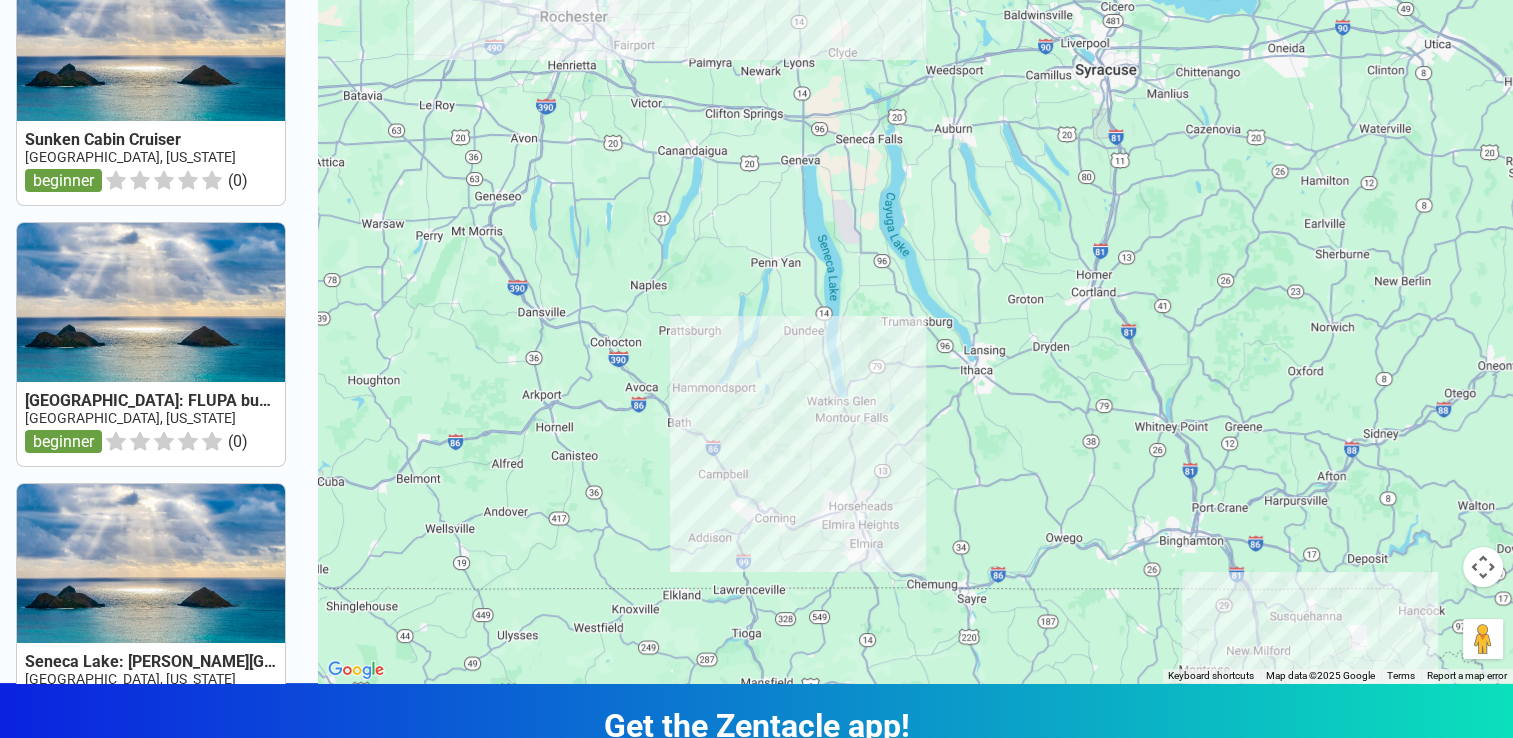 click at bounding box center [1483, 567] 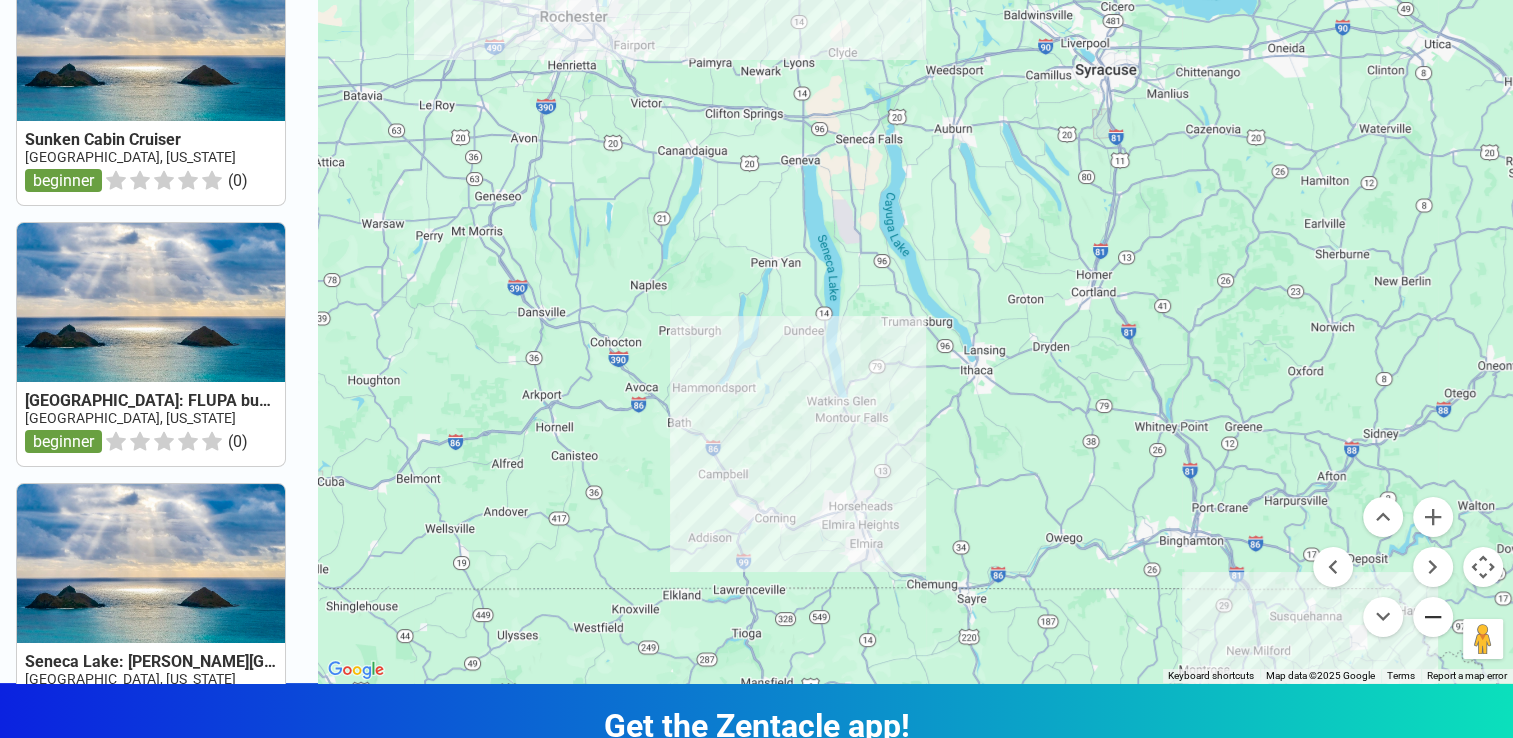 click at bounding box center (1433, 617) 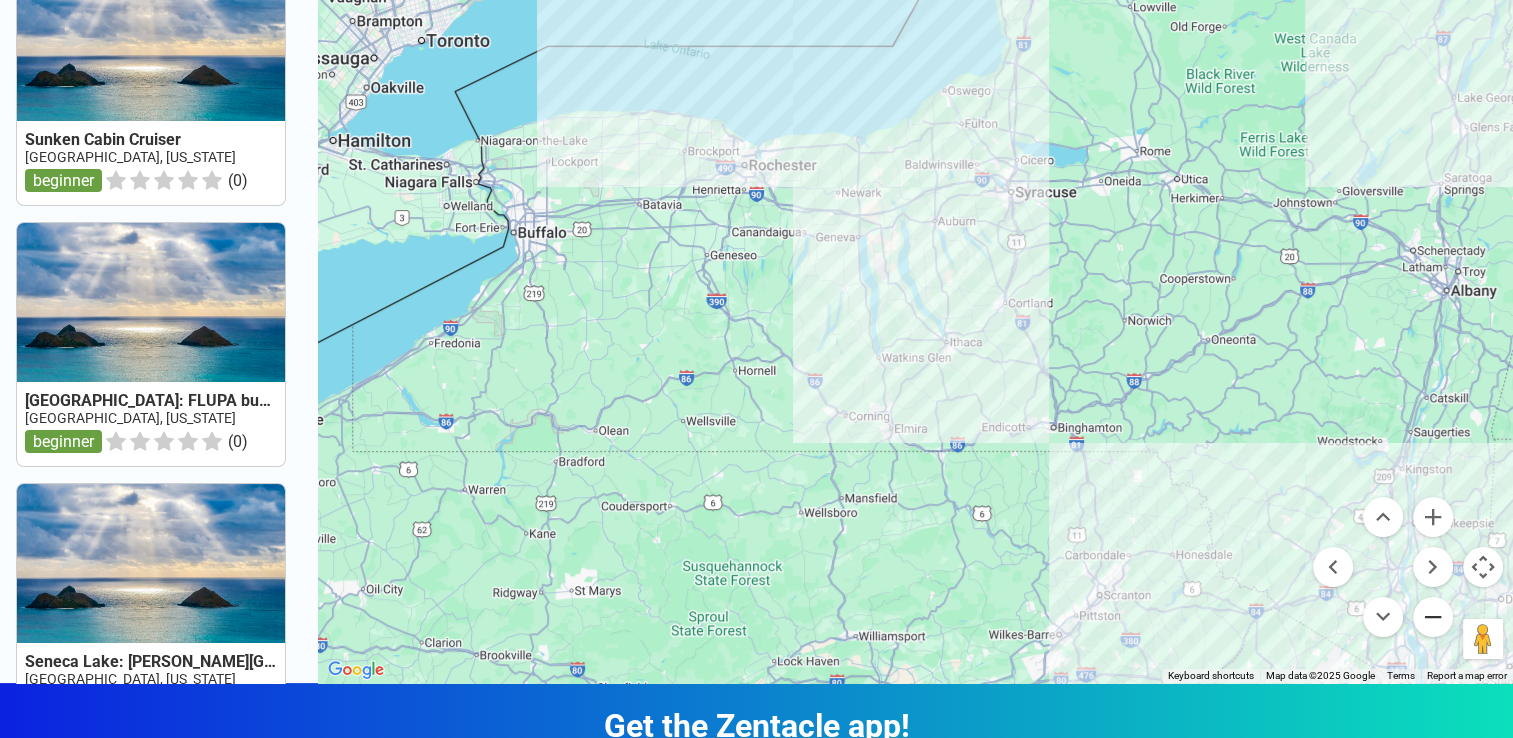click at bounding box center [1433, 617] 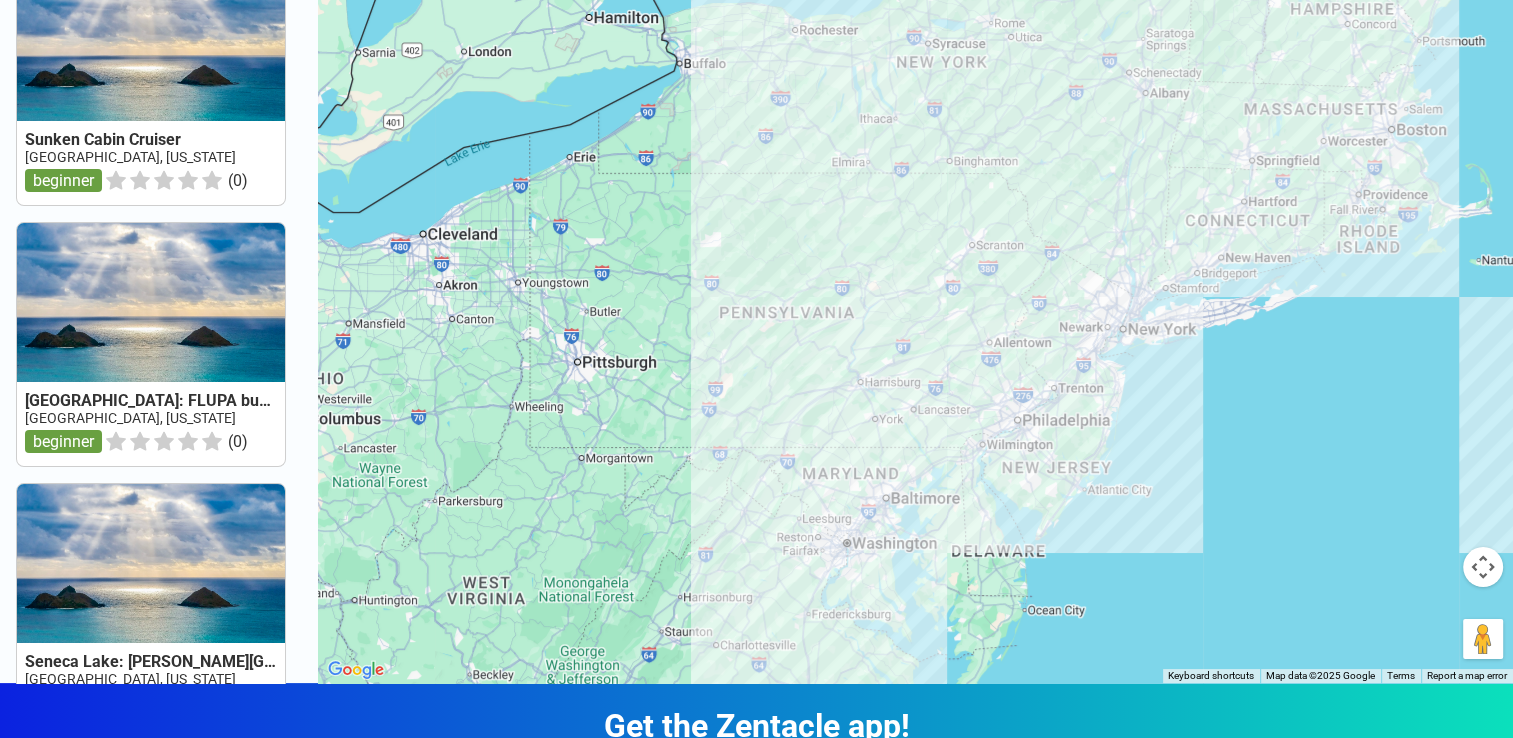 drag, startPoint x: 984, startPoint y: 522, endPoint x: 949, endPoint y: 306, distance: 218.81728 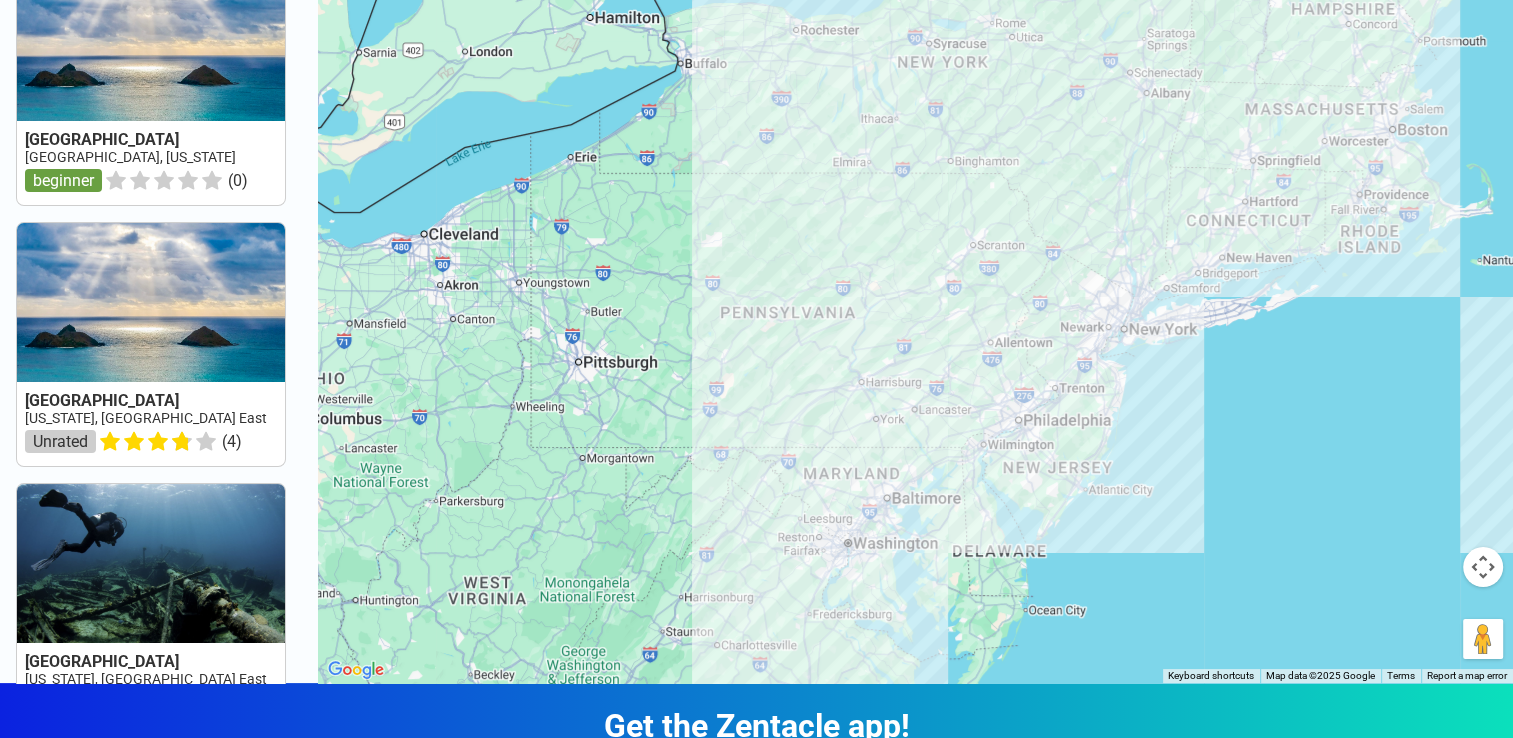 click at bounding box center (915, 314) 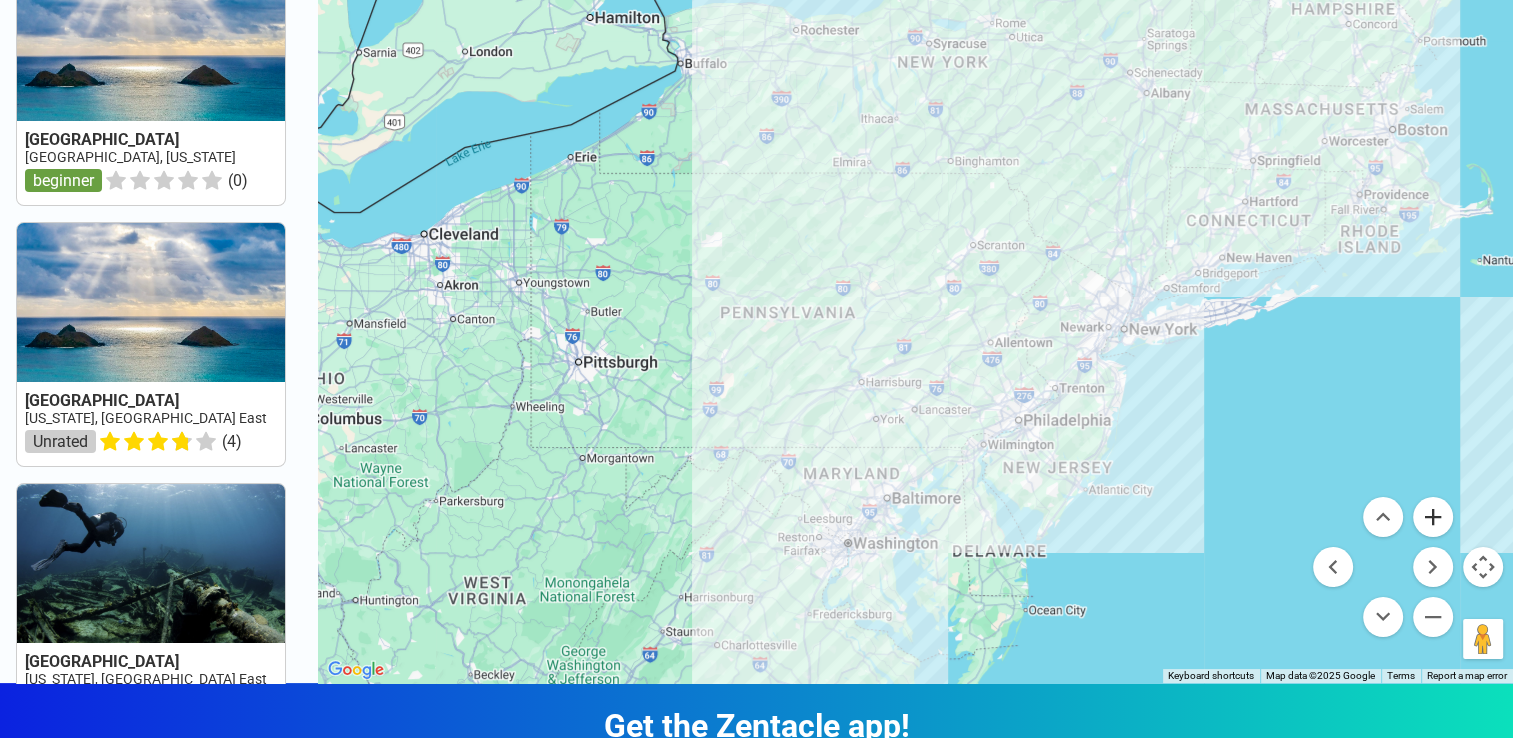 click at bounding box center [1433, 517] 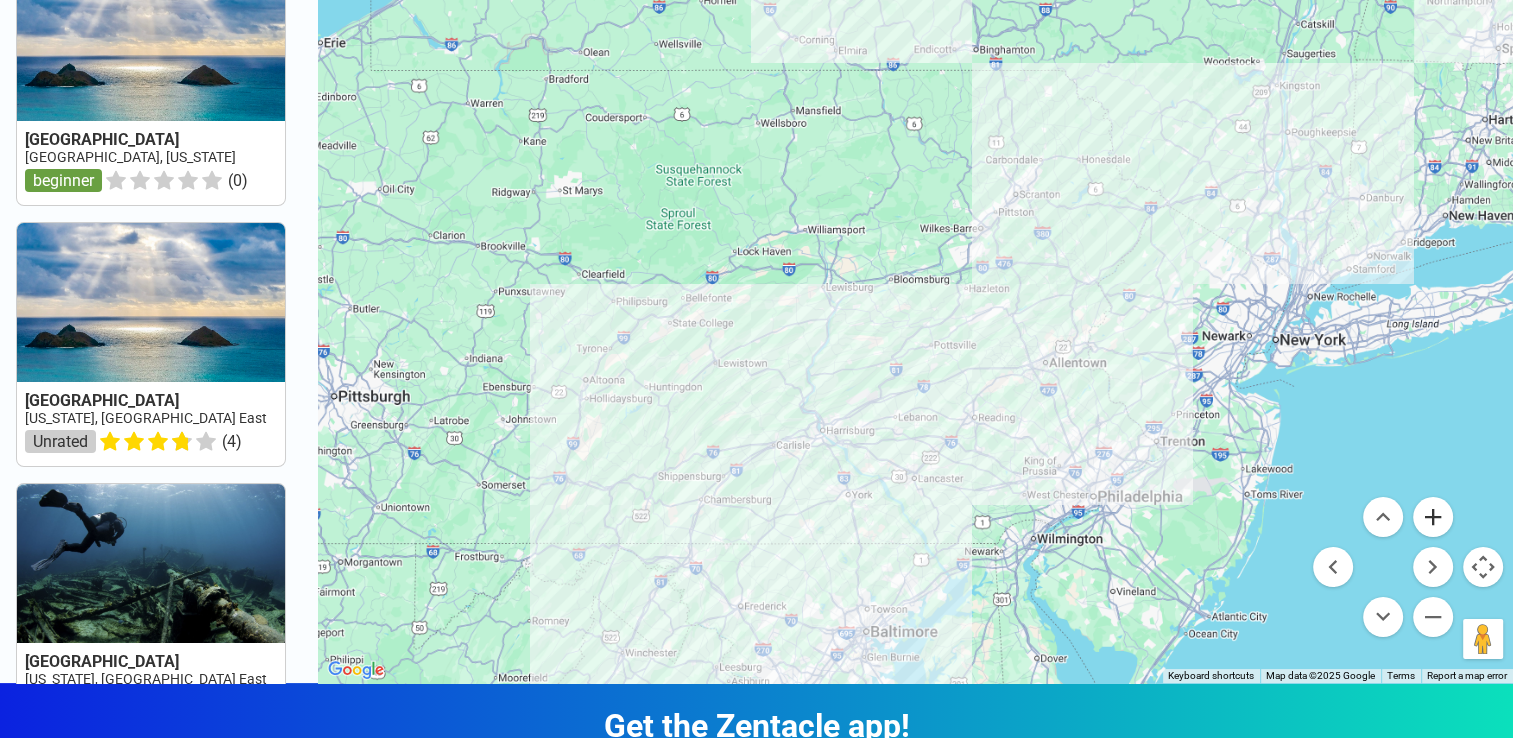 click at bounding box center (1433, 517) 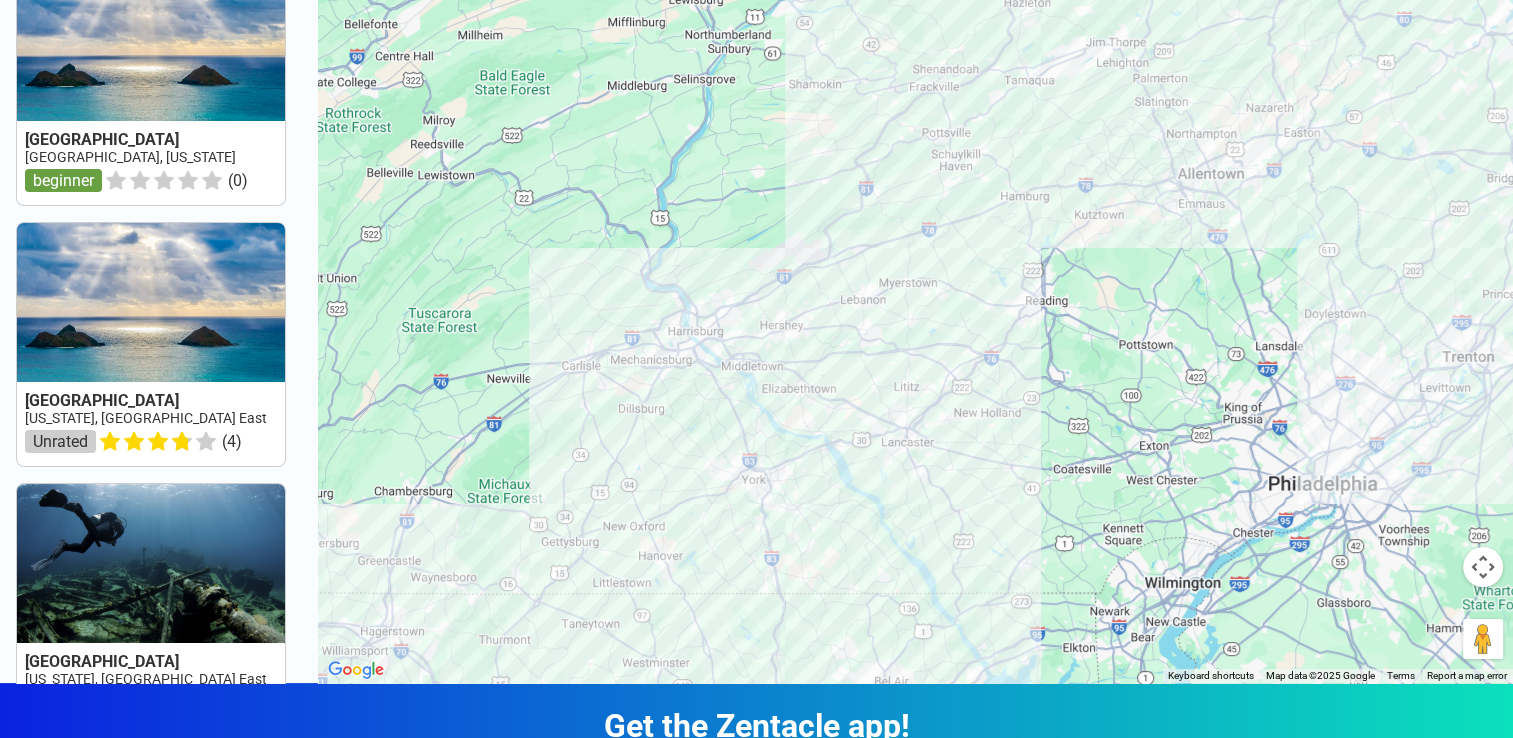 drag, startPoint x: 1054, startPoint y: 569, endPoint x: 1050, endPoint y: 305, distance: 264.0303 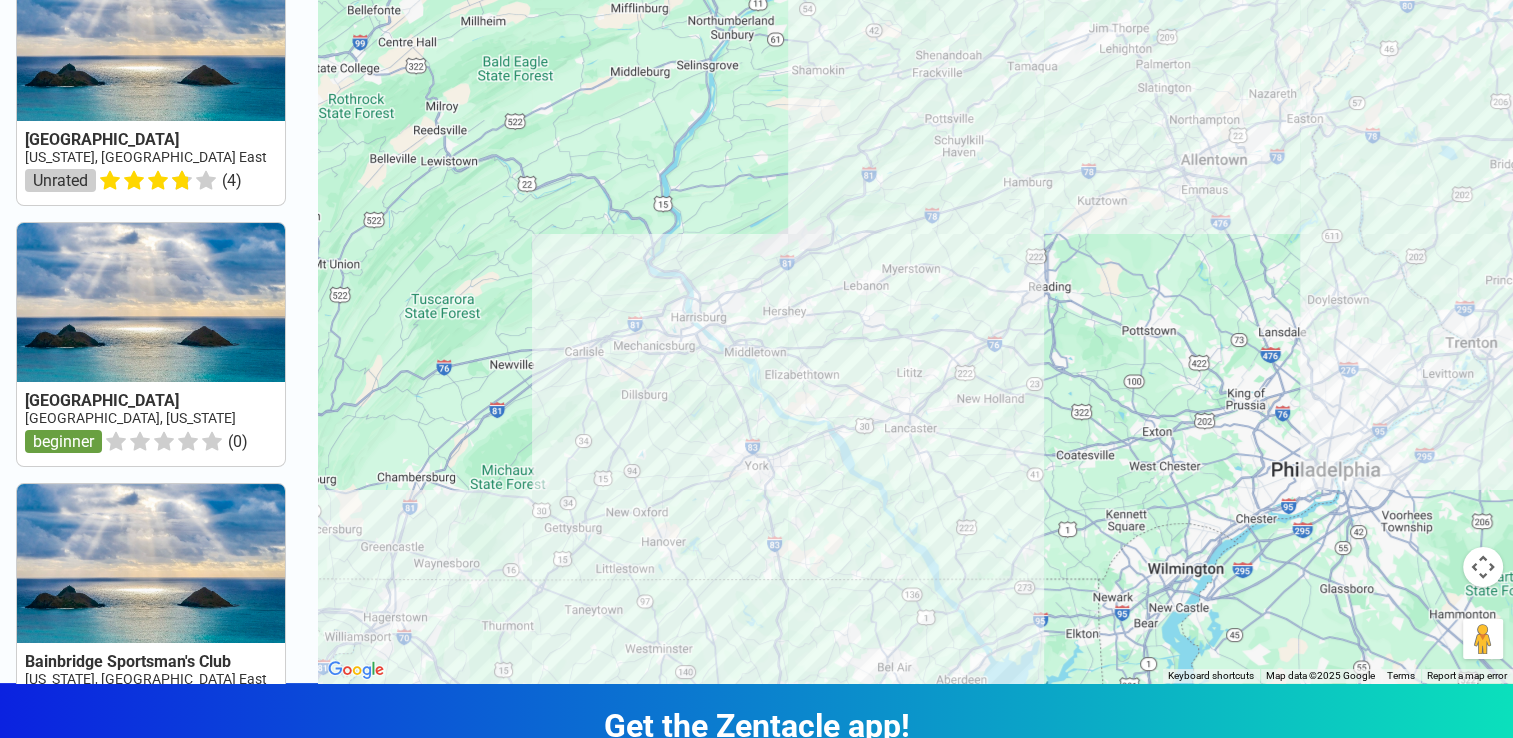 scroll, scrollTop: 0, scrollLeft: 0, axis: both 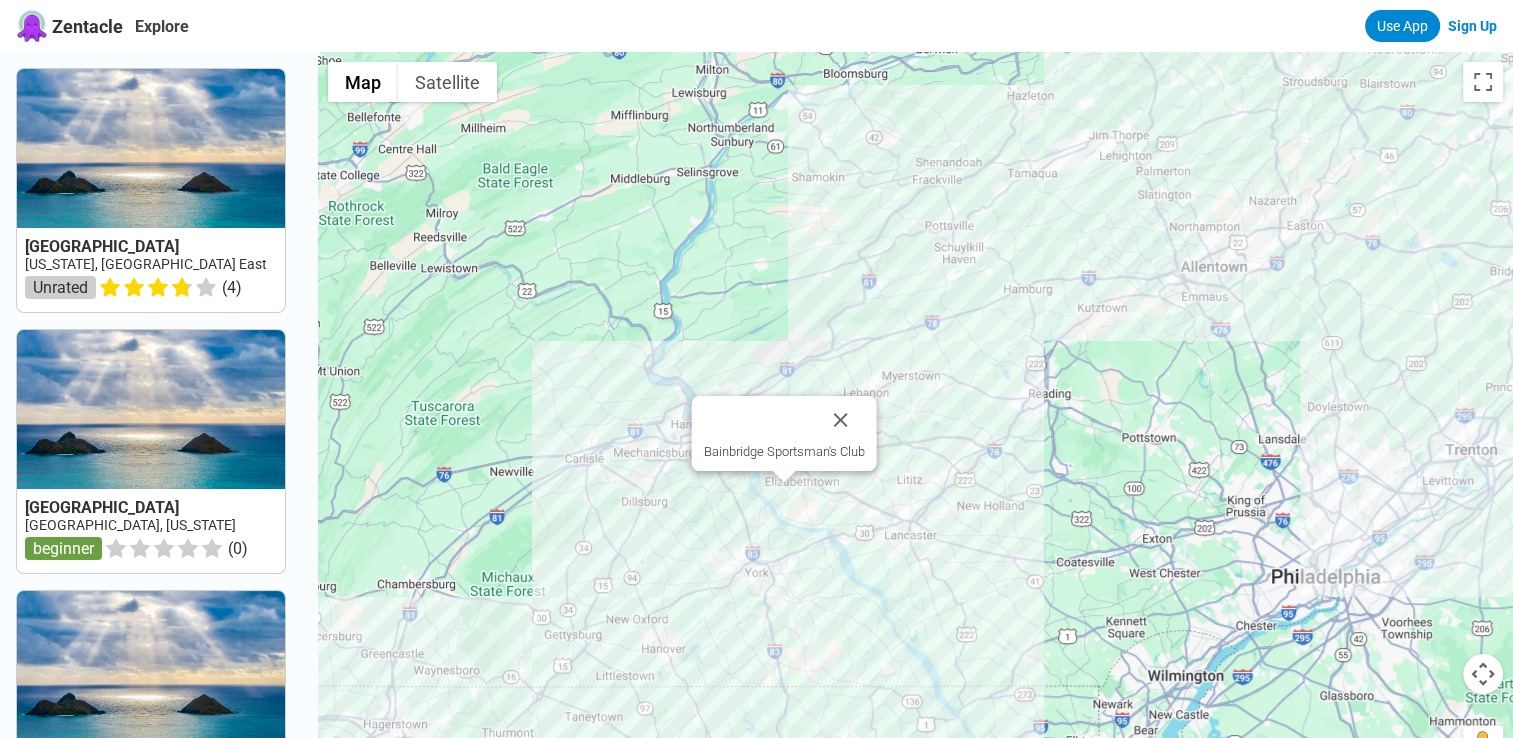 click on "Bainbridge Sportsman's Club" at bounding box center (915, 421) 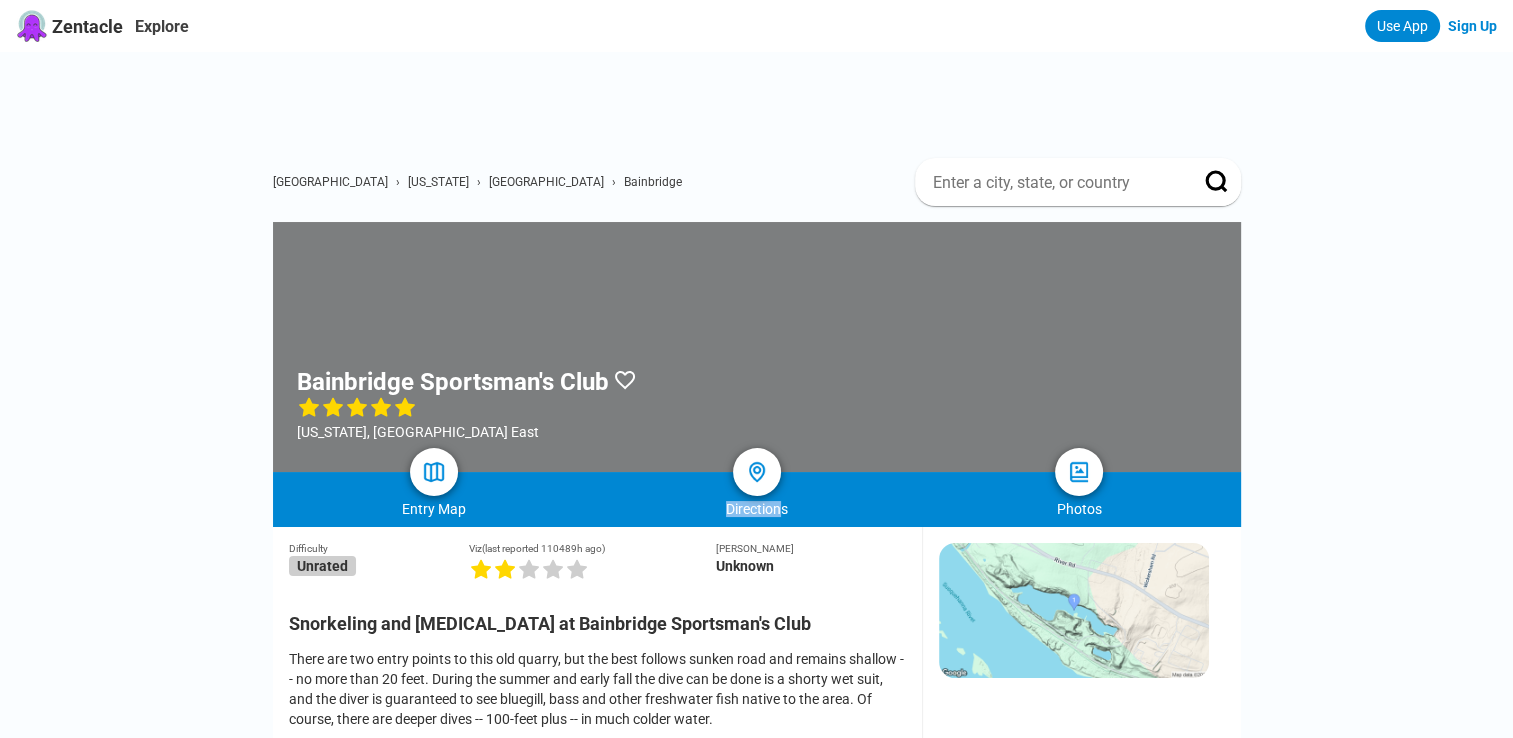 drag, startPoint x: 784, startPoint y: 498, endPoint x: 602, endPoint y: 482, distance: 182.70195 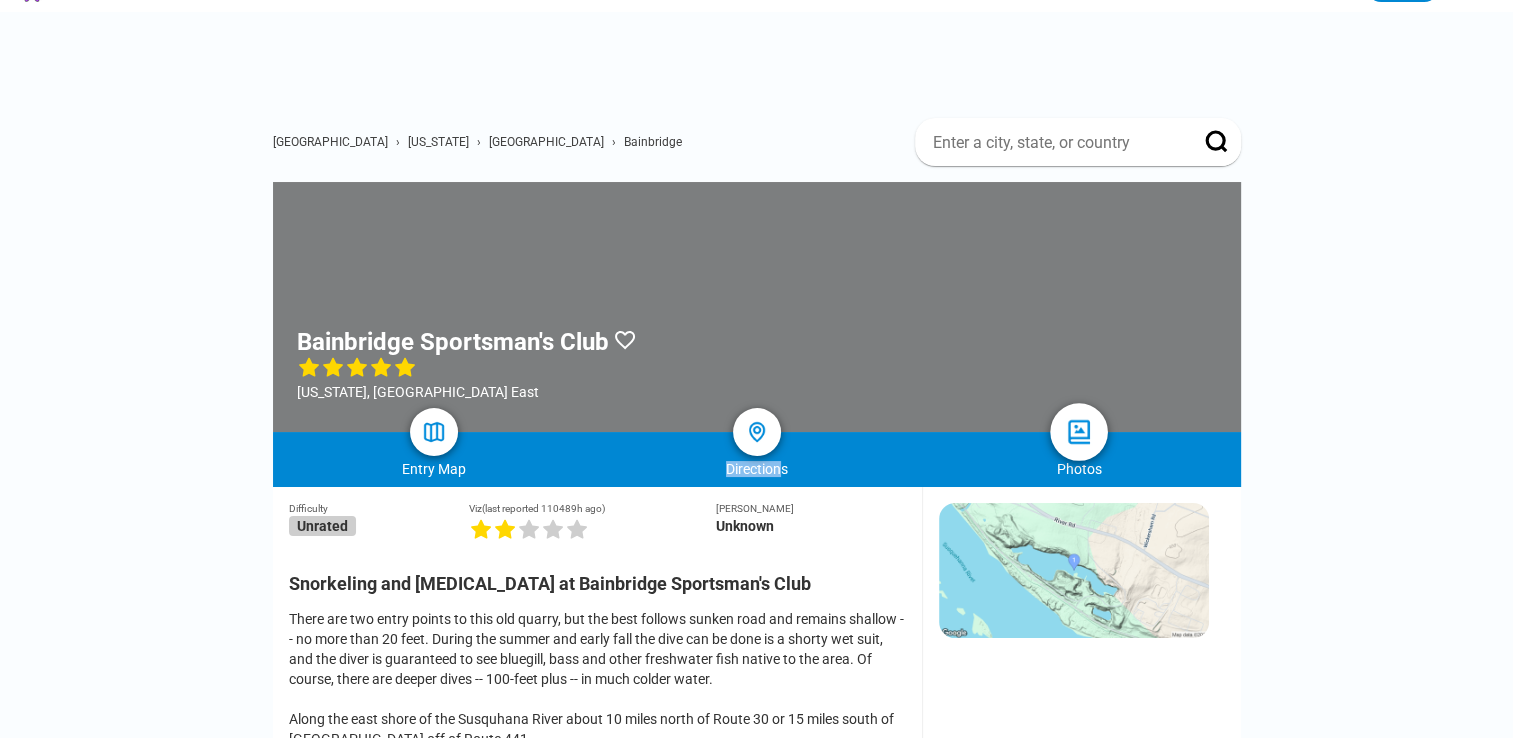 click at bounding box center (1079, 432) 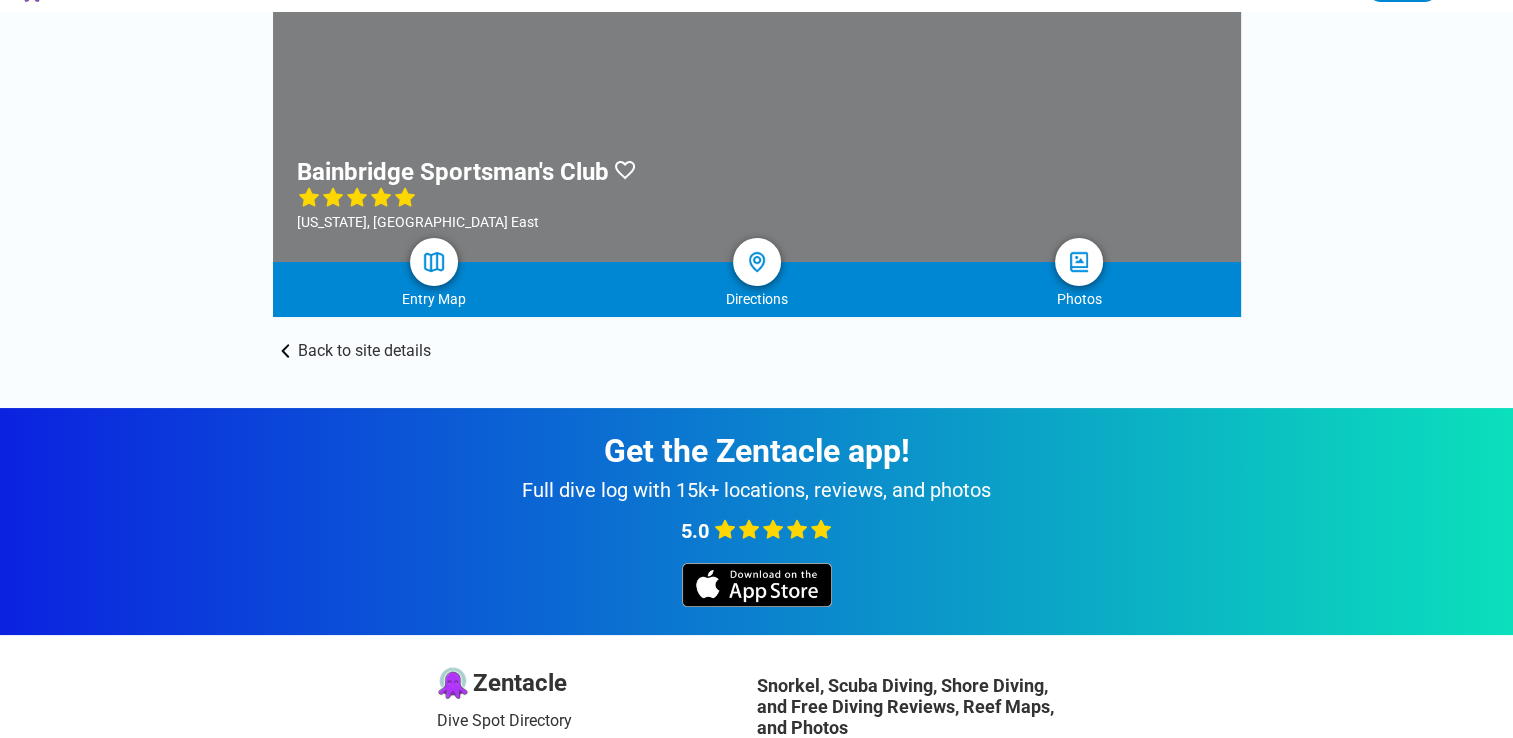 scroll, scrollTop: 0, scrollLeft: 0, axis: both 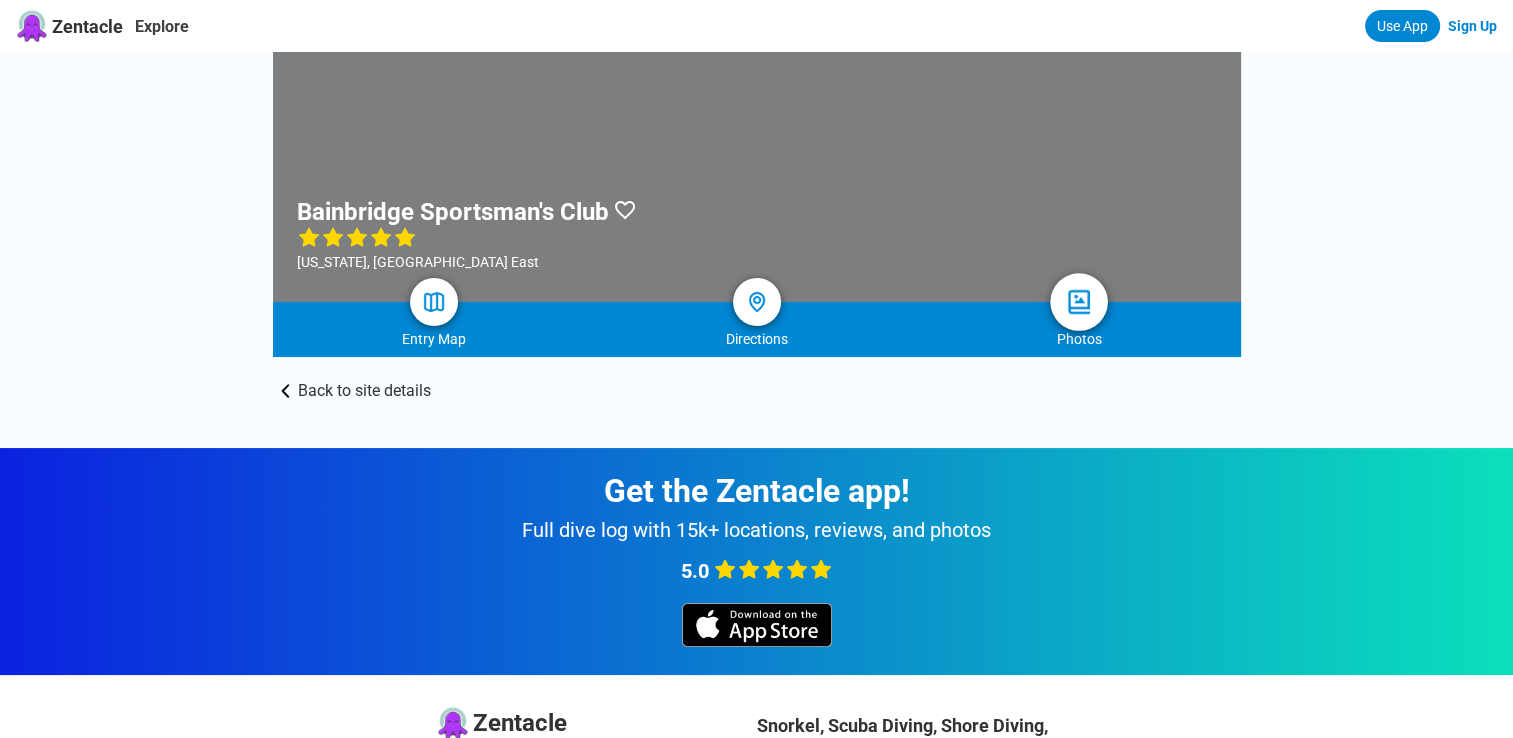 click at bounding box center (1079, 302) 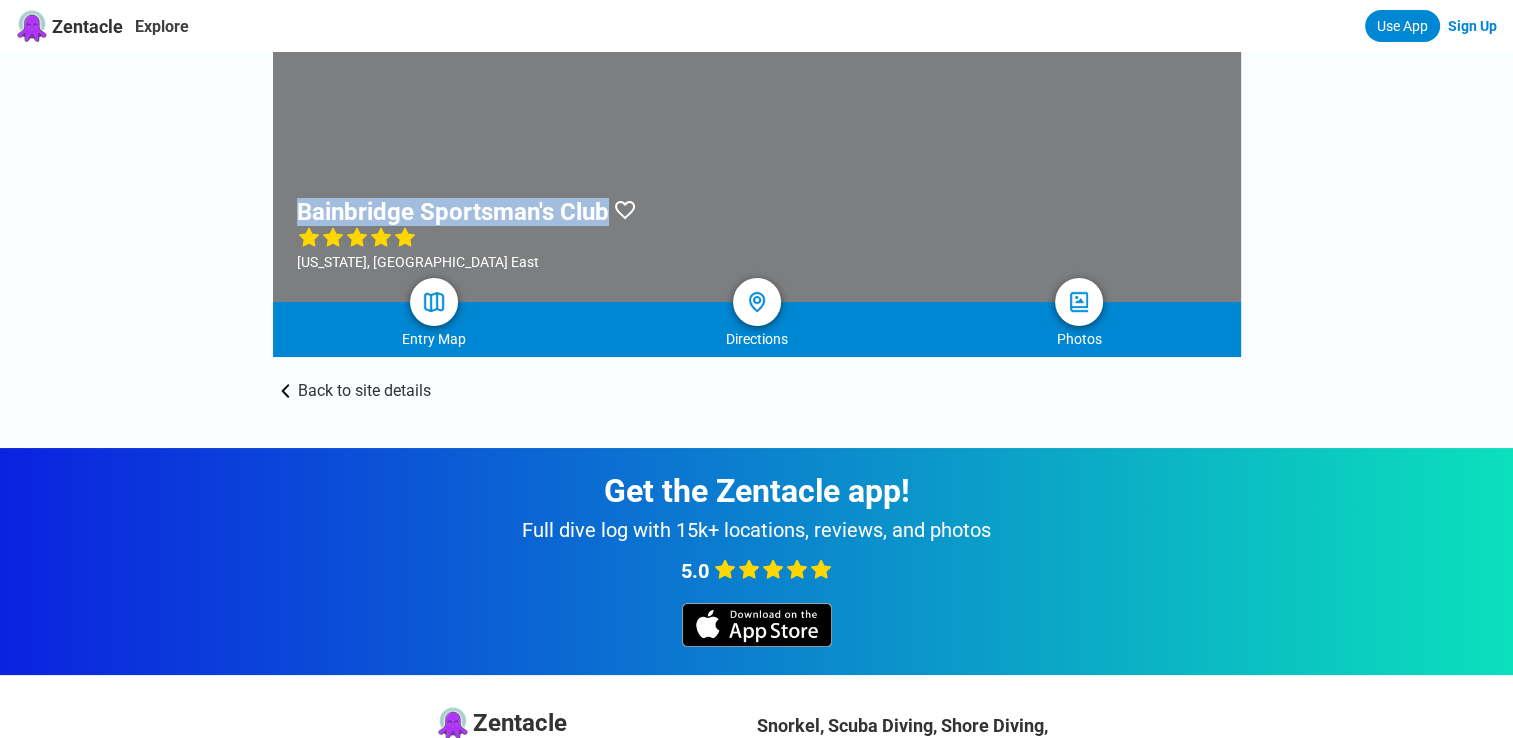drag, startPoint x: 296, startPoint y: 202, endPoint x: 619, endPoint y: 206, distance: 323.02478 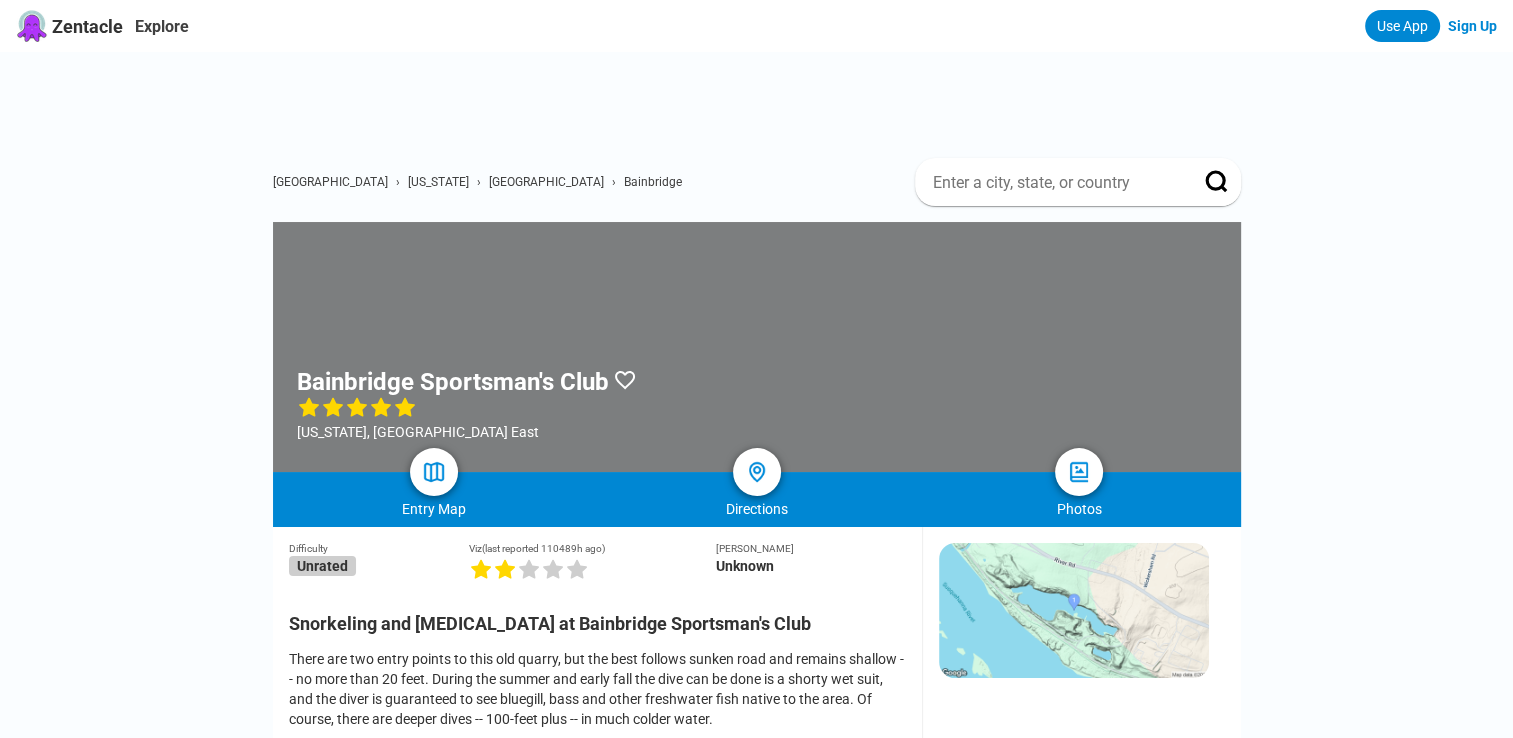 scroll, scrollTop: 40, scrollLeft: 0, axis: vertical 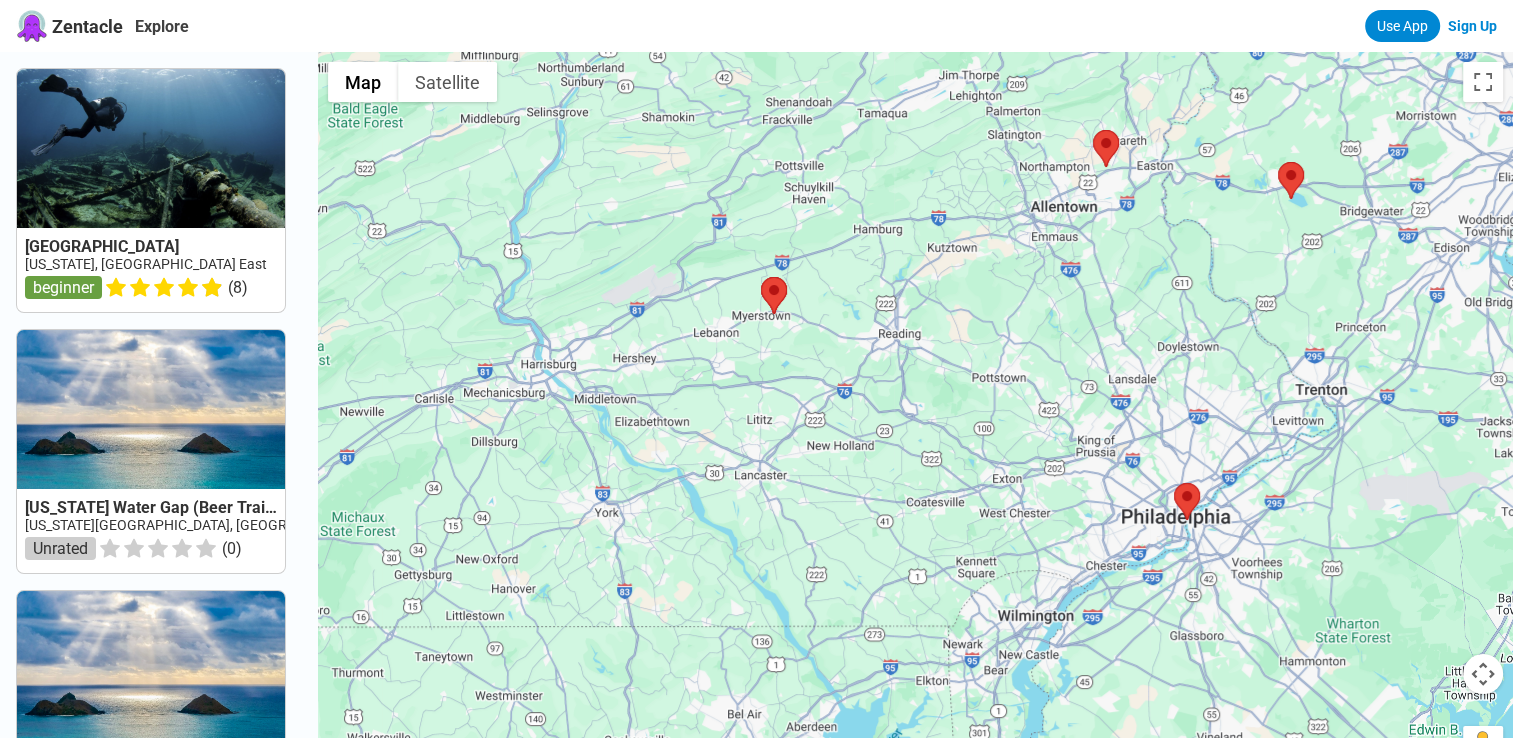 drag, startPoint x: 789, startPoint y: 592, endPoint x: 978, endPoint y: 323, distance: 328.75827 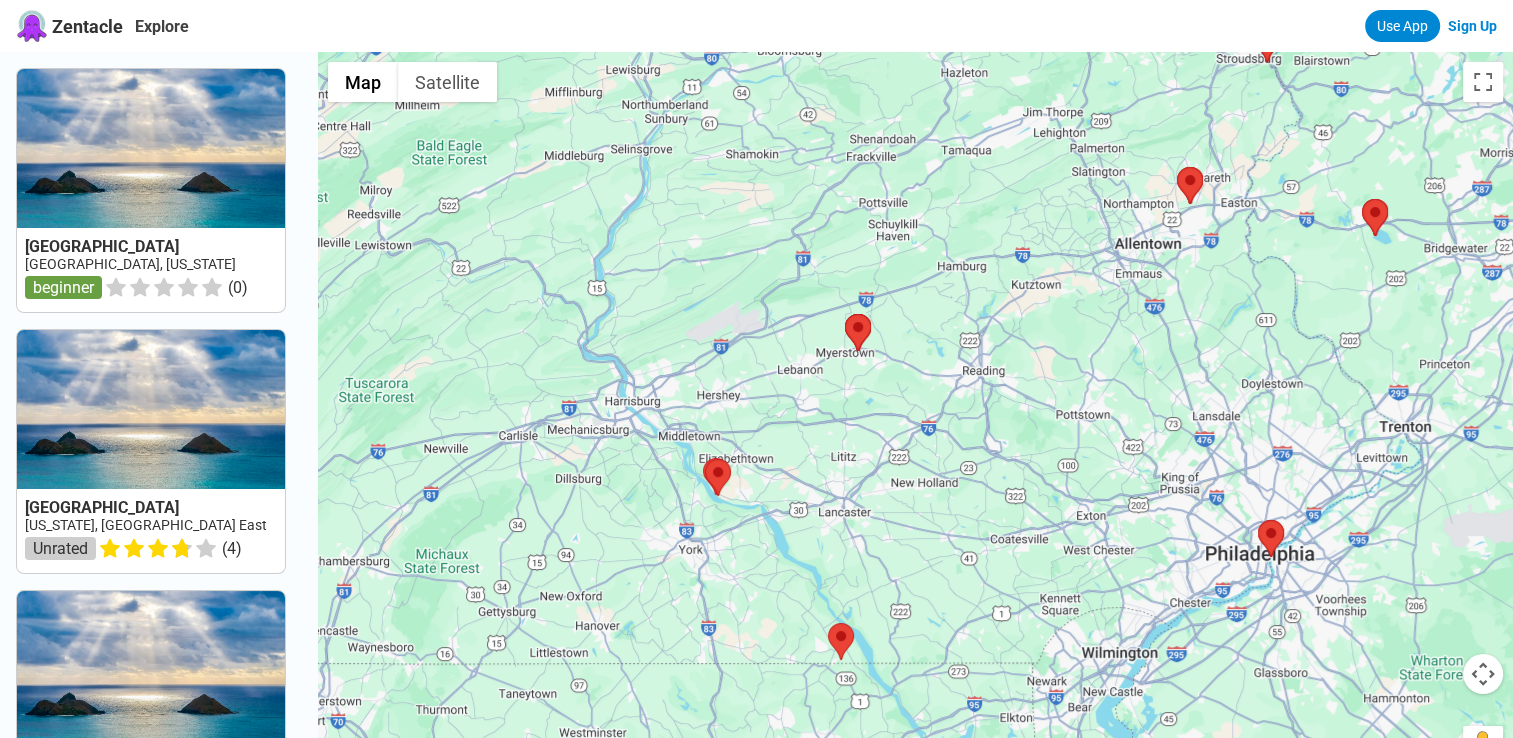 drag, startPoint x: 972, startPoint y: 557, endPoint x: 1104, endPoint y: 624, distance: 148.0304 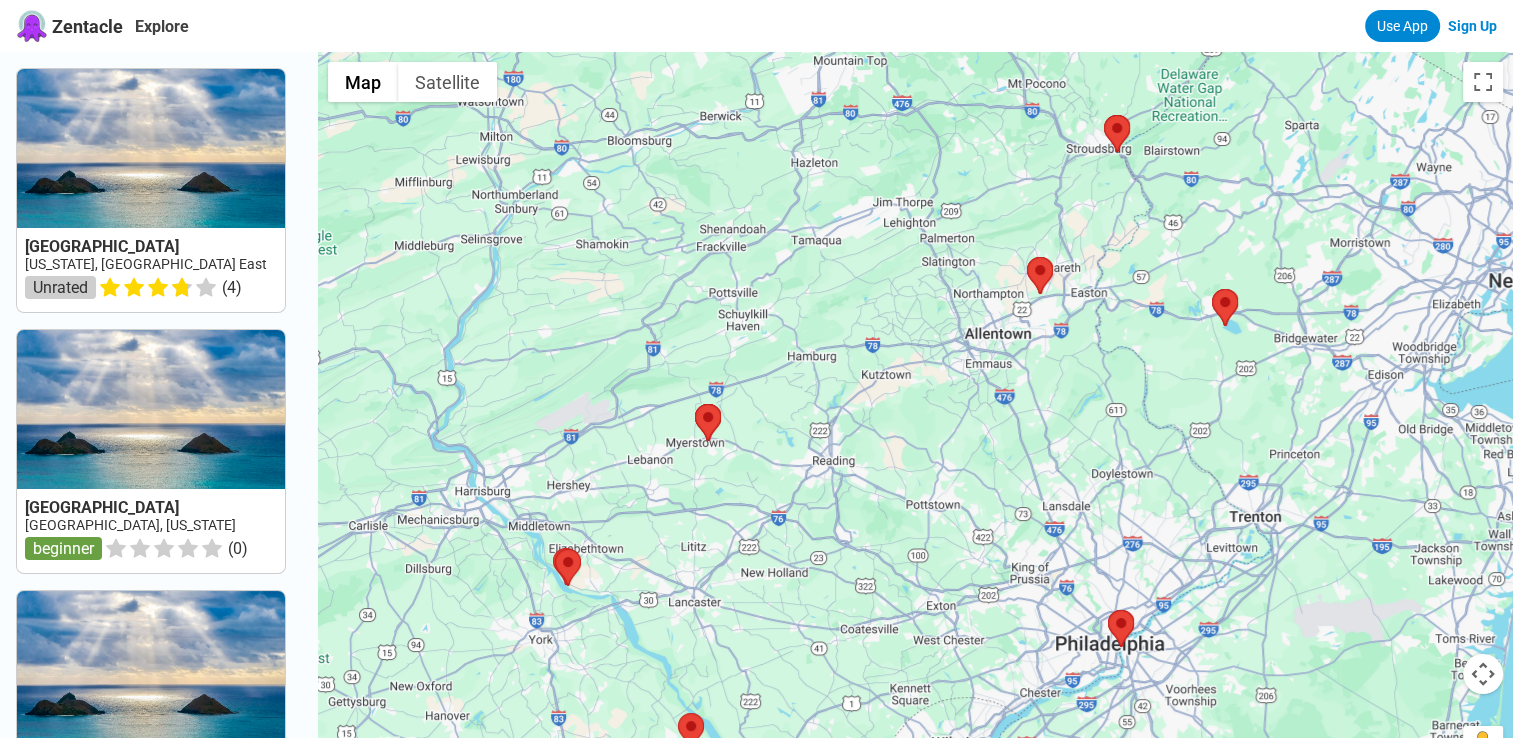 drag, startPoint x: 1000, startPoint y: 448, endPoint x: 752, endPoint y: 523, distance: 259.09265 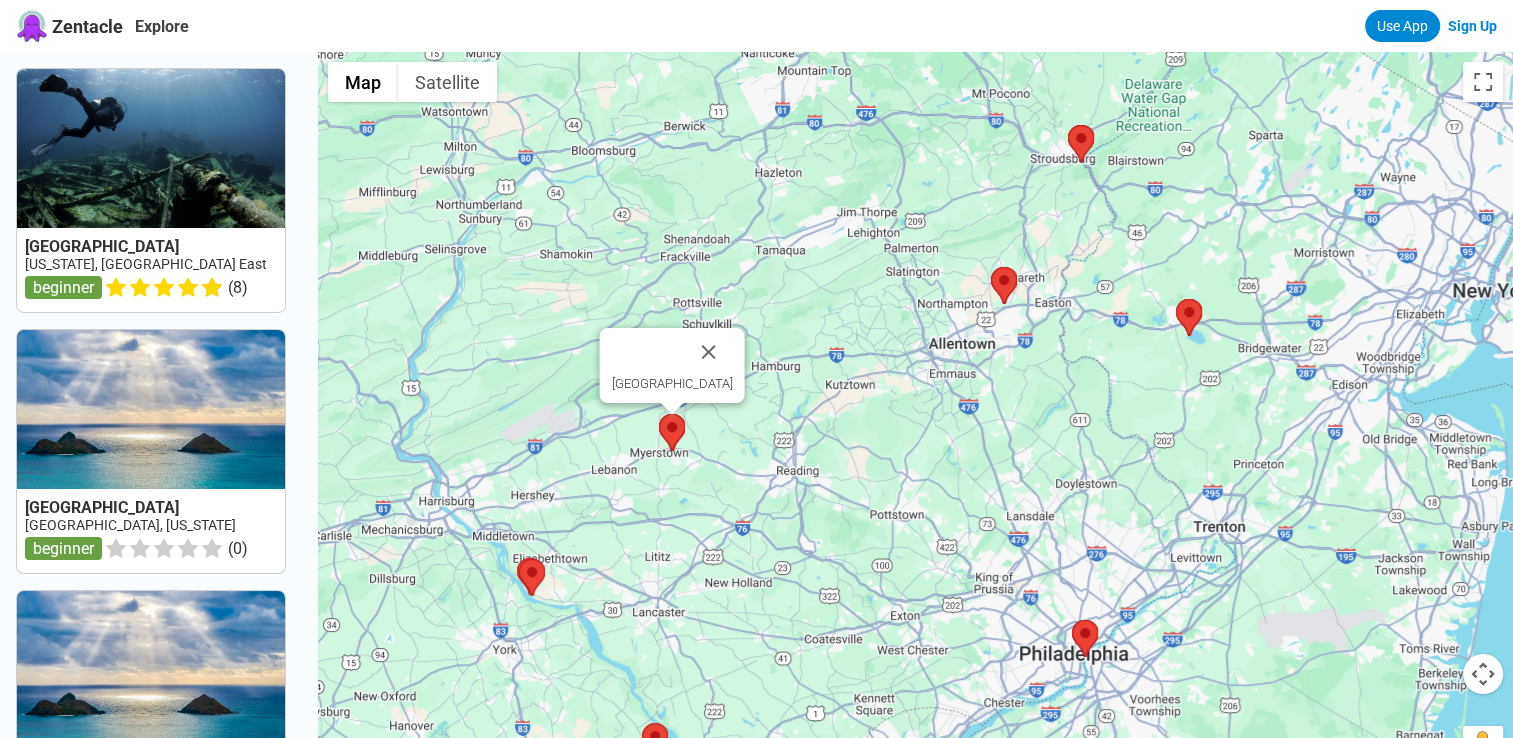 click at bounding box center [672, 432] 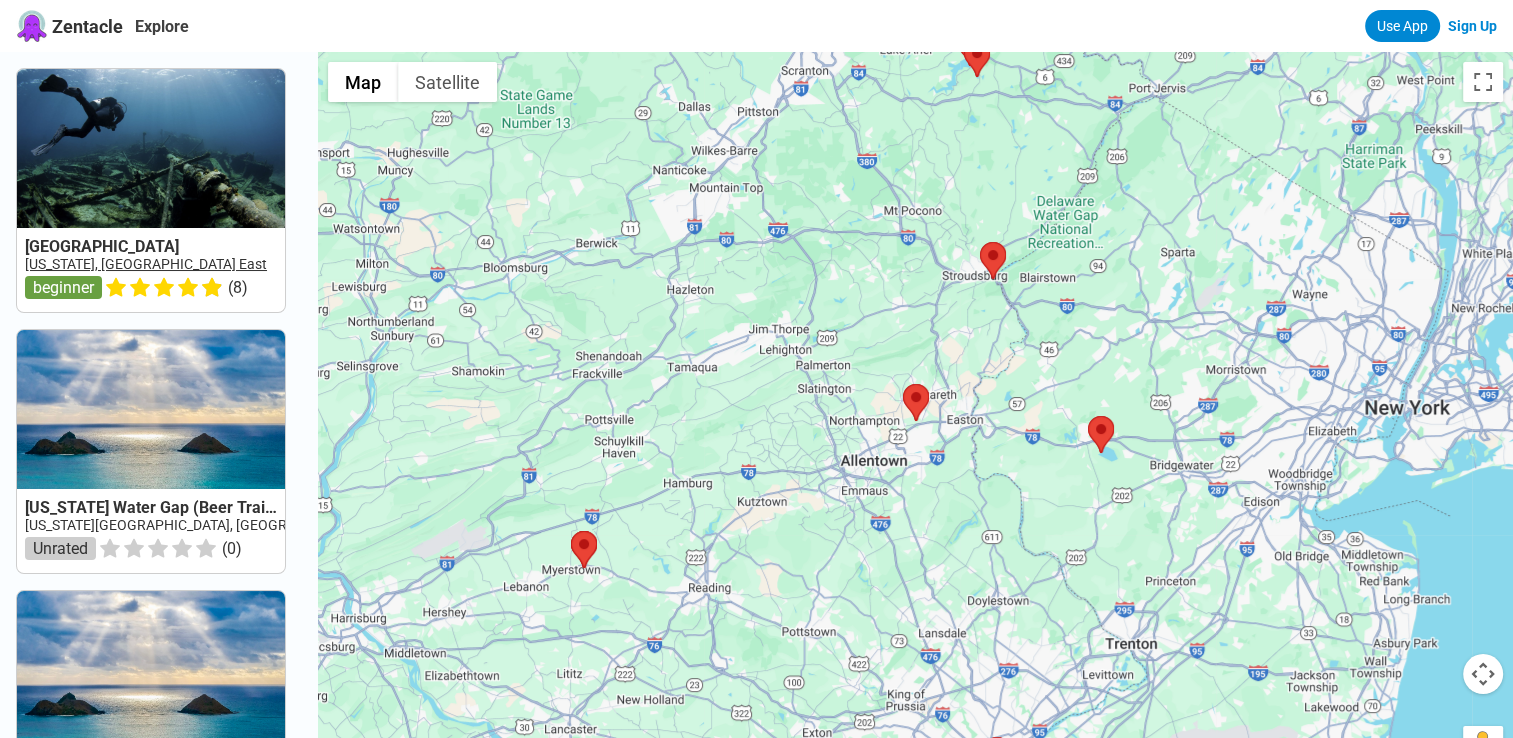 click on "[US_STATE], [GEOGRAPHIC_DATA] East" at bounding box center (146, 264) 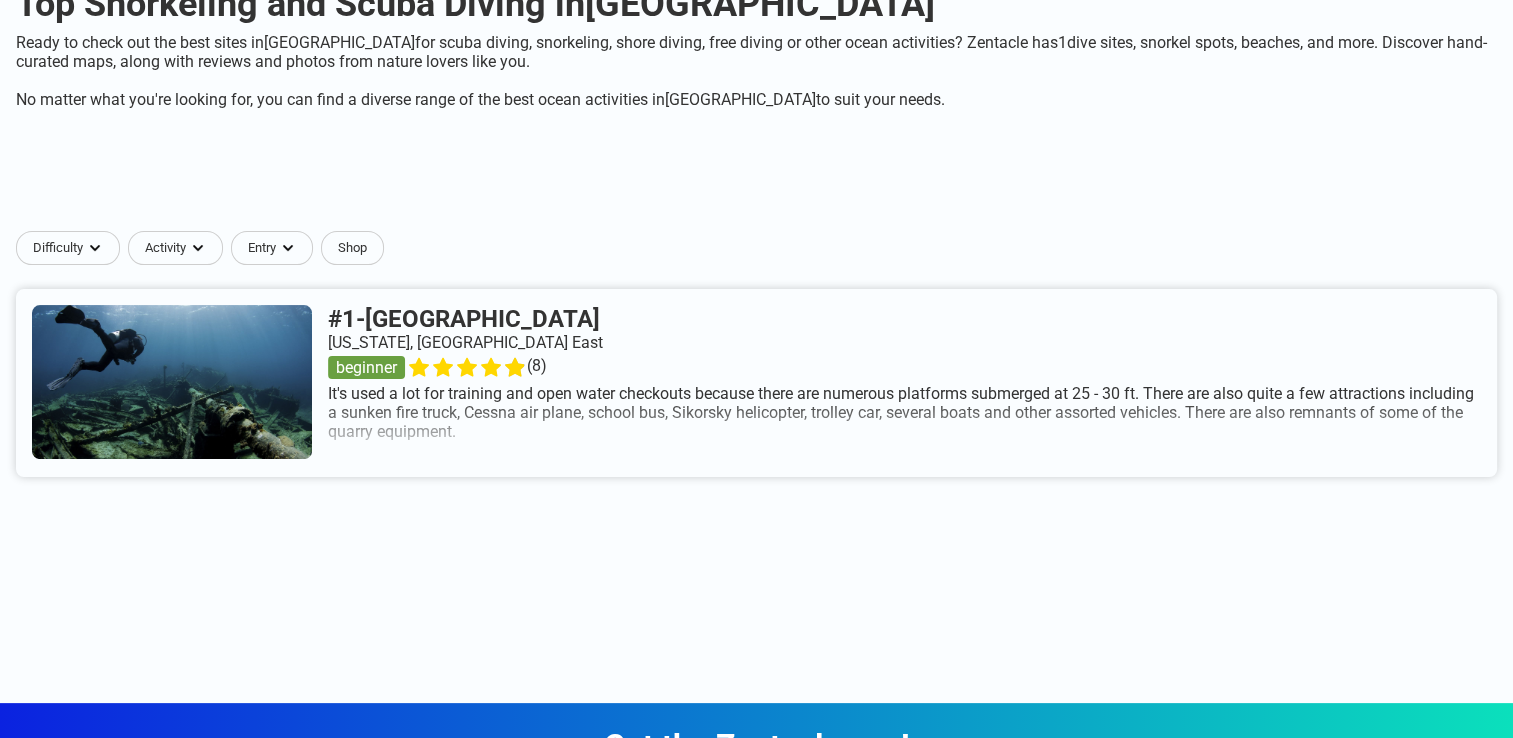 scroll, scrollTop: 240, scrollLeft: 0, axis: vertical 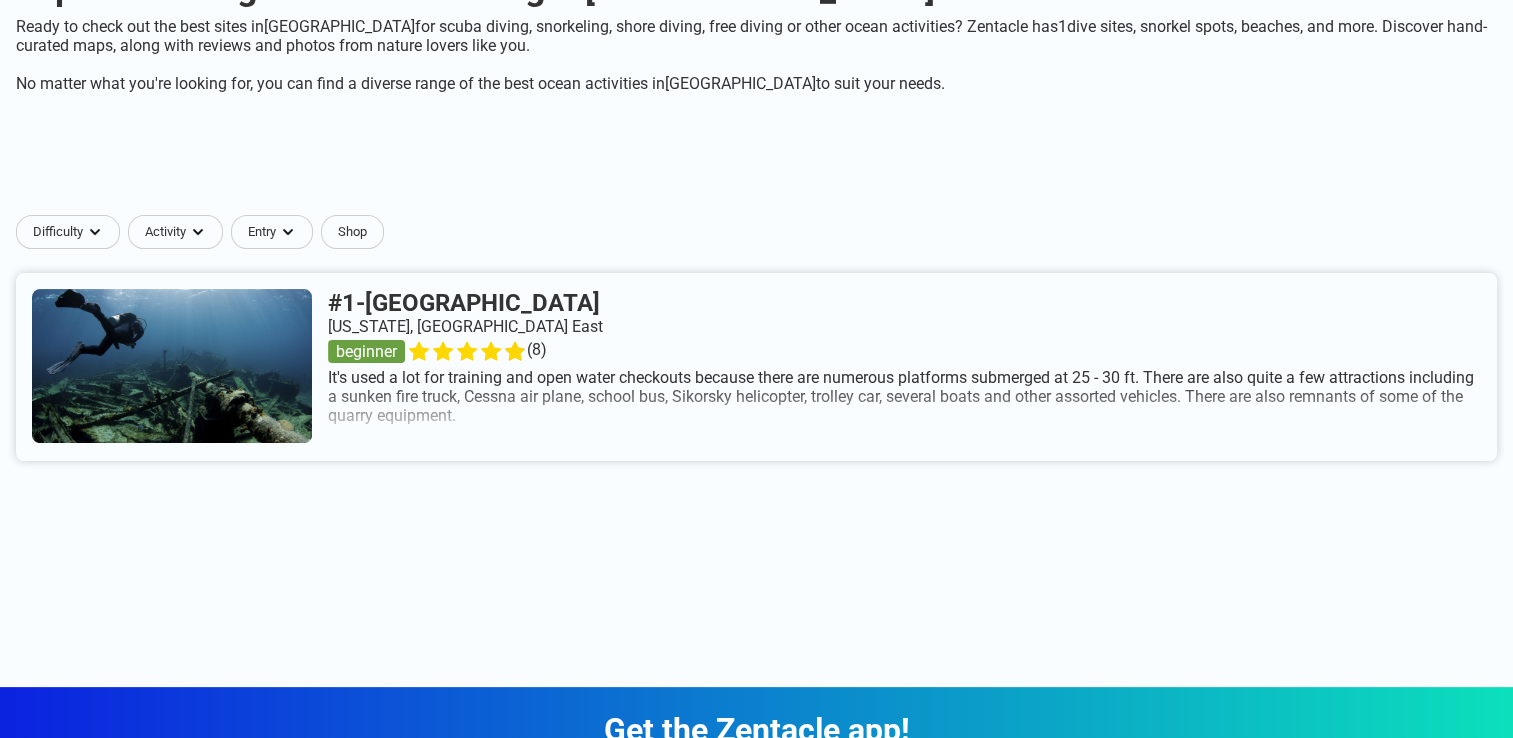 click at bounding box center (756, 367) 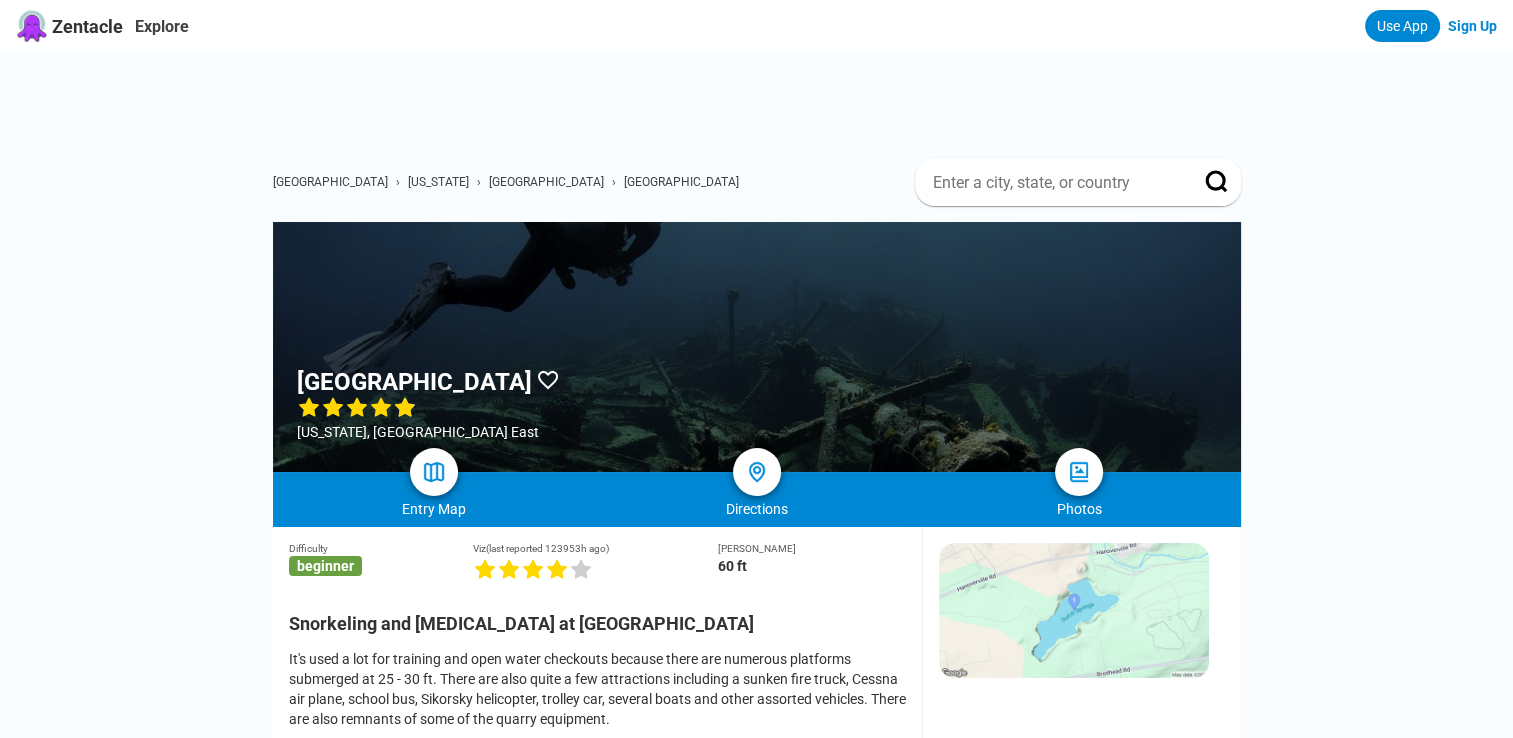 scroll, scrollTop: 40, scrollLeft: 0, axis: vertical 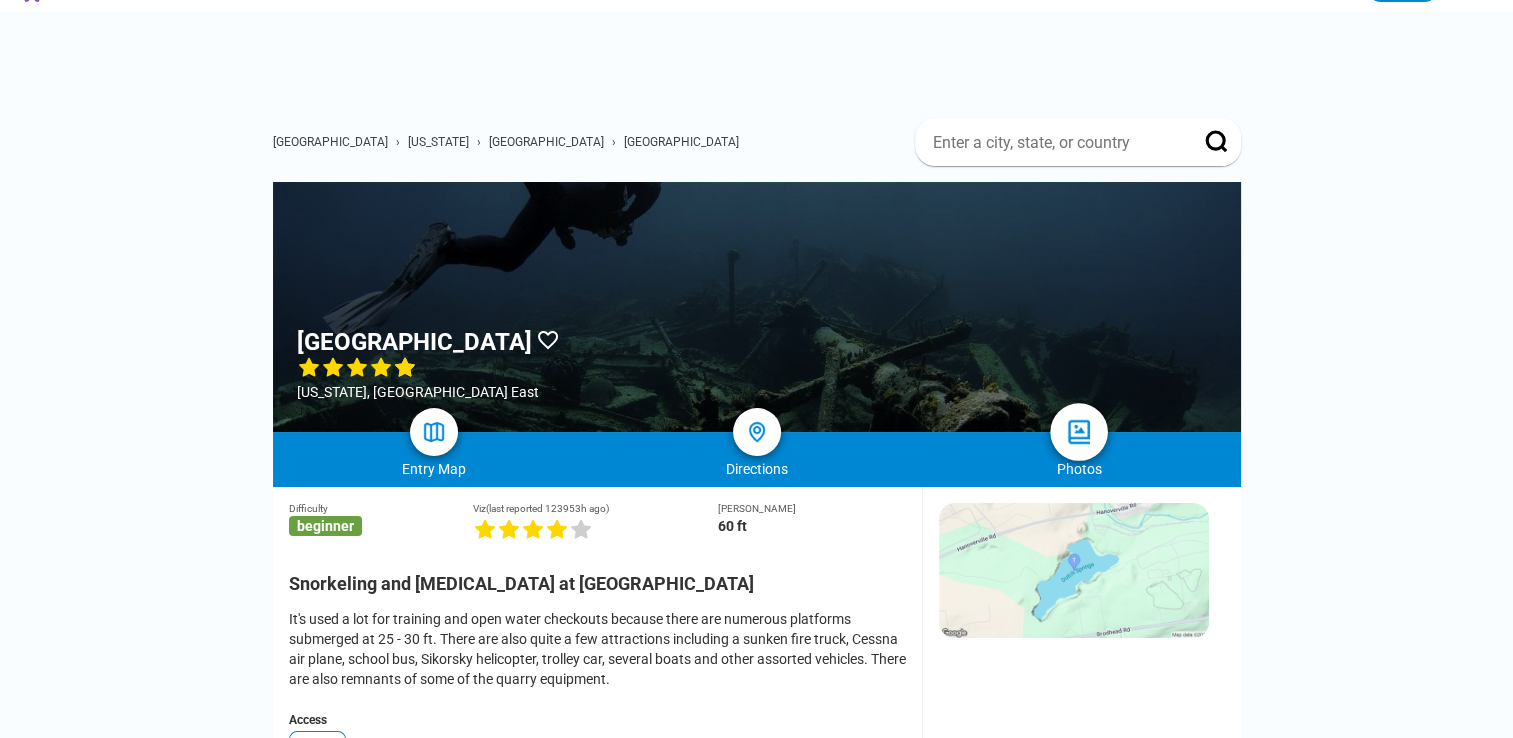 click at bounding box center (1079, 432) 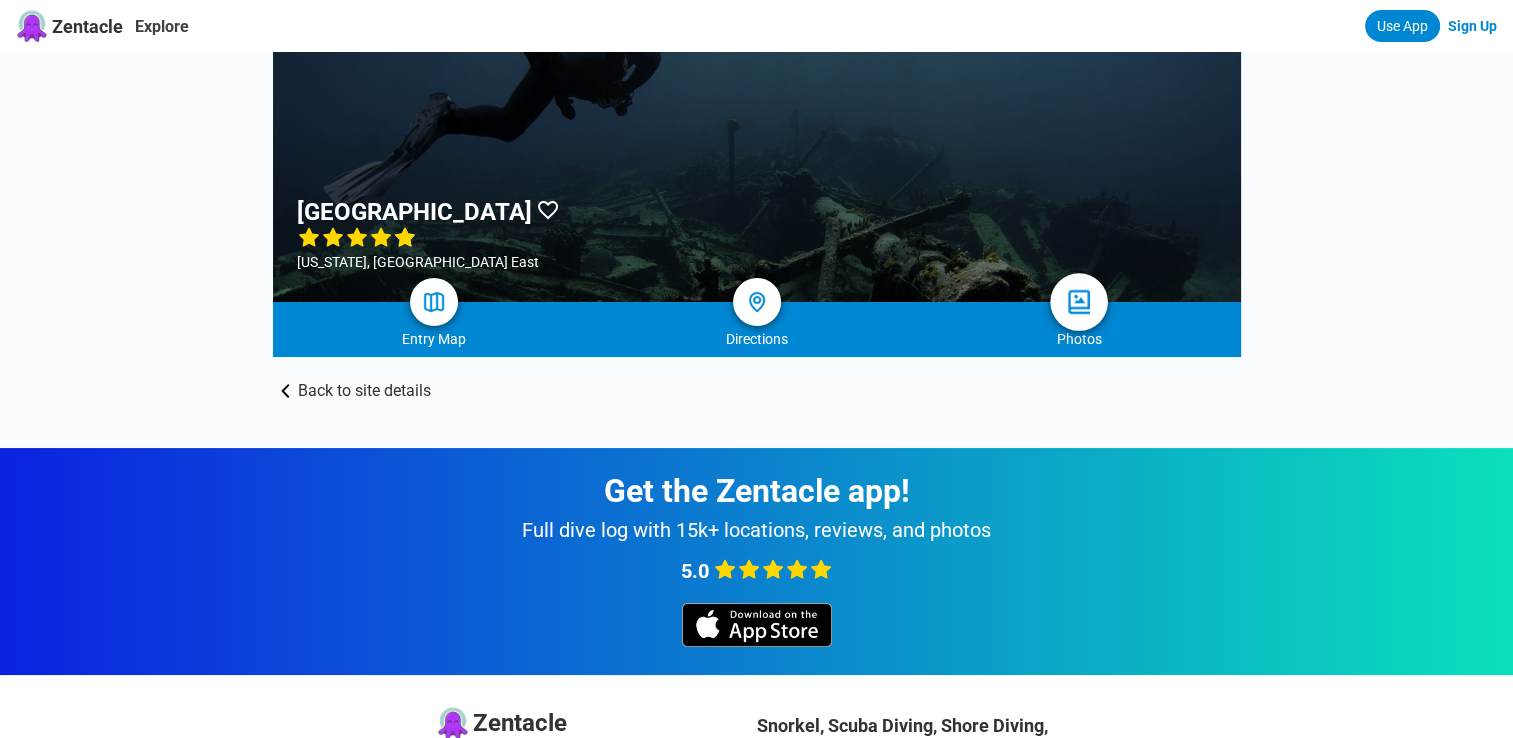 click at bounding box center [1079, 302] 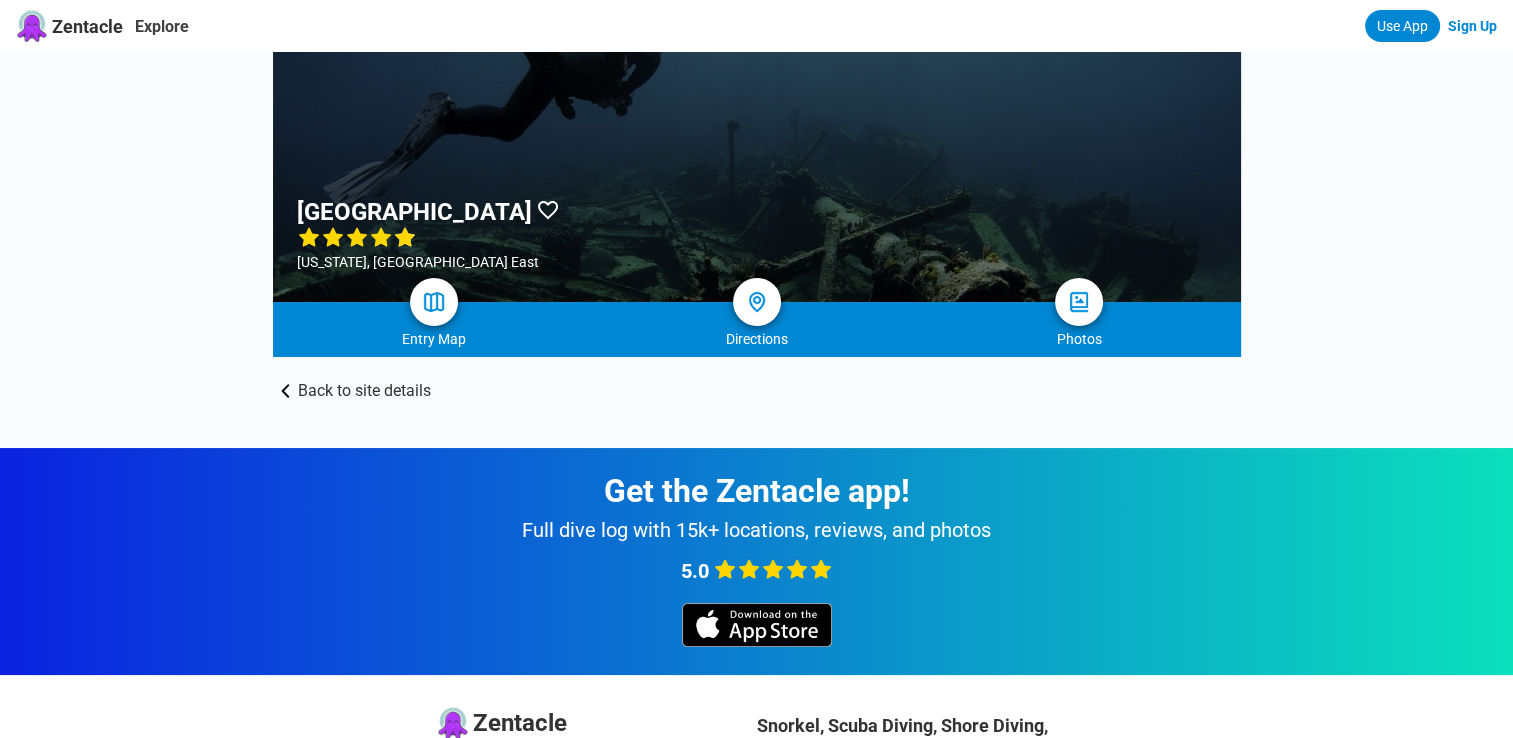 click at bounding box center [757, 177] 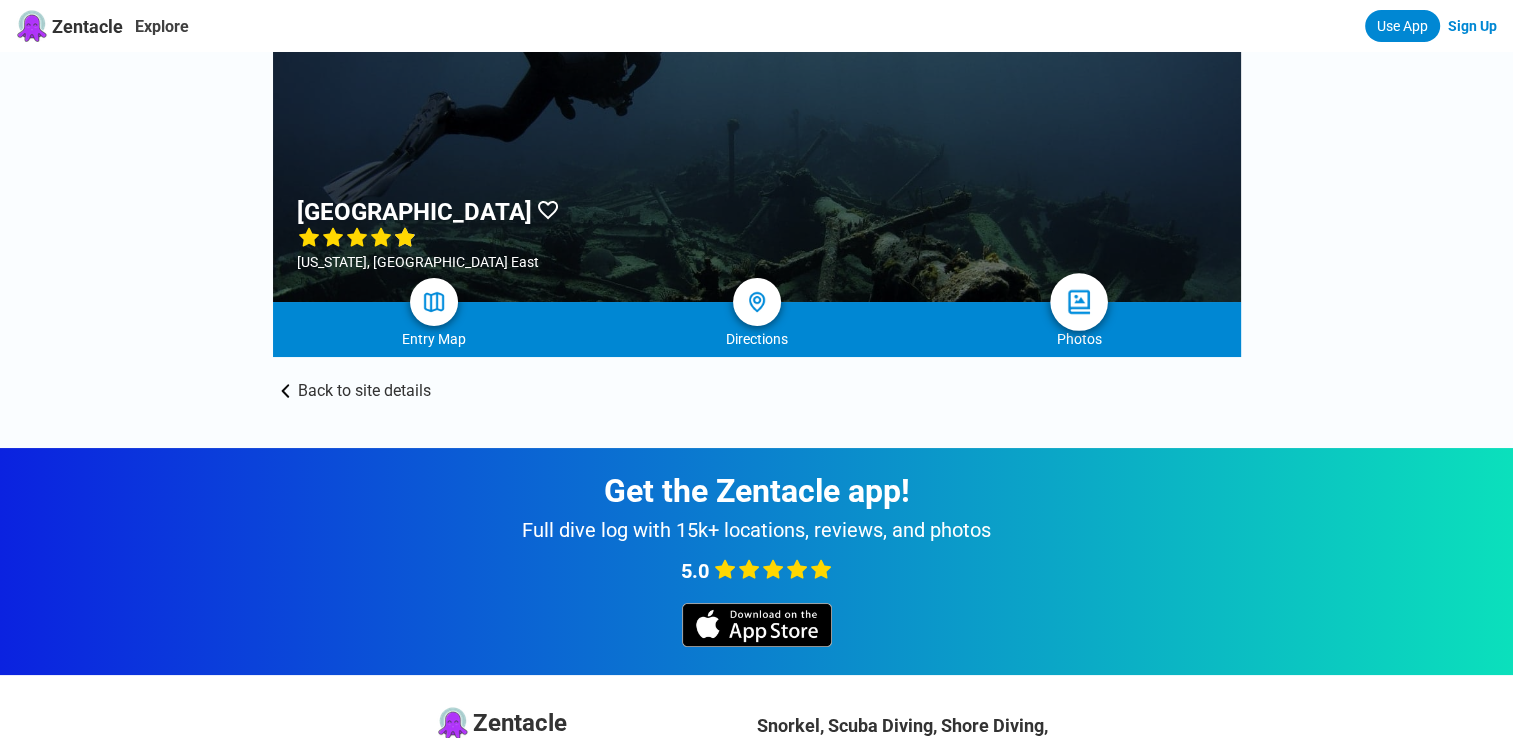 click at bounding box center (1079, 302) 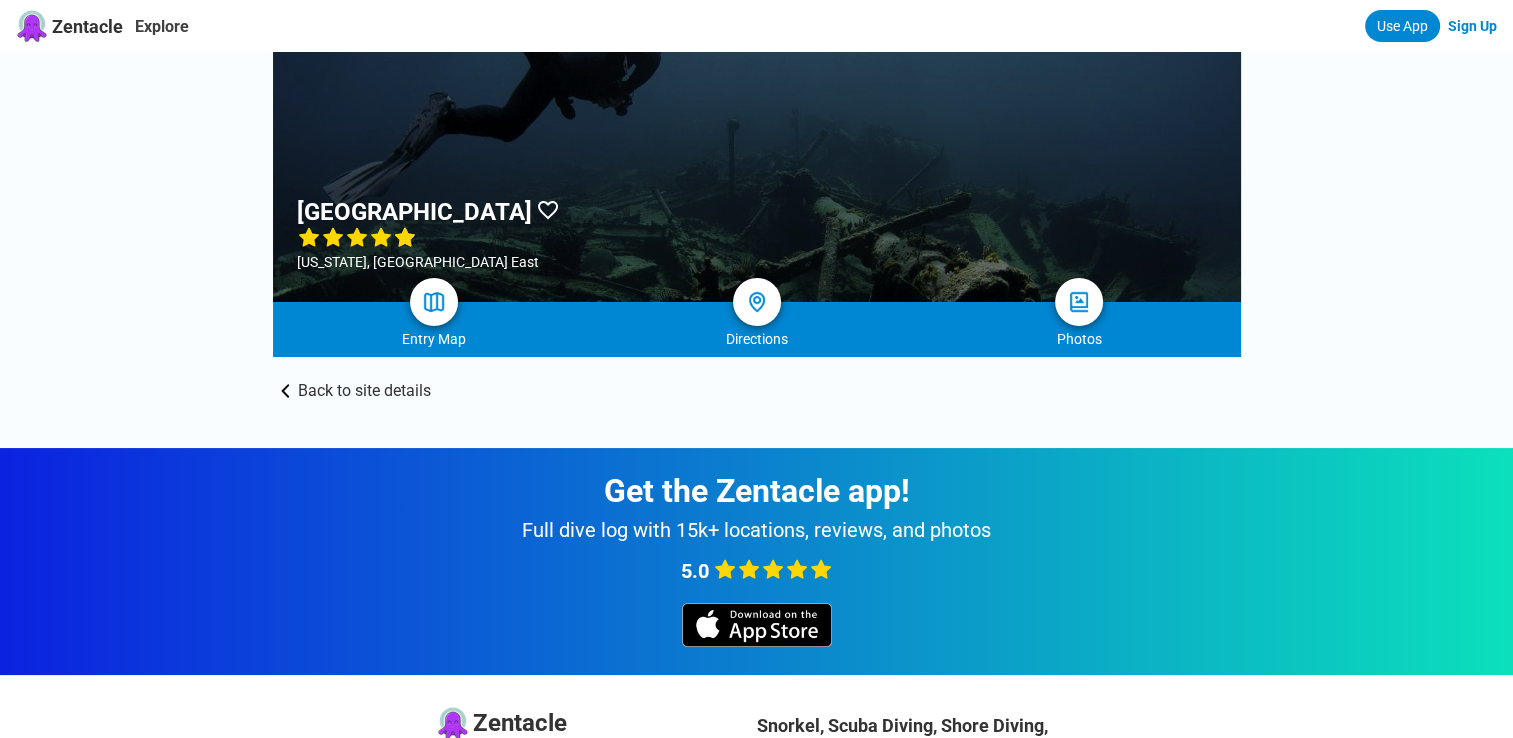 drag, startPoint x: 1068, startPoint y: 298, endPoint x: 1034, endPoint y: 303, distance: 34.36568 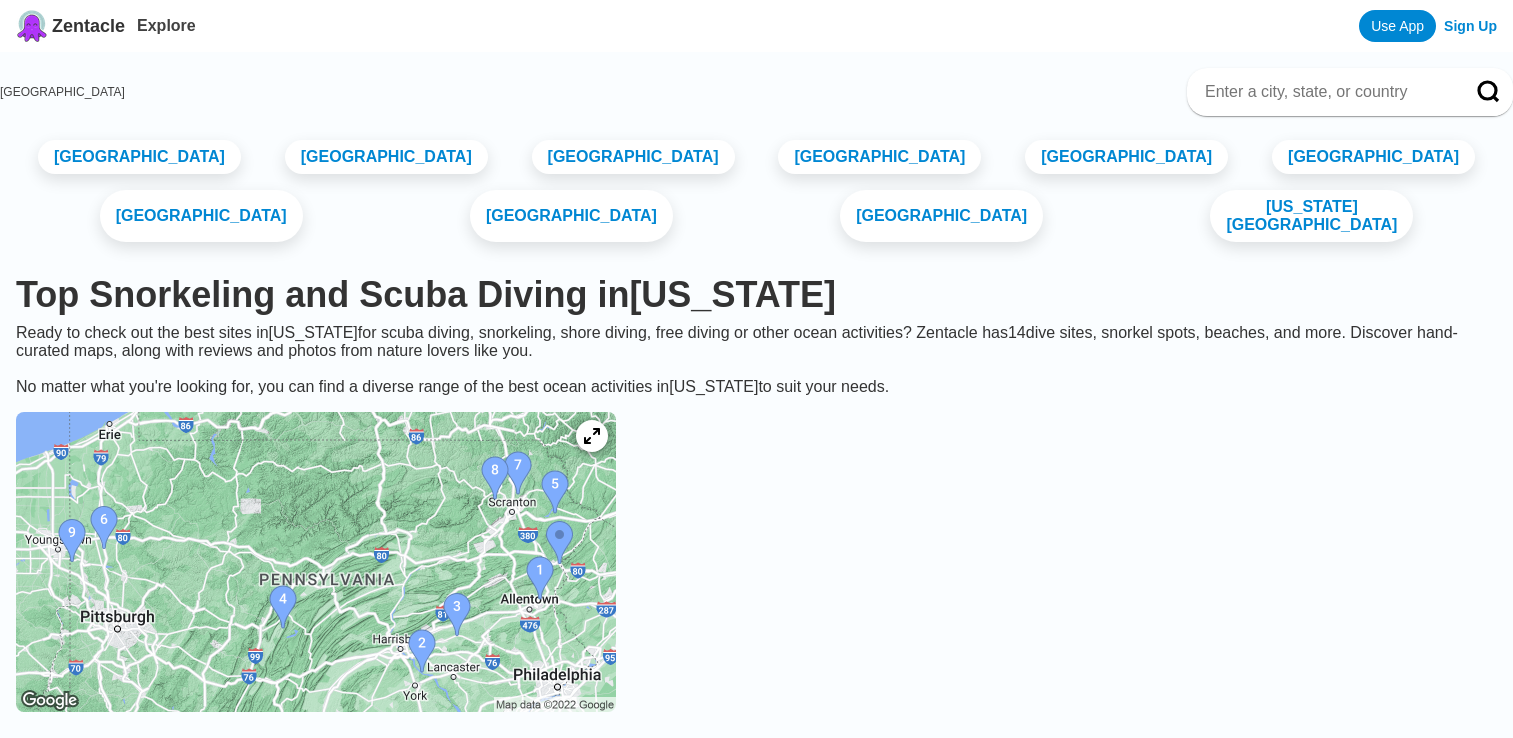 scroll, scrollTop: 0, scrollLeft: 0, axis: both 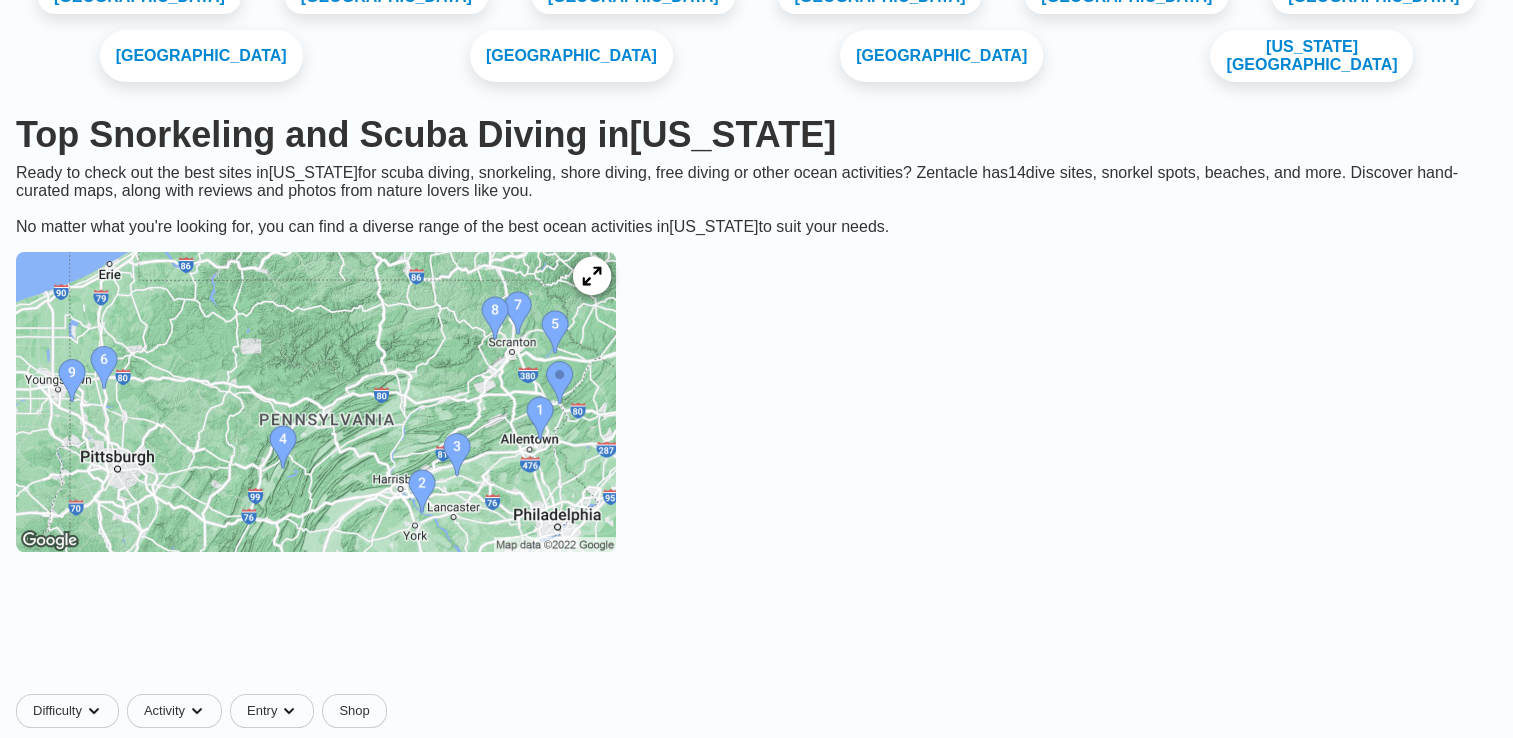 click 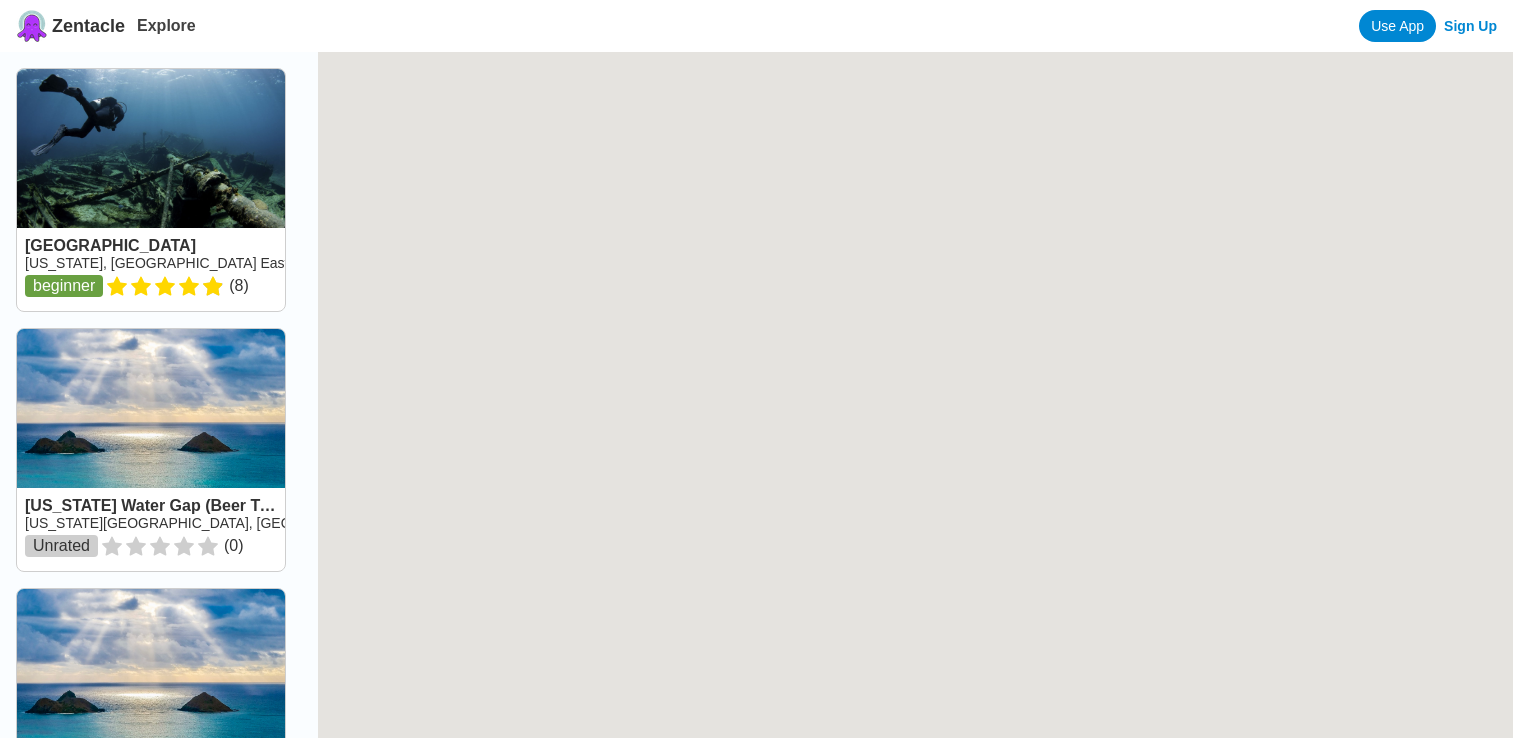scroll, scrollTop: 0, scrollLeft: 0, axis: both 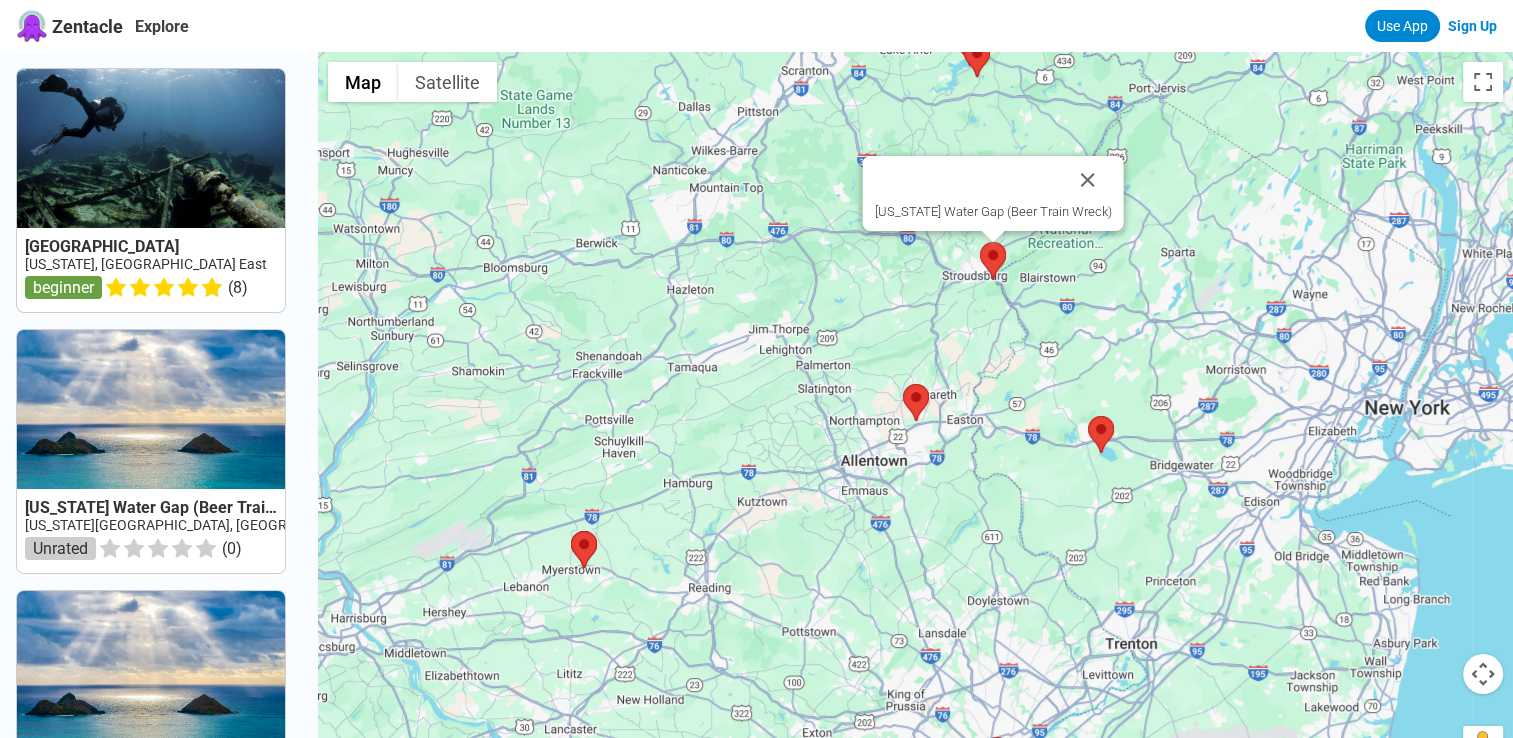 click at bounding box center [993, 260] 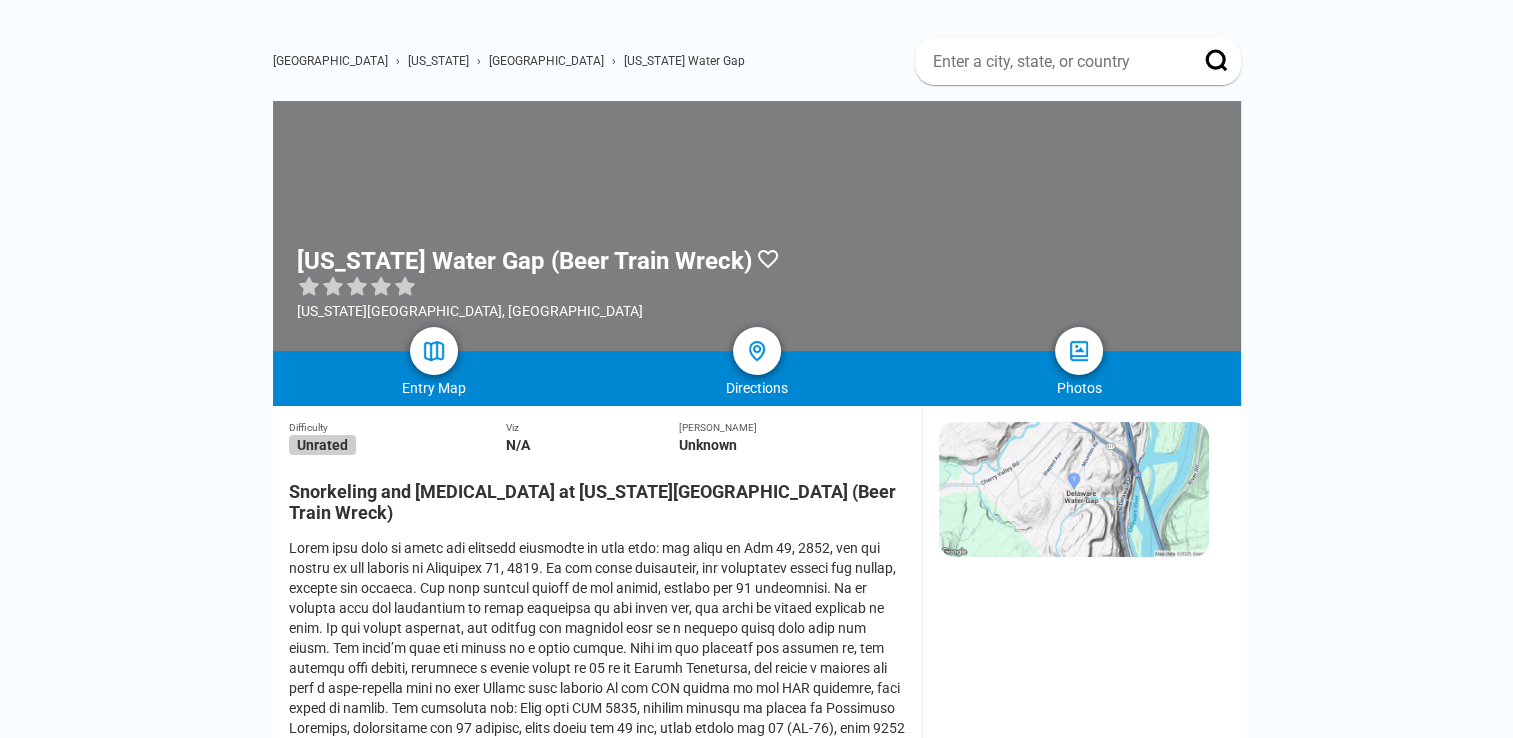 scroll, scrollTop: 120, scrollLeft: 0, axis: vertical 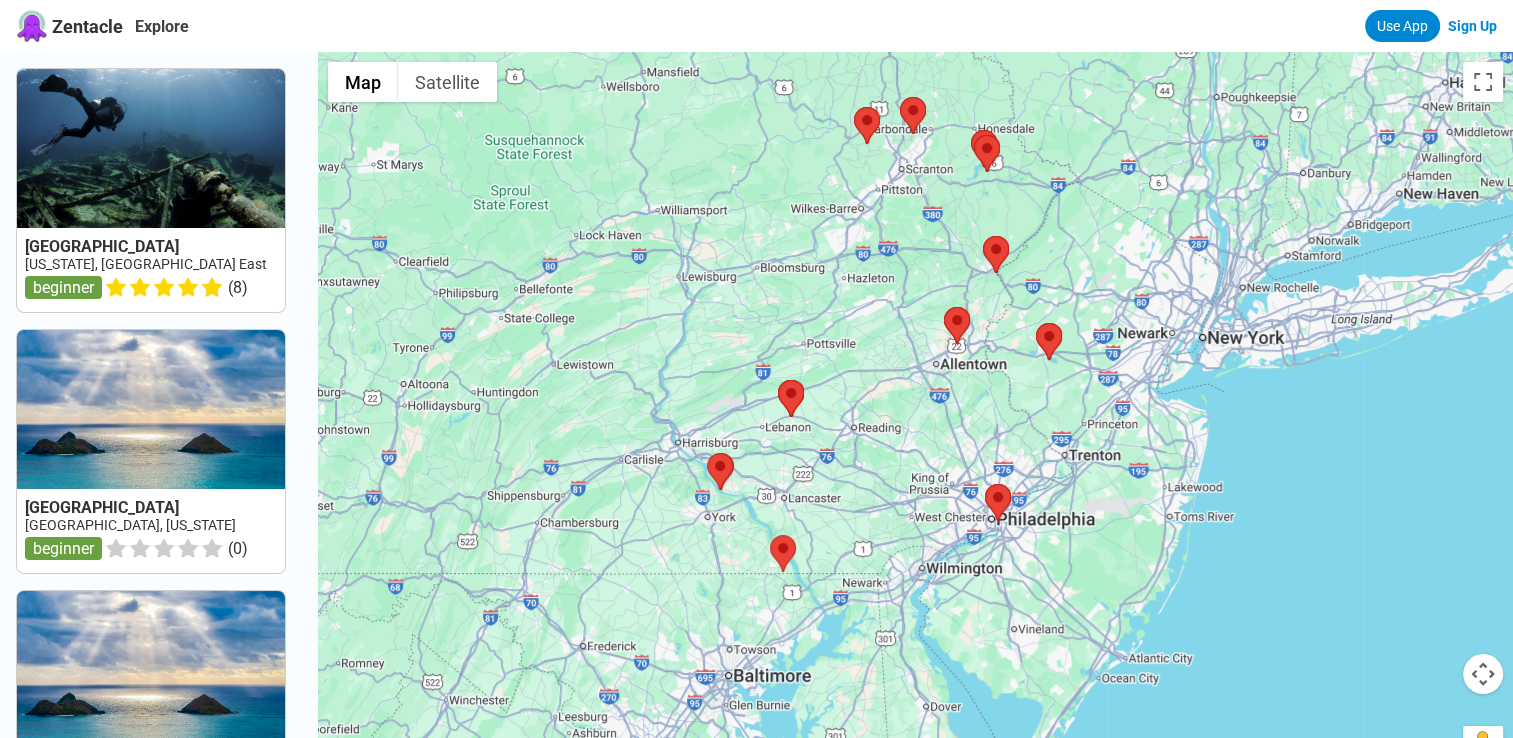click at bounding box center [915, 421] 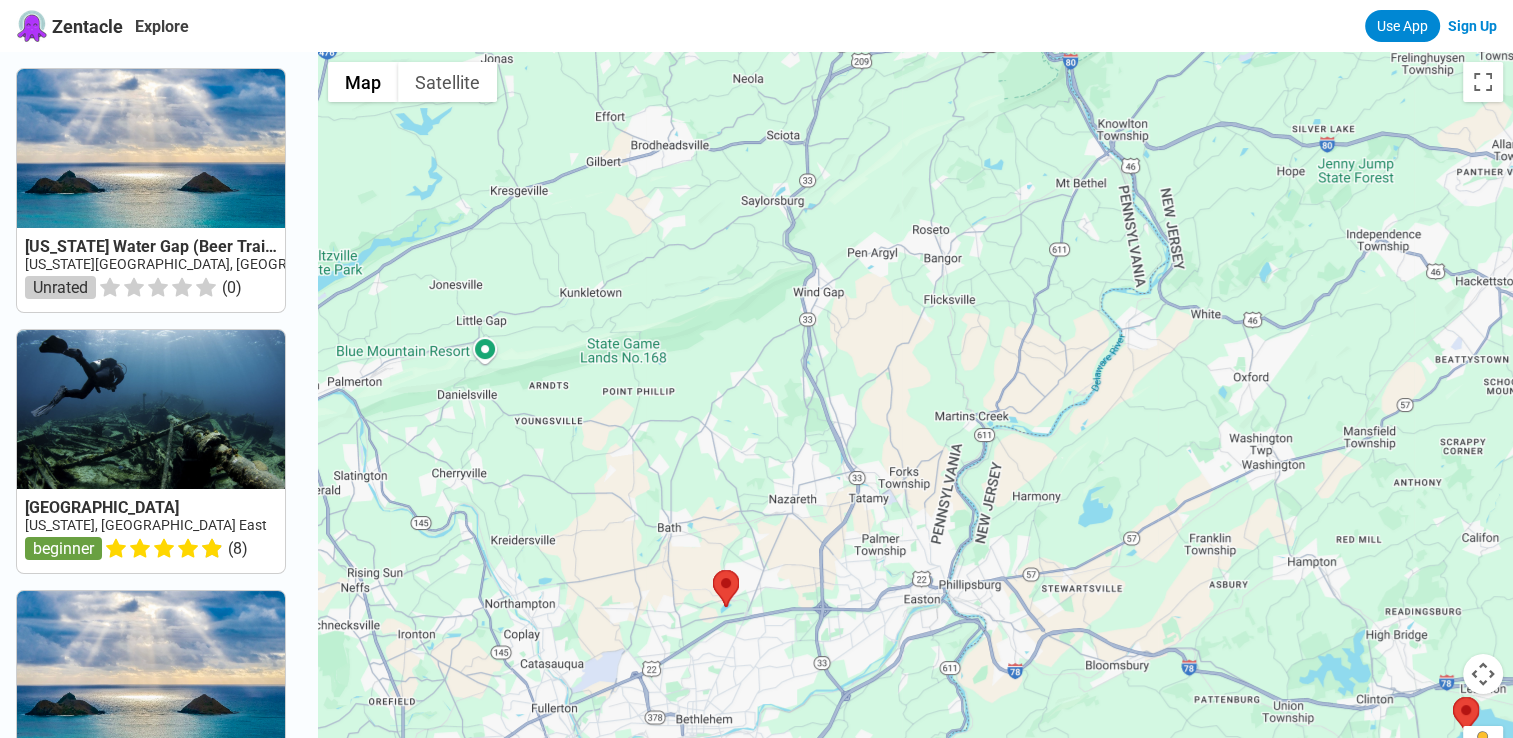 drag, startPoint x: 940, startPoint y: 466, endPoint x: 1013, endPoint y: 174, distance: 300.98672 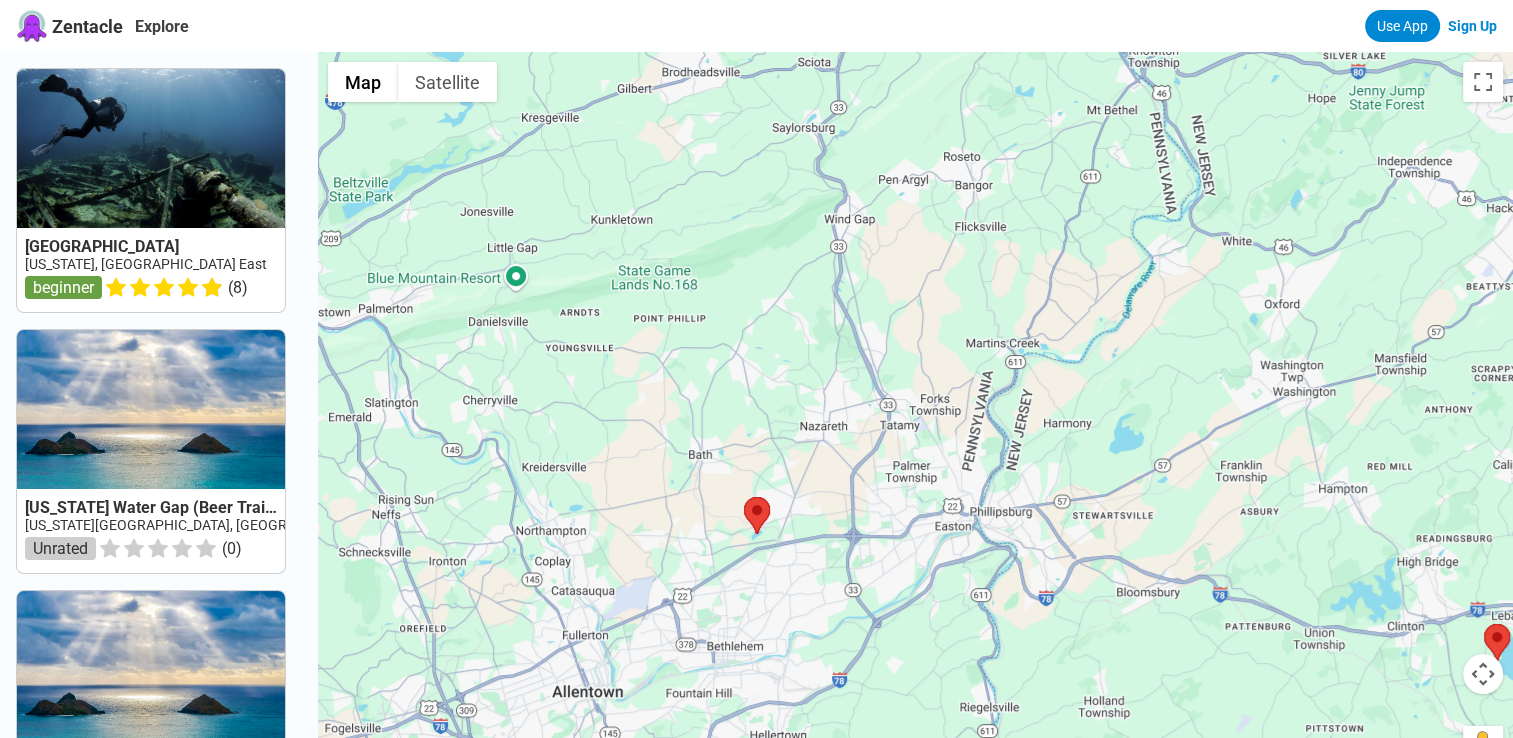 drag, startPoint x: 952, startPoint y: 344, endPoint x: 979, endPoint y: 273, distance: 75.96052 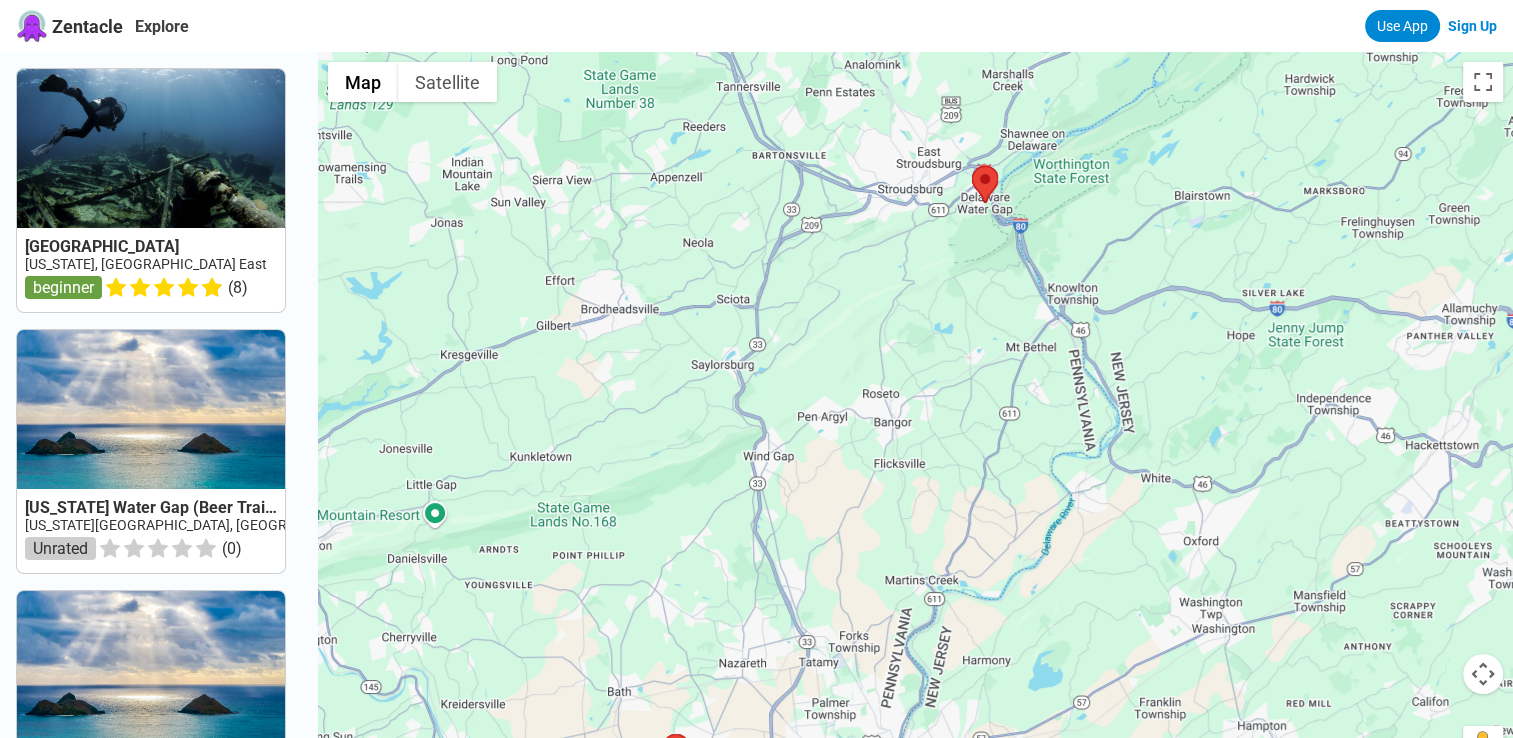 drag, startPoint x: 936, startPoint y: 218, endPoint x: 852, endPoint y: 462, distance: 258.05426 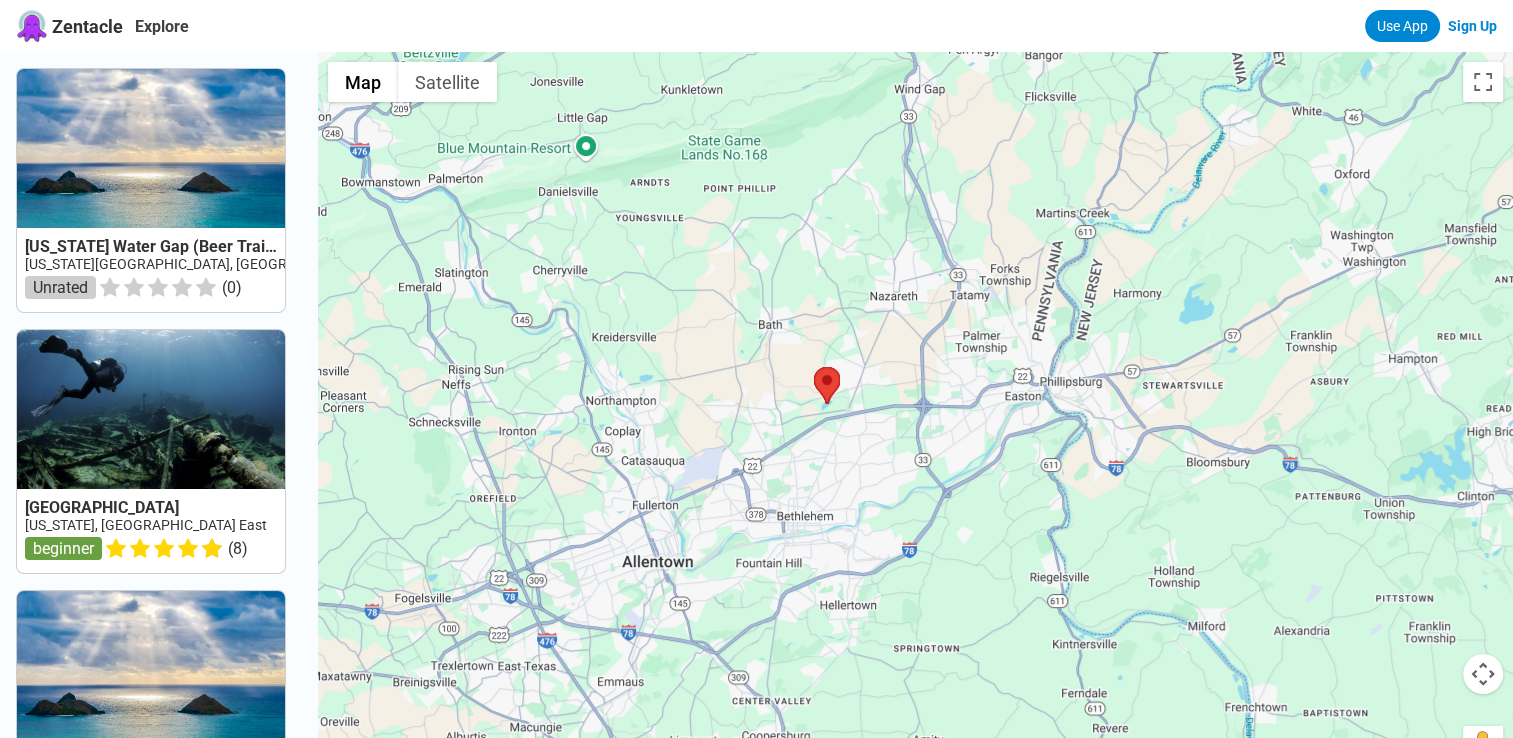 drag, startPoint x: 936, startPoint y: 530, endPoint x: 1152, endPoint y: 46, distance: 530.0113 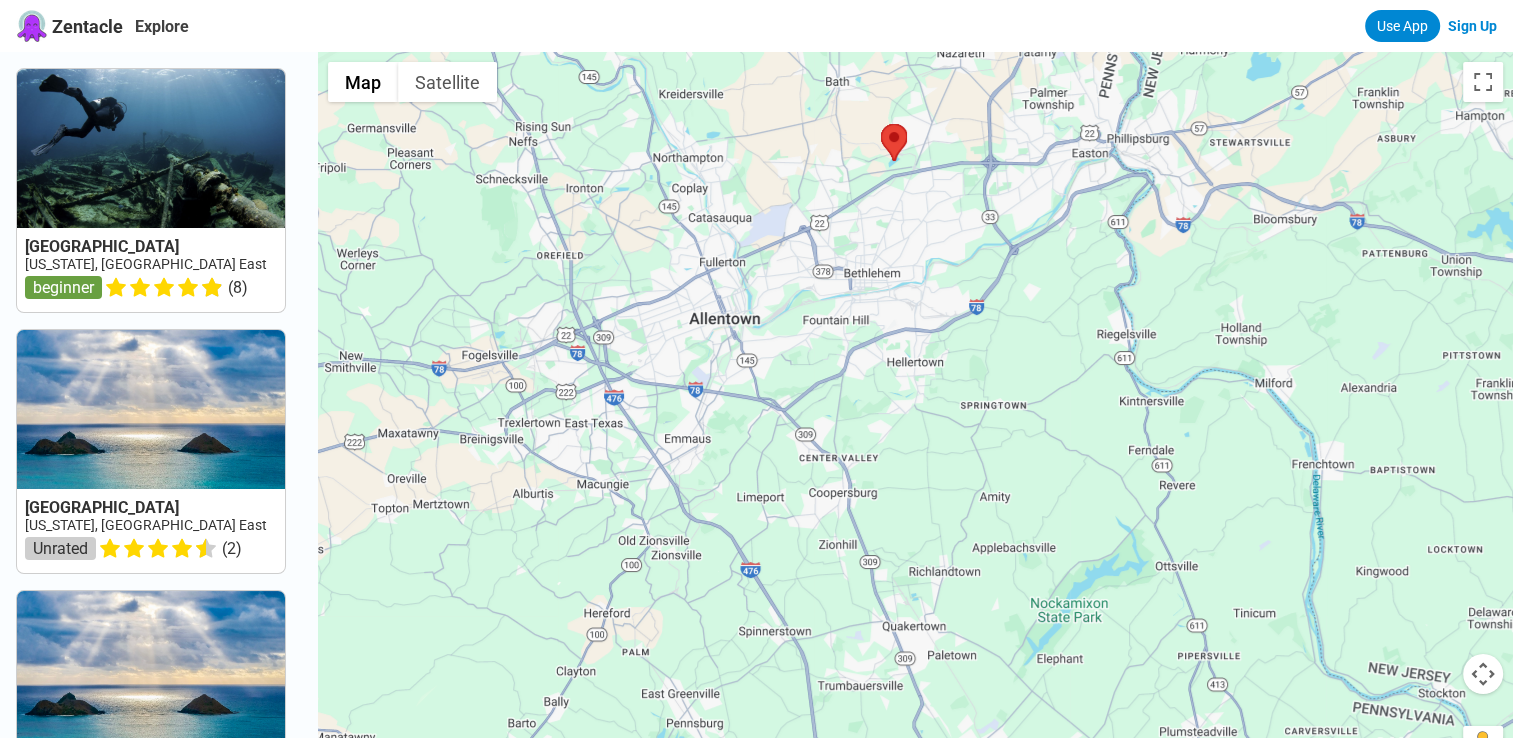 drag, startPoint x: 986, startPoint y: 309, endPoint x: 984, endPoint y: 197, distance: 112.01785 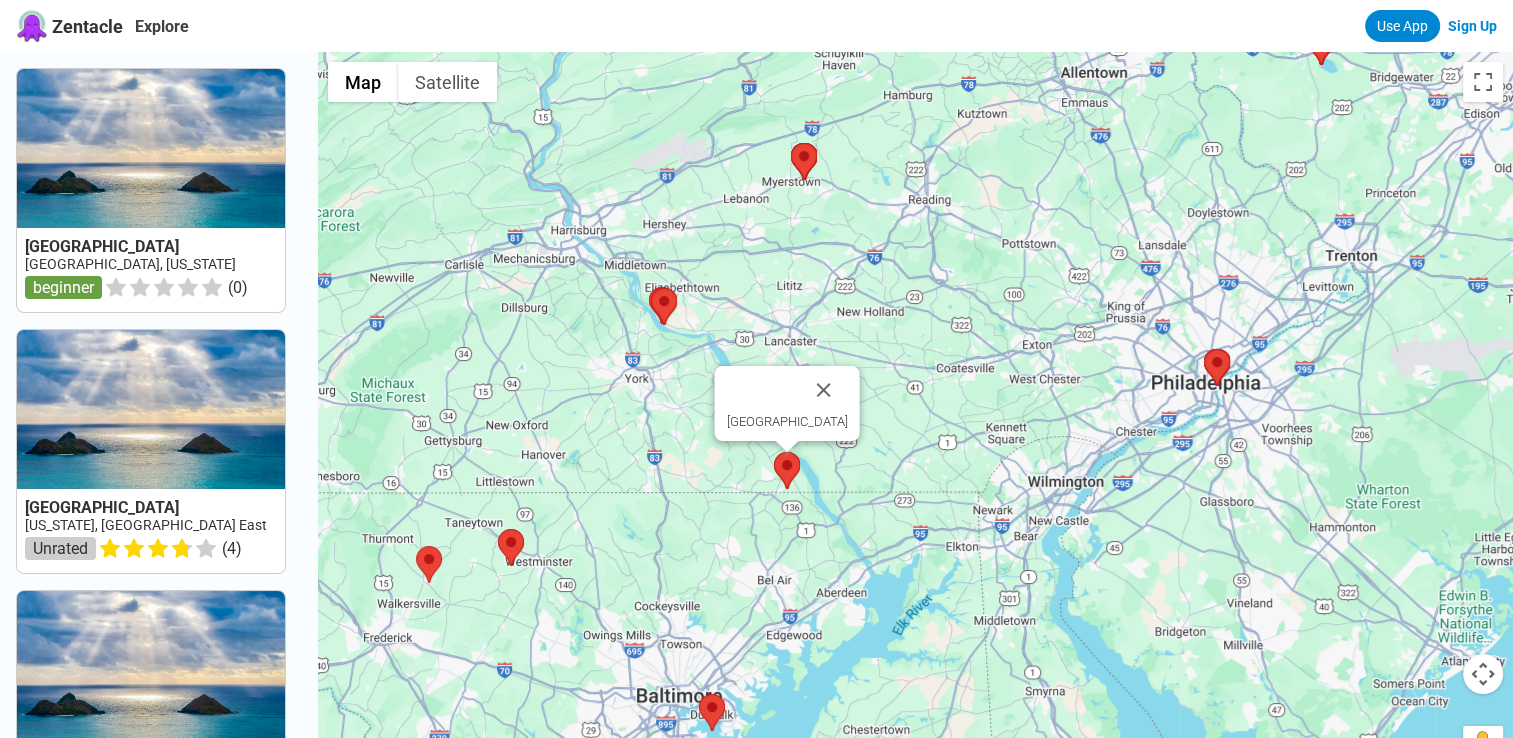click at bounding box center (787, 470) 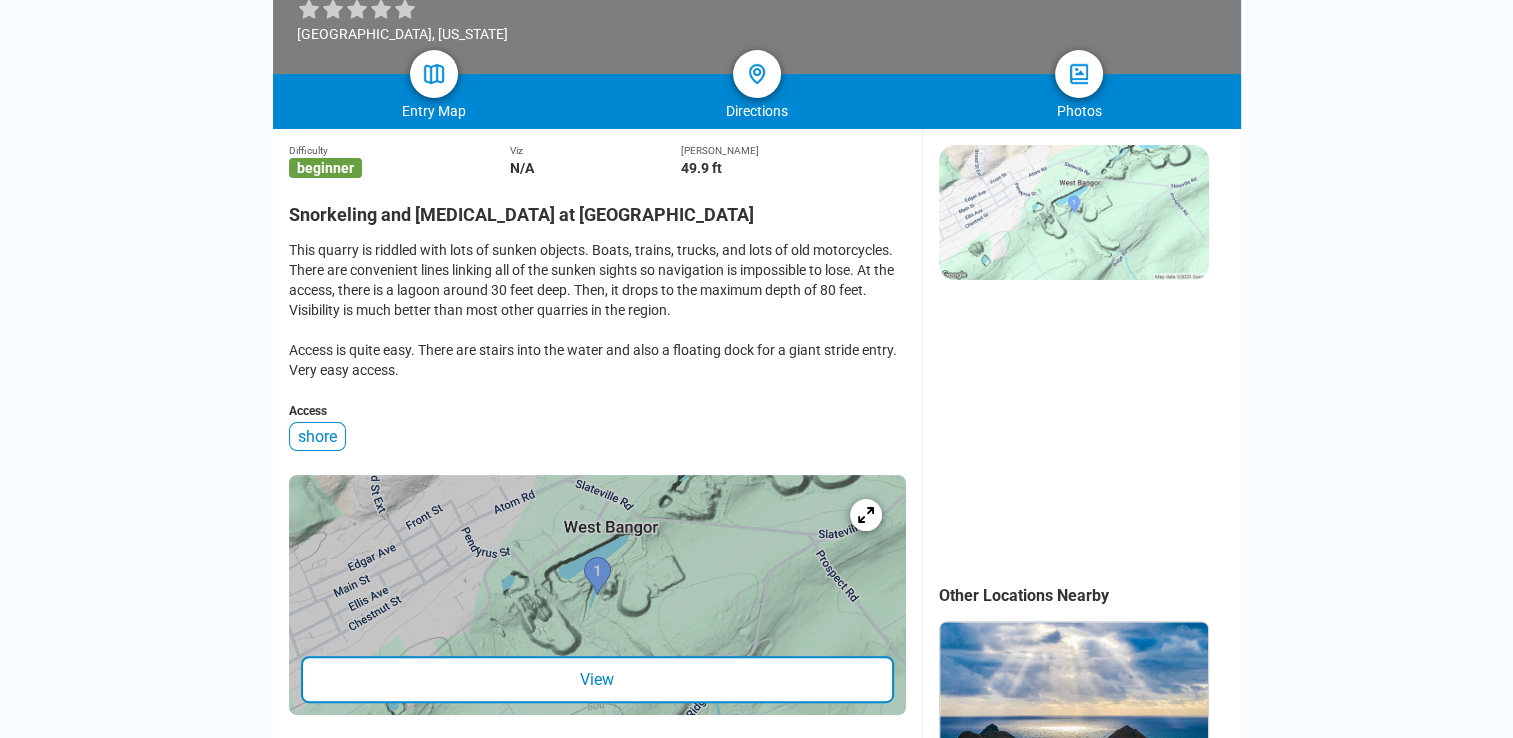 scroll, scrollTop: 400, scrollLeft: 0, axis: vertical 